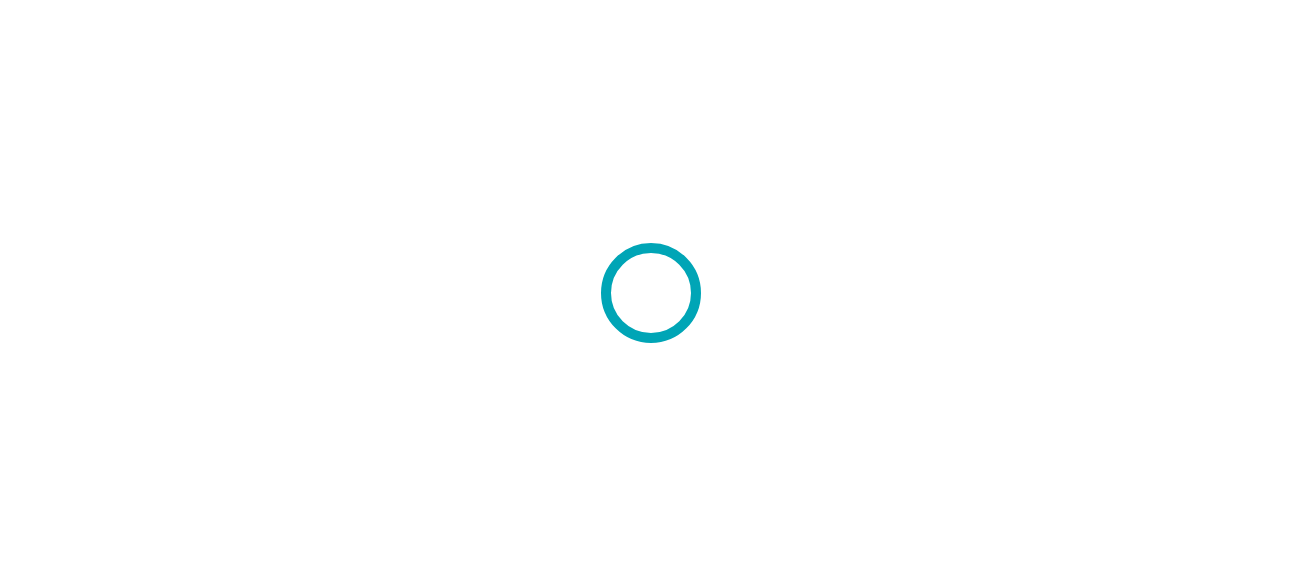 scroll, scrollTop: 0, scrollLeft: 0, axis: both 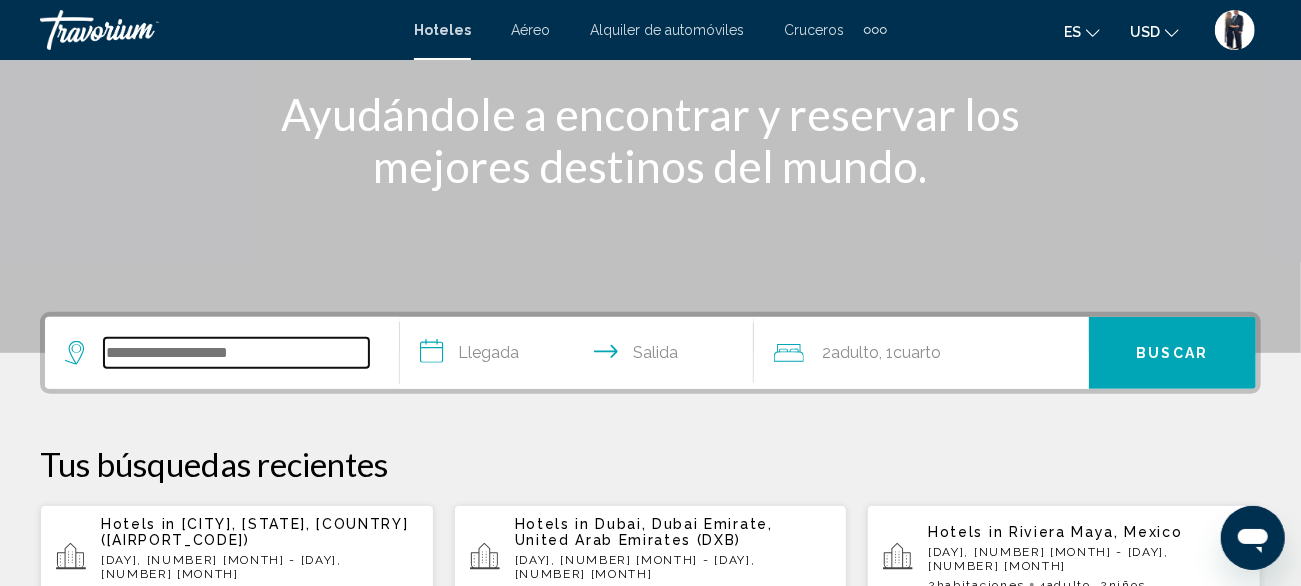 click at bounding box center [236, 353] 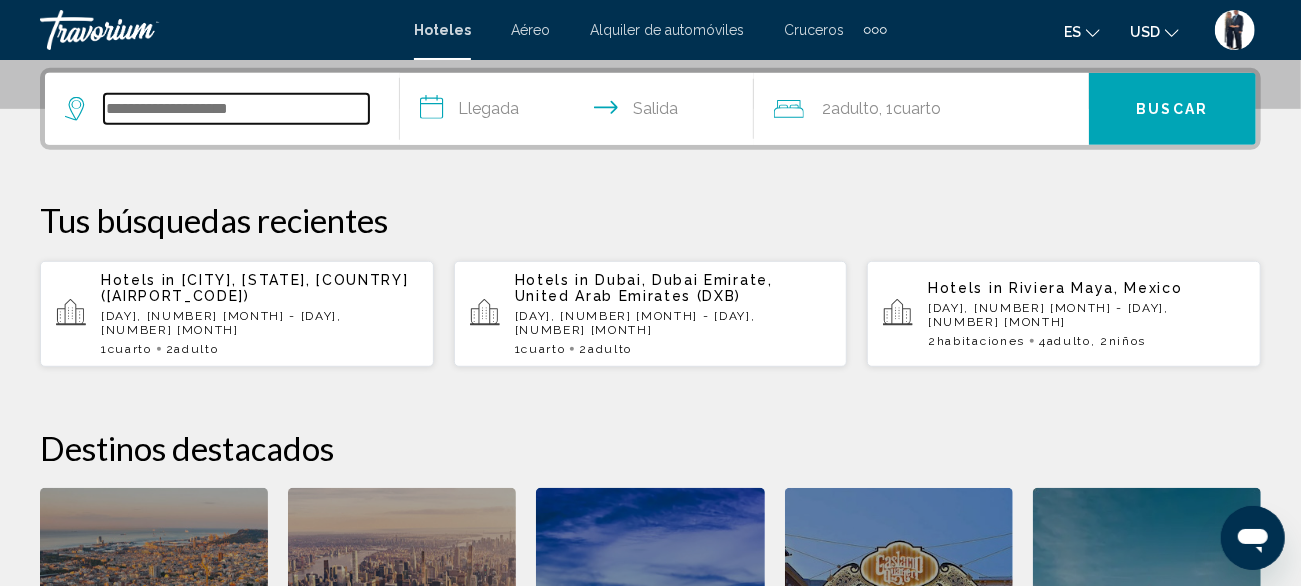 scroll, scrollTop: 493, scrollLeft: 0, axis: vertical 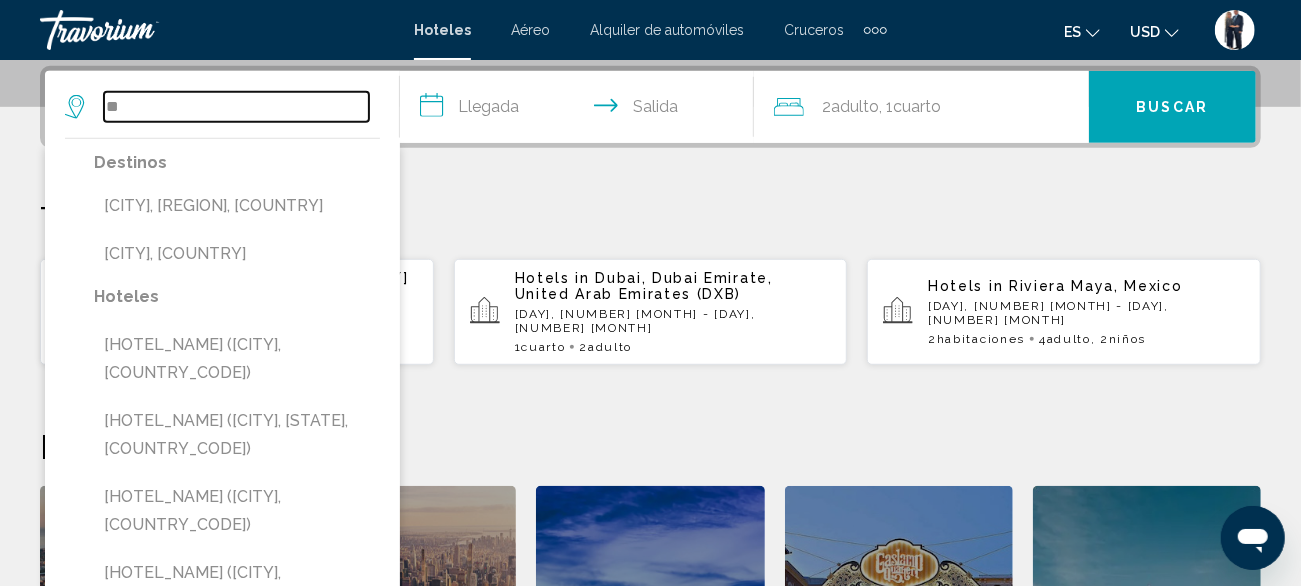 type on "*" 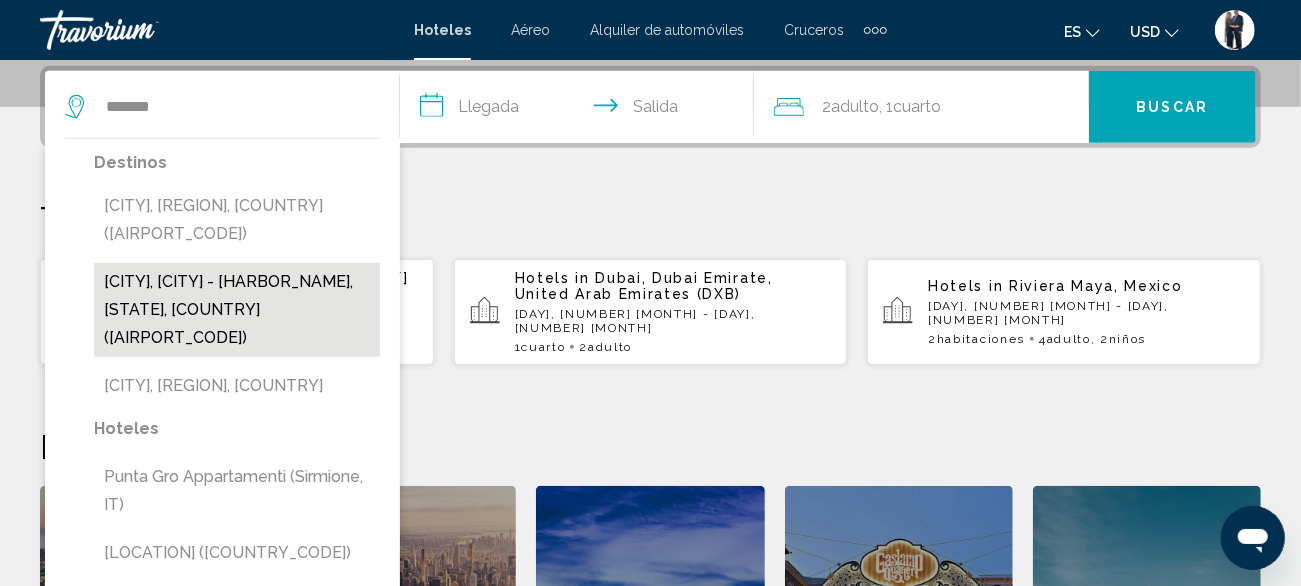 click on "Punta Gorda, Port Charlotte - Charlotte Harbor, FL, United States (PGD)" at bounding box center (237, 310) 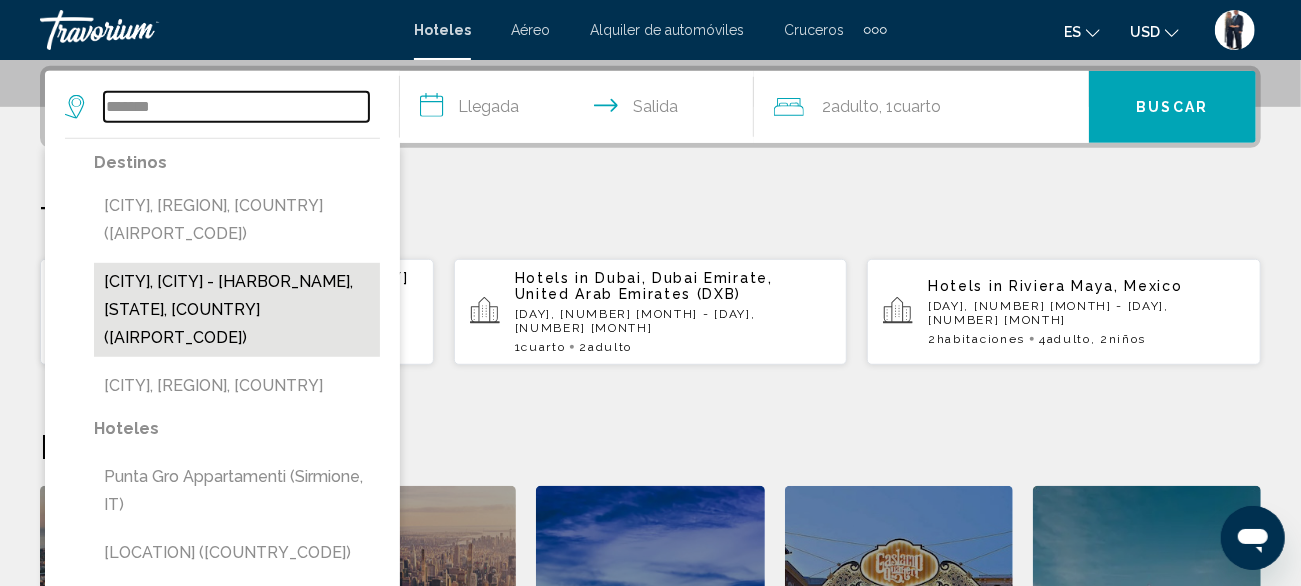 type on "**********" 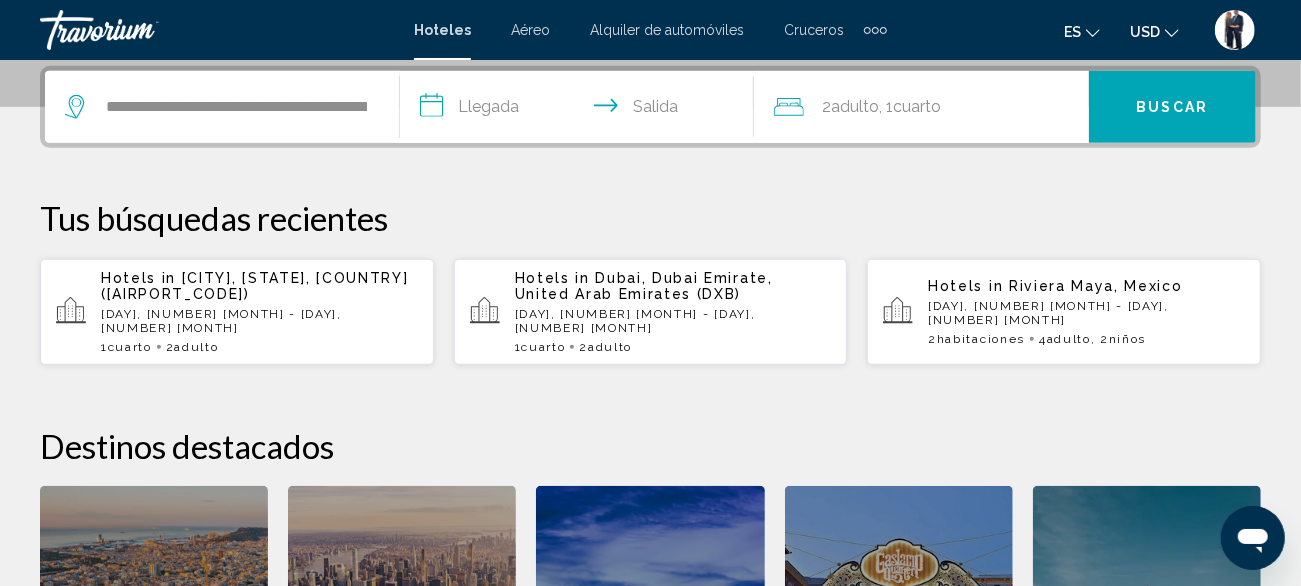 click on "**********" at bounding box center [581, 110] 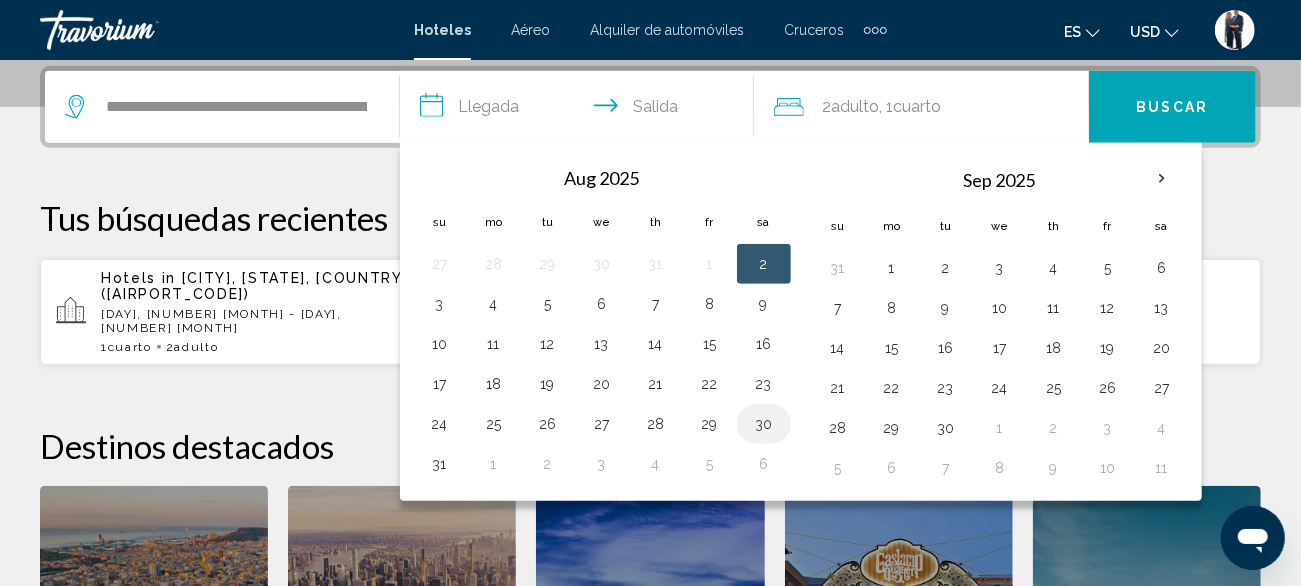 click on "30" at bounding box center (764, 424) 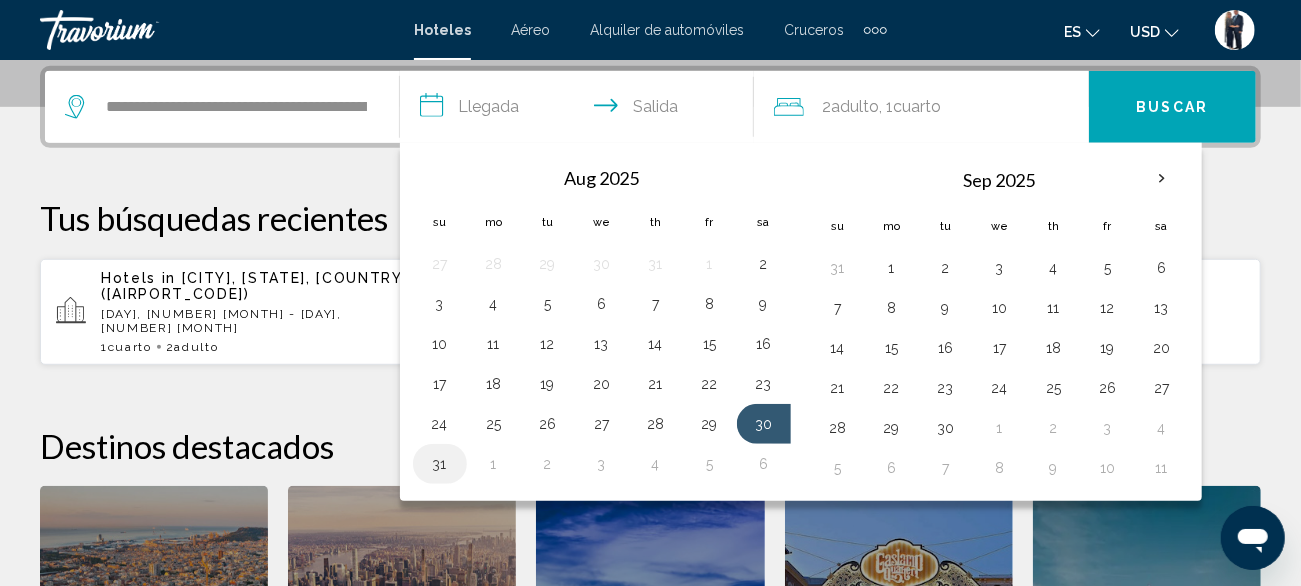 click on "31" at bounding box center [440, 464] 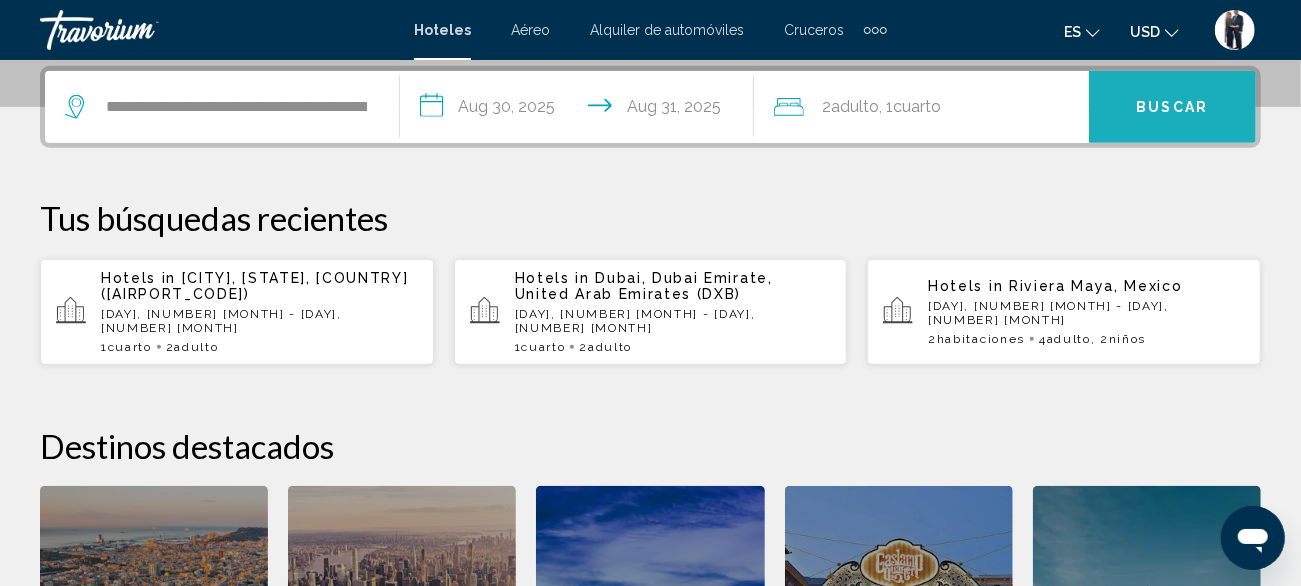 click on "Buscar" at bounding box center [1173, 108] 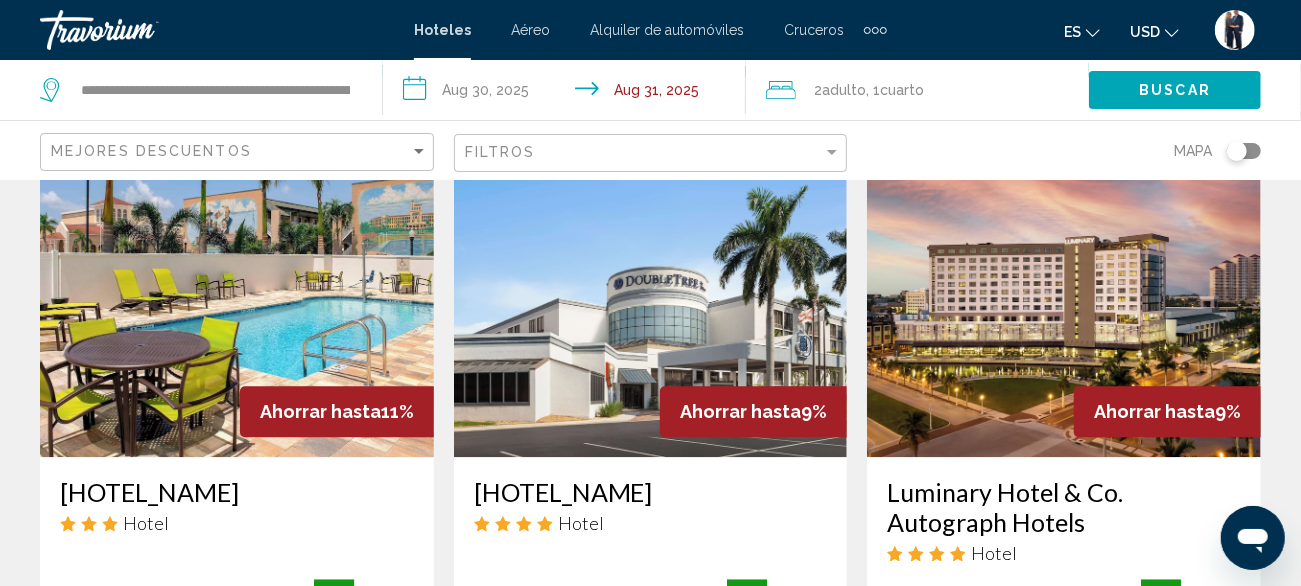 scroll, scrollTop: 2380, scrollLeft: 0, axis: vertical 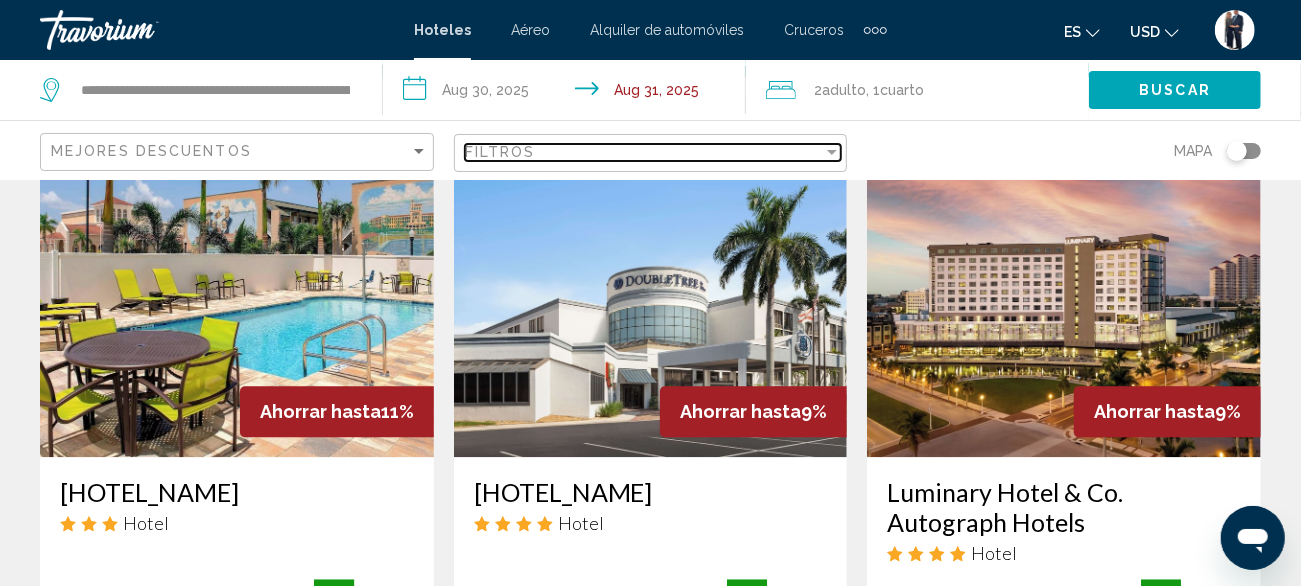 click at bounding box center [832, 152] 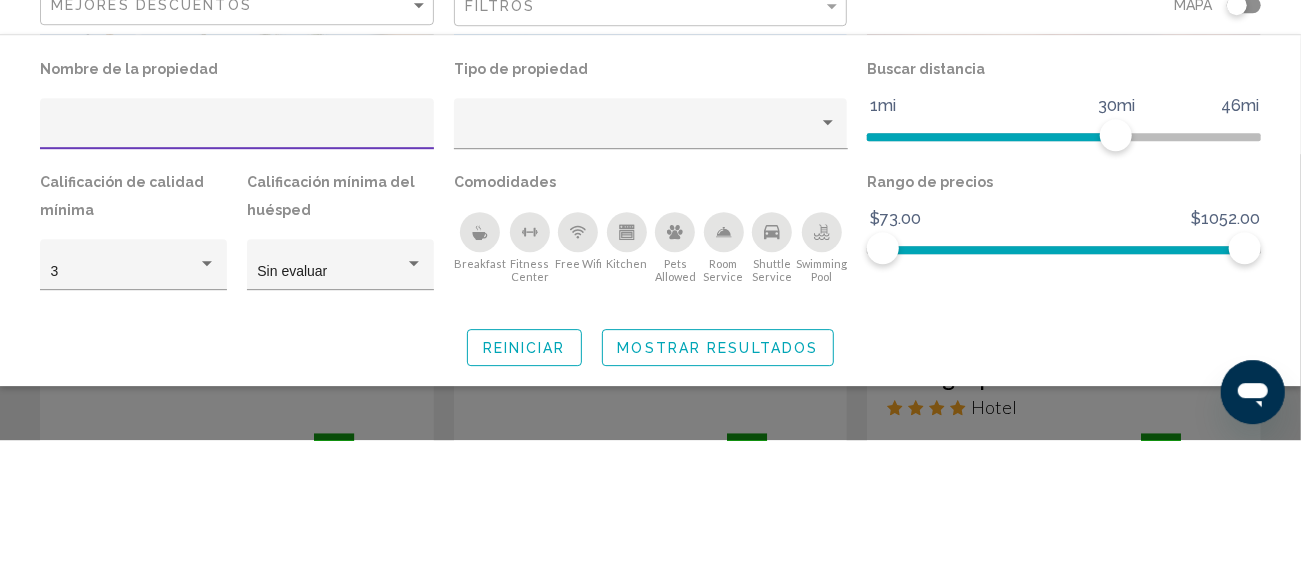 scroll, scrollTop: 2380, scrollLeft: 0, axis: vertical 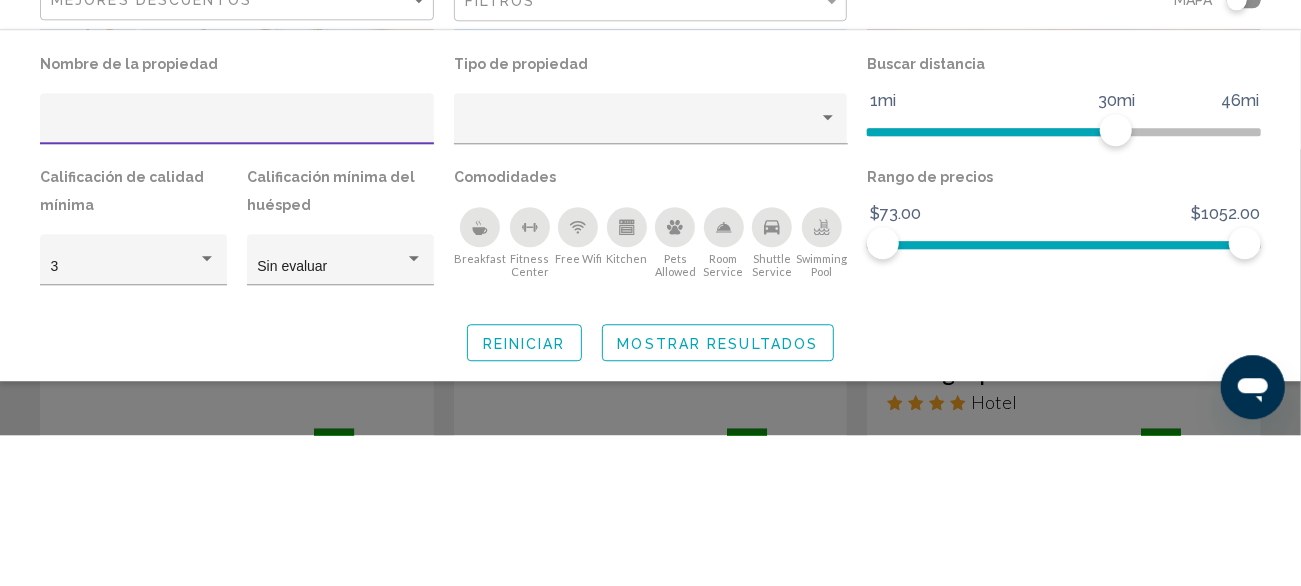 click at bounding box center (237, 277) 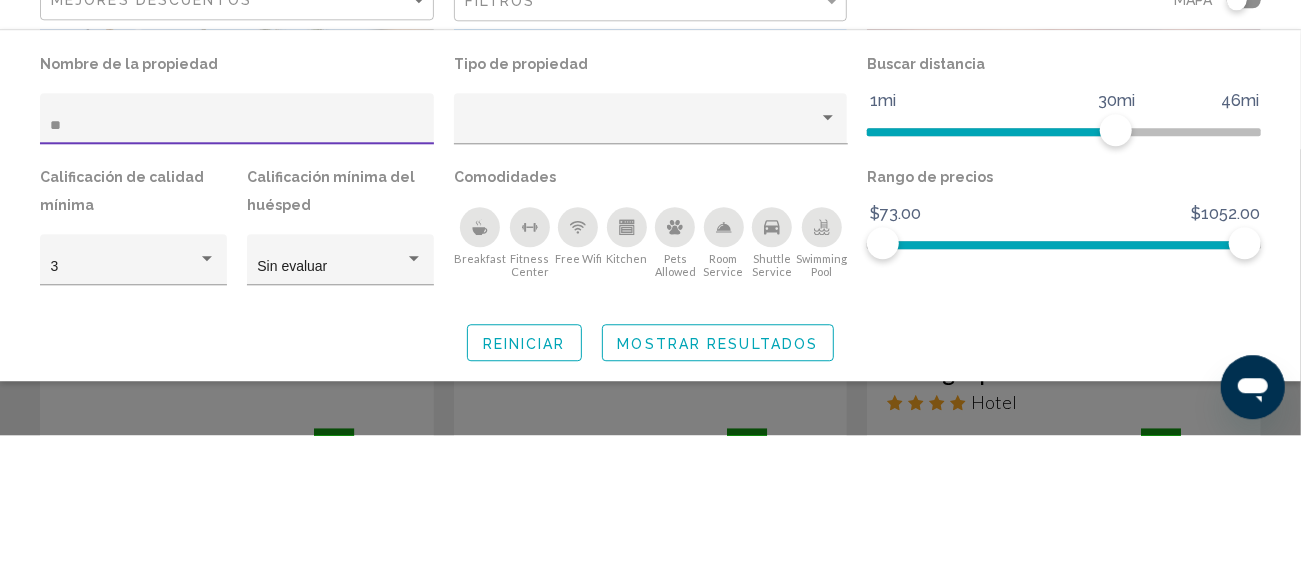scroll, scrollTop: 2380, scrollLeft: 0, axis: vertical 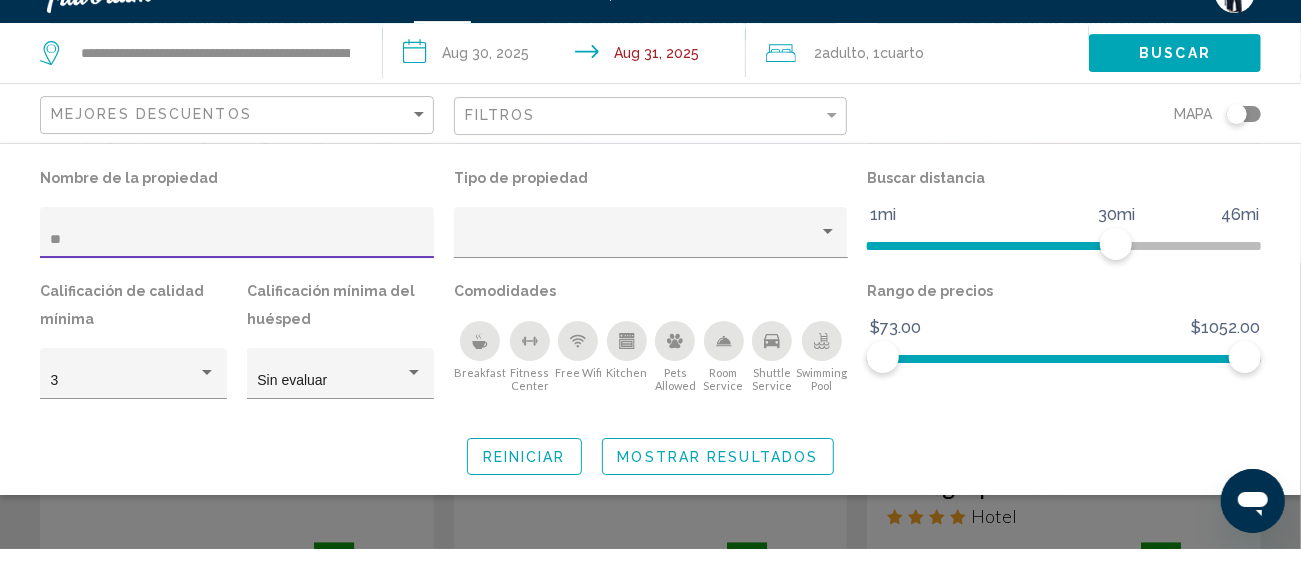 type on "*" 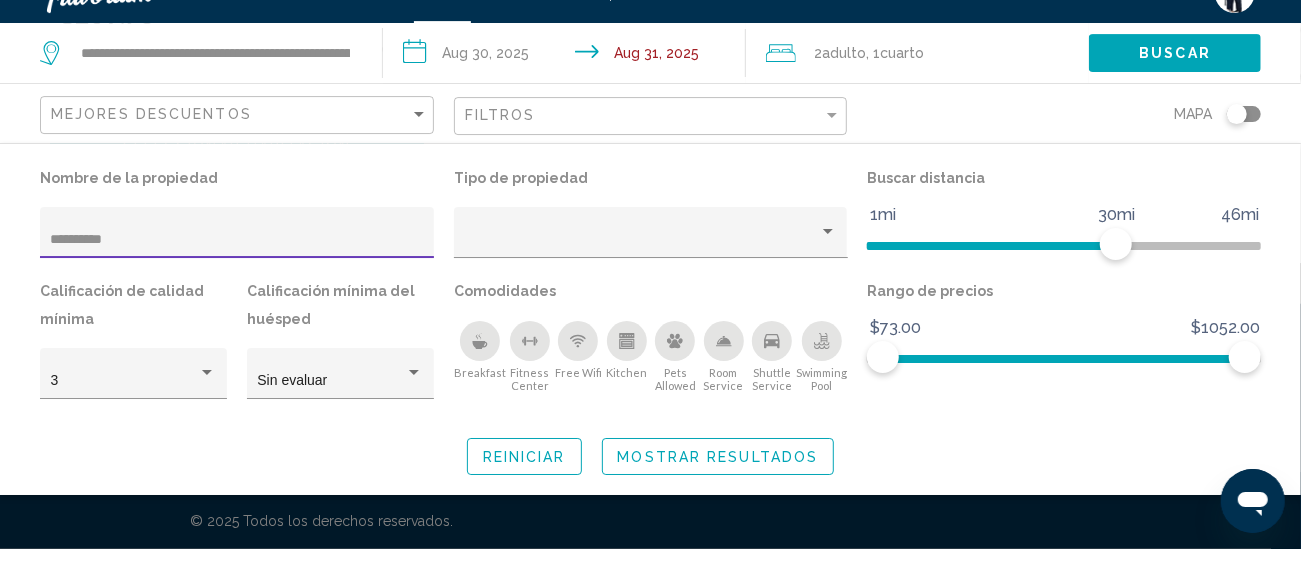 scroll, scrollTop: 761, scrollLeft: 0, axis: vertical 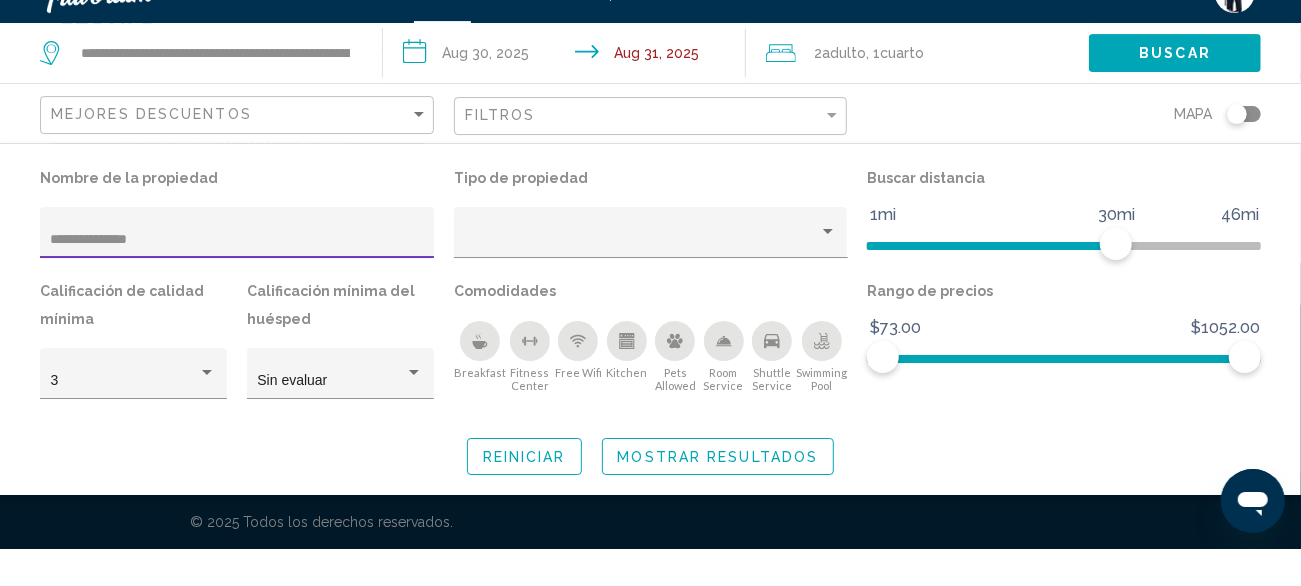 type on "**********" 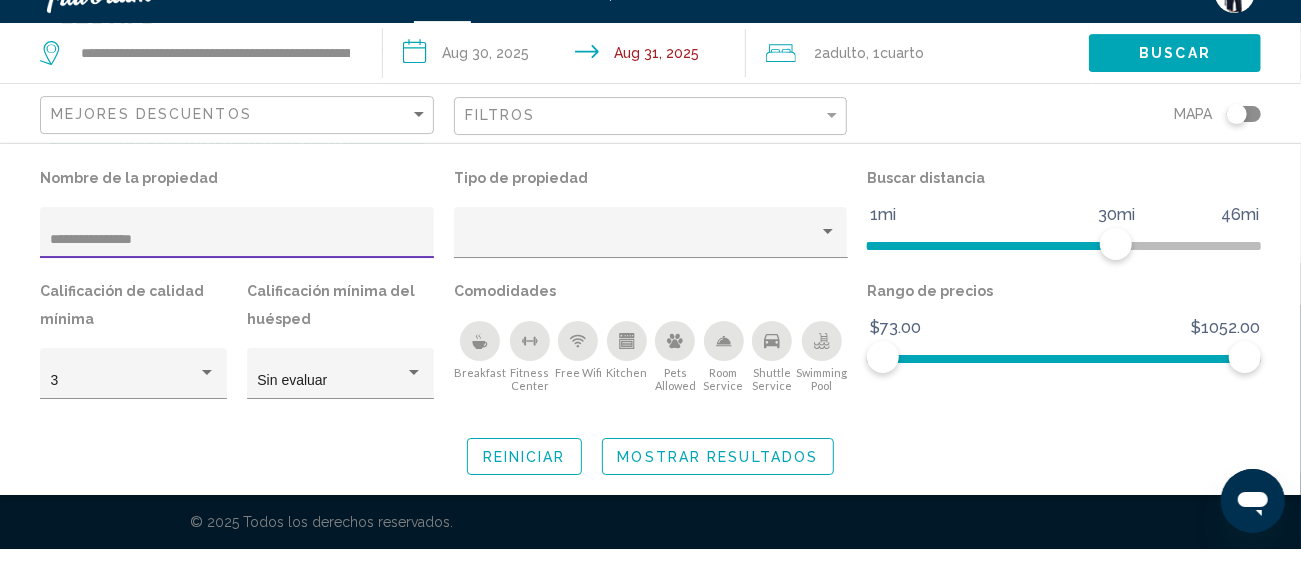 click on "Mostrar resultados" 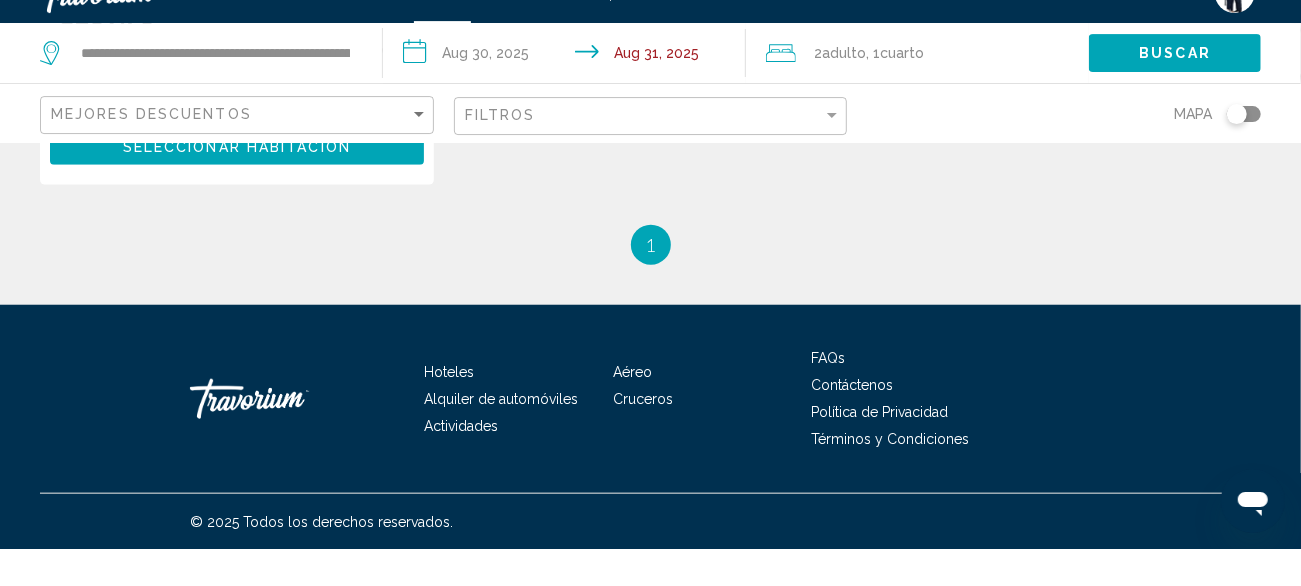 scroll, scrollTop: 761, scrollLeft: 0, axis: vertical 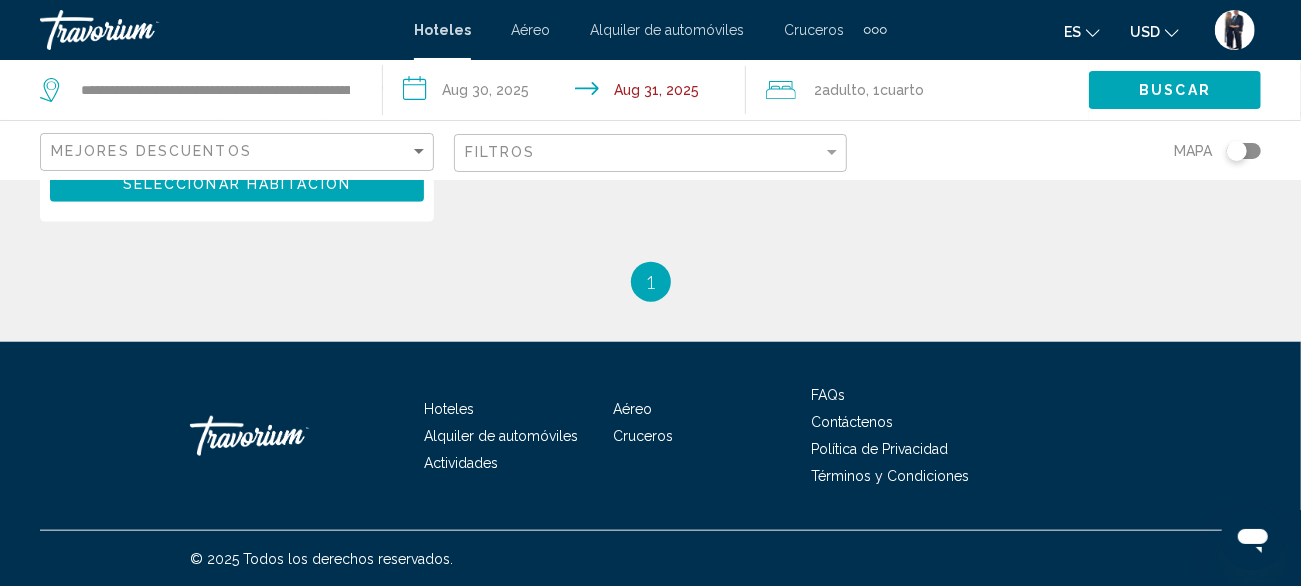 click on "1 / 1  You're on page  1" at bounding box center (650, 282) 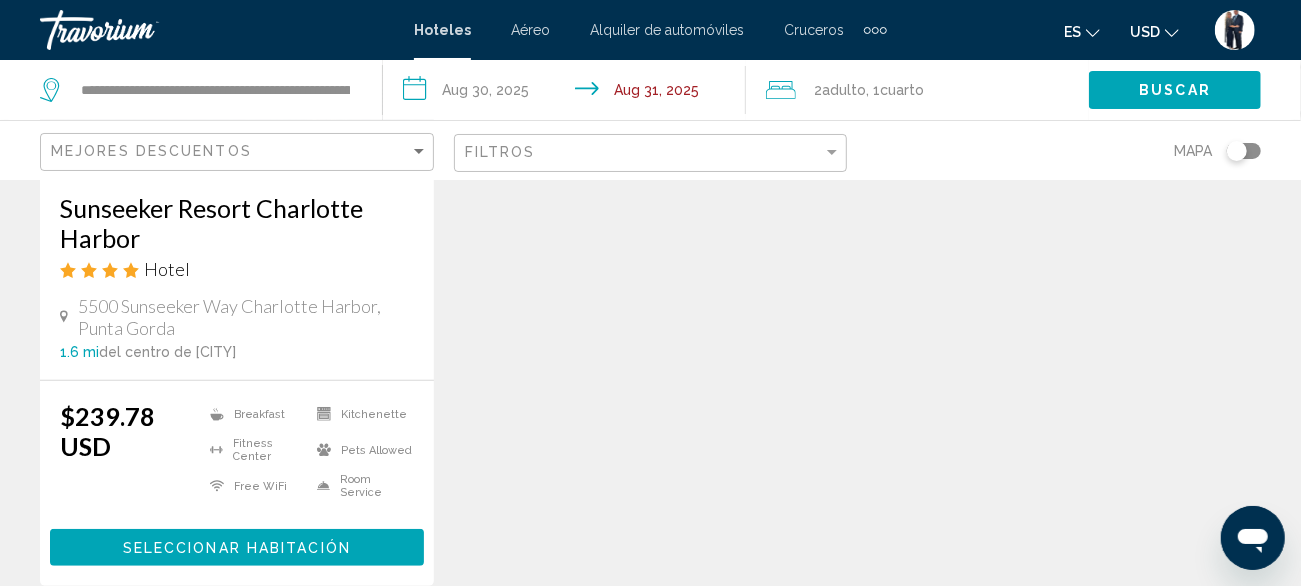 scroll, scrollTop: 402, scrollLeft: 0, axis: vertical 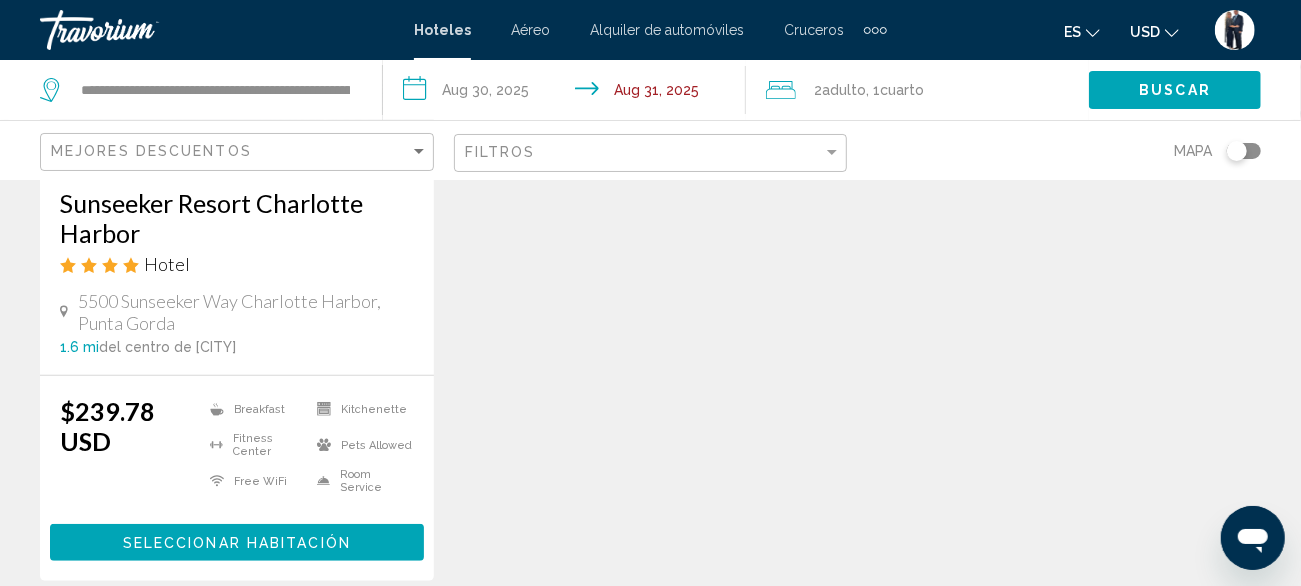 click on "Seleccionar habitación" at bounding box center [237, 542] 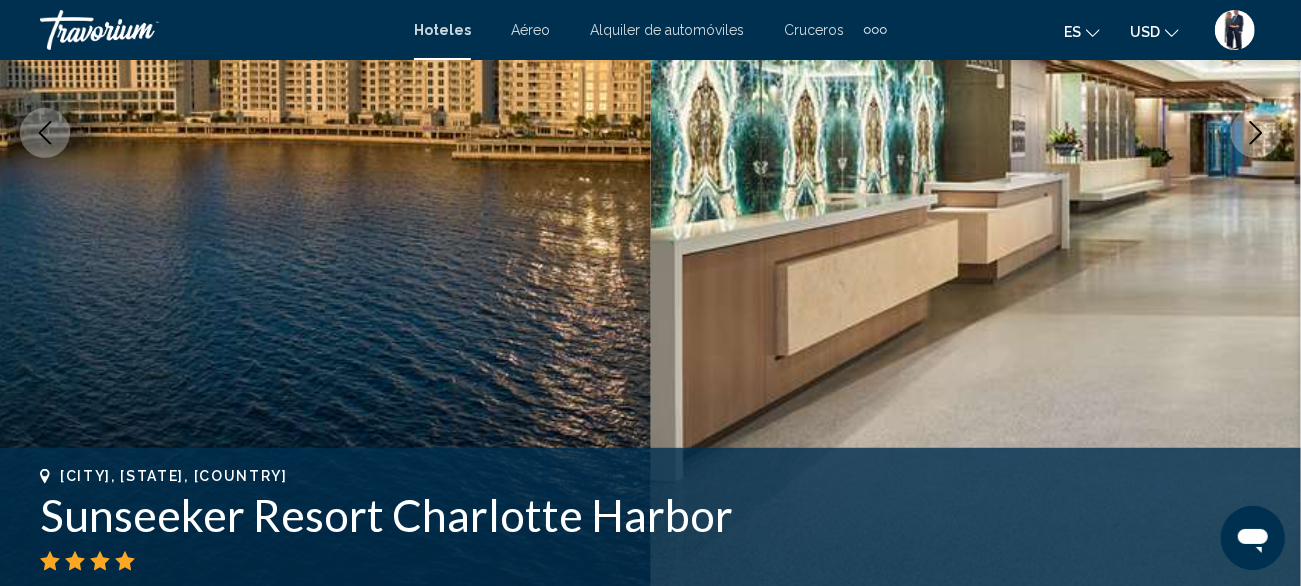 scroll, scrollTop: 241, scrollLeft: 0, axis: vertical 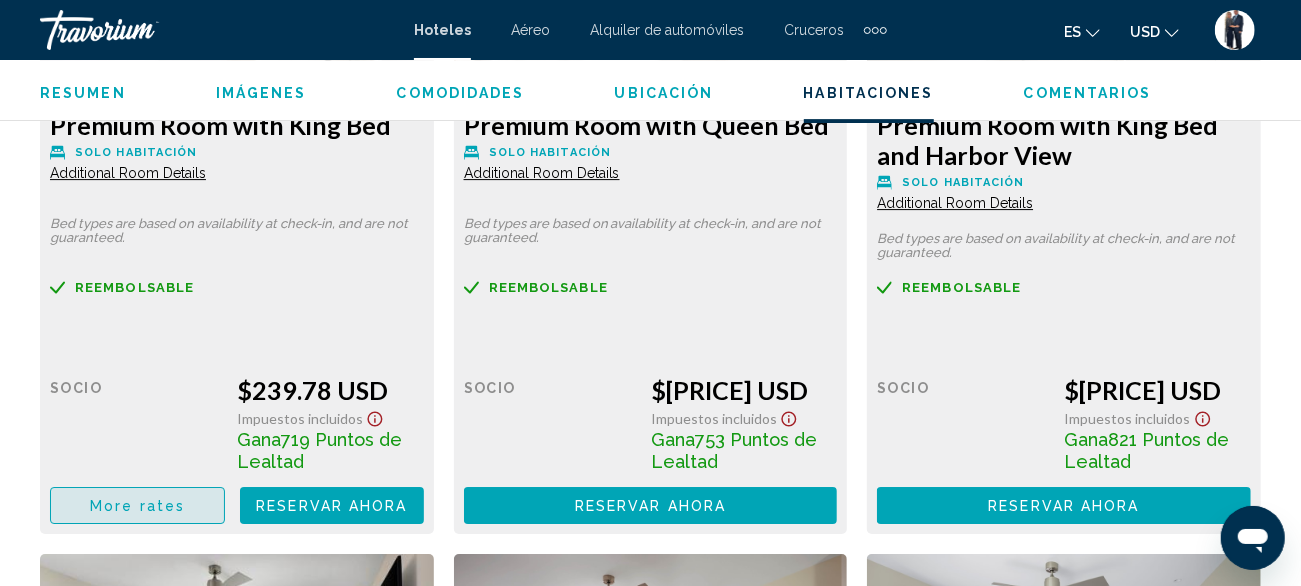 click on "More rates" at bounding box center [137, 506] 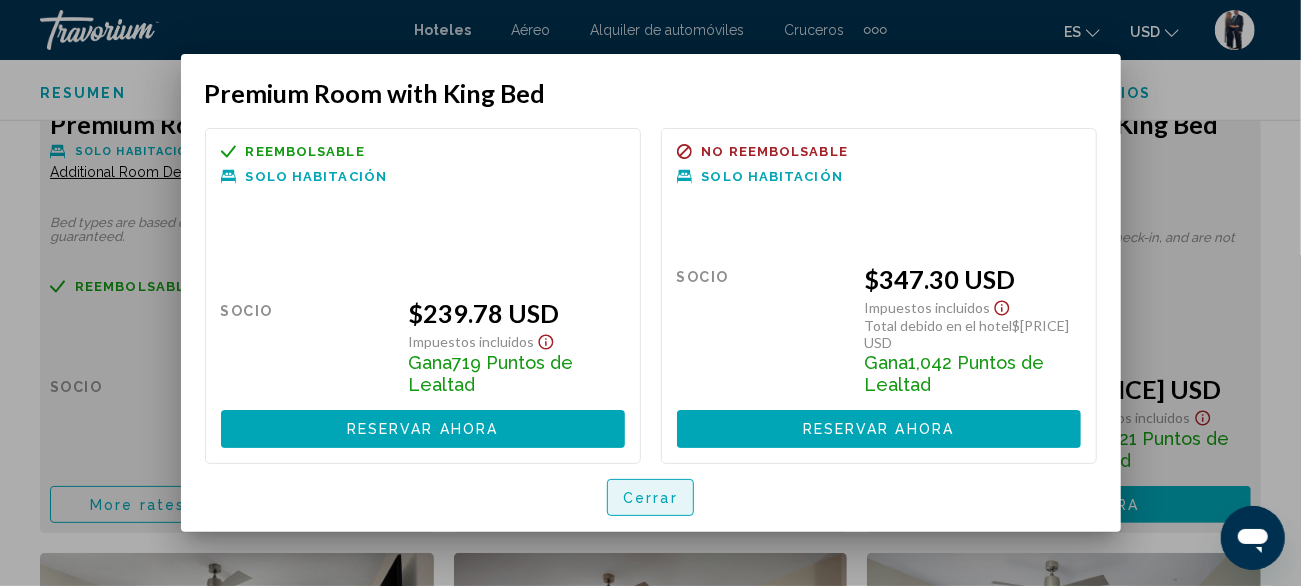 click on "Cerrar" at bounding box center [650, 498] 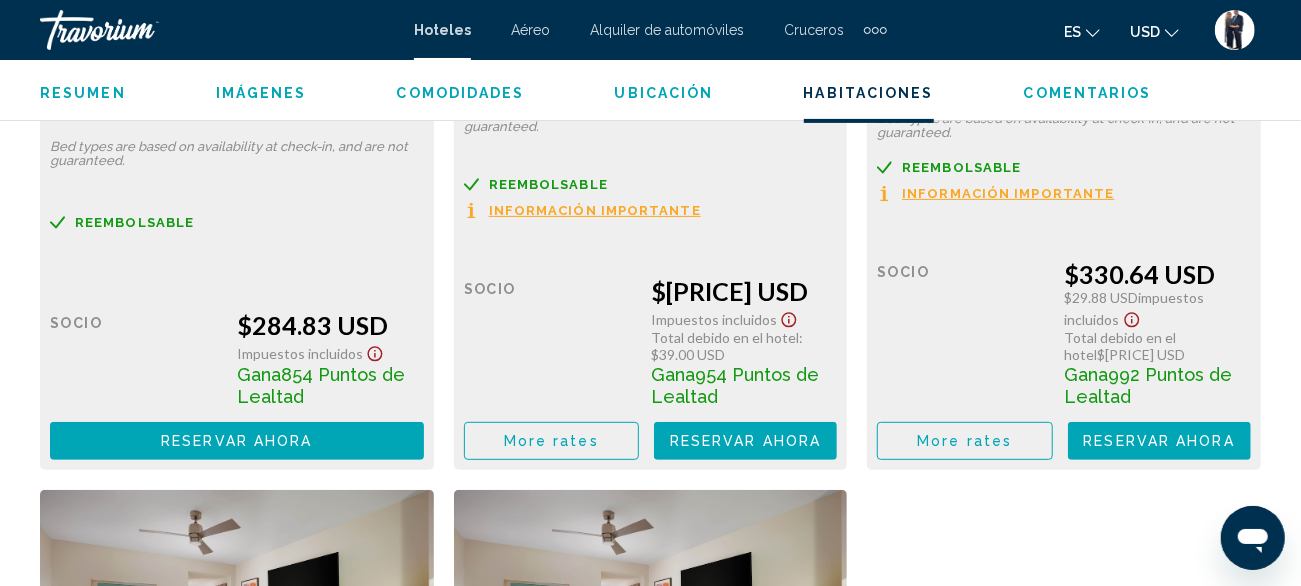 scroll, scrollTop: 4156, scrollLeft: 0, axis: vertical 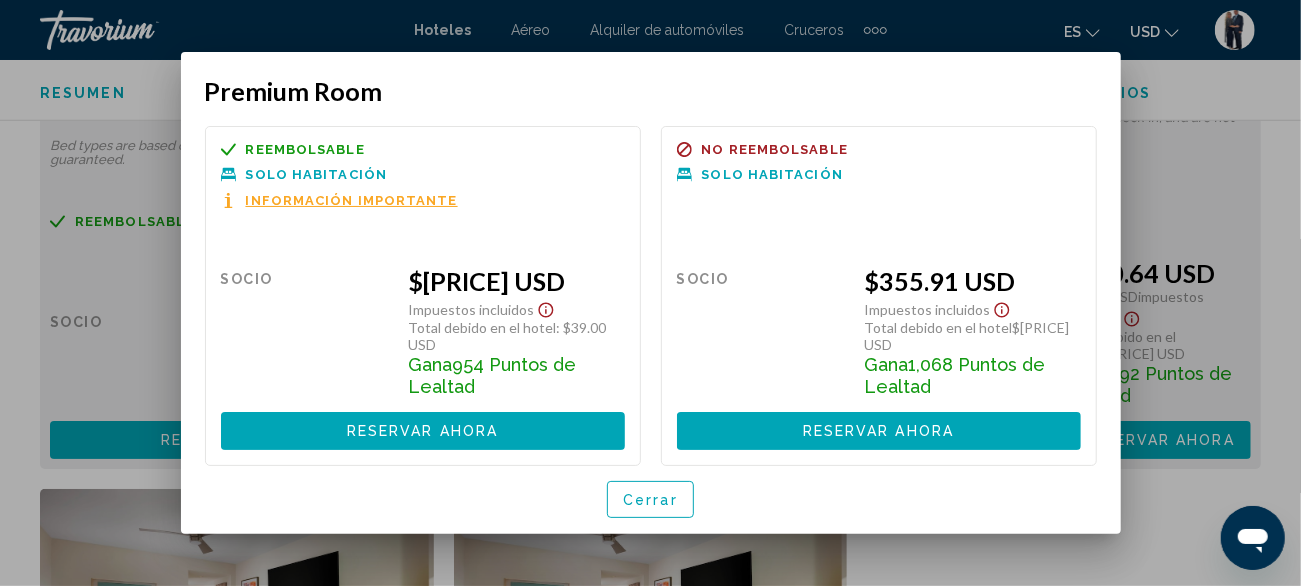 click on "Cerrar" at bounding box center (650, 500) 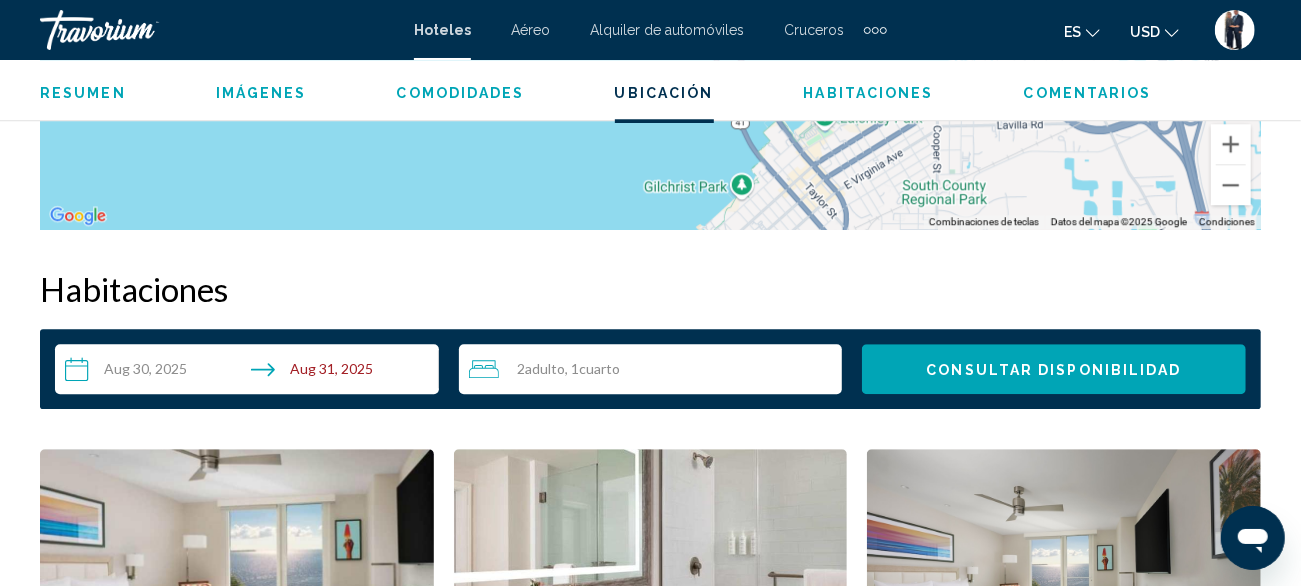 scroll, scrollTop: 2766, scrollLeft: 0, axis: vertical 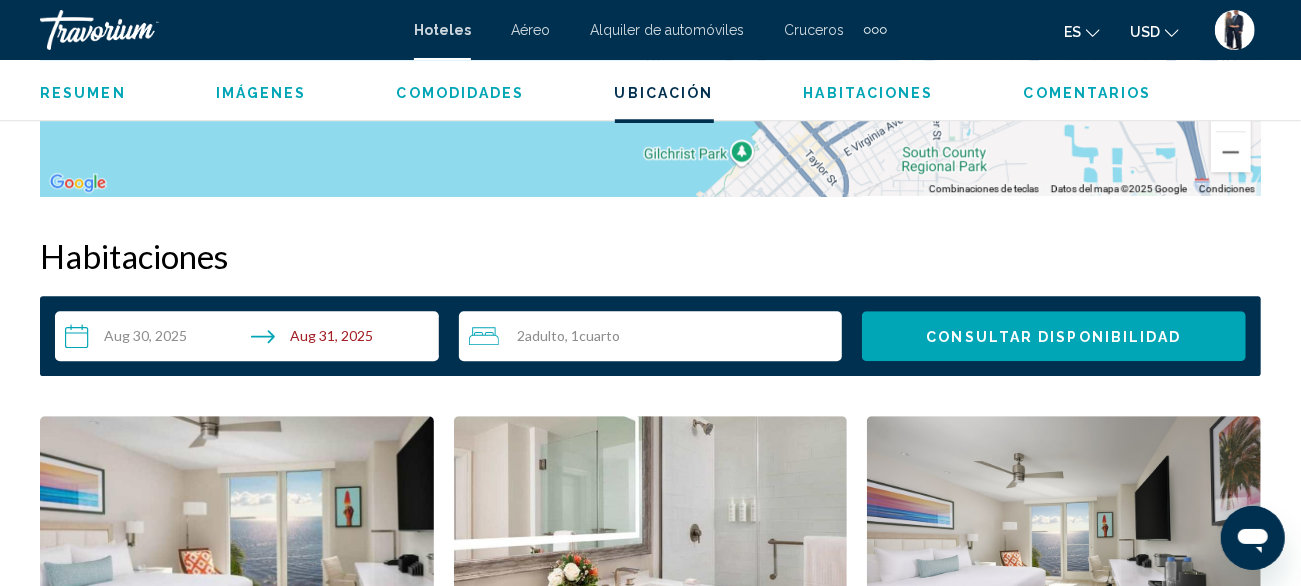 click on "**********" at bounding box center [251, 339] 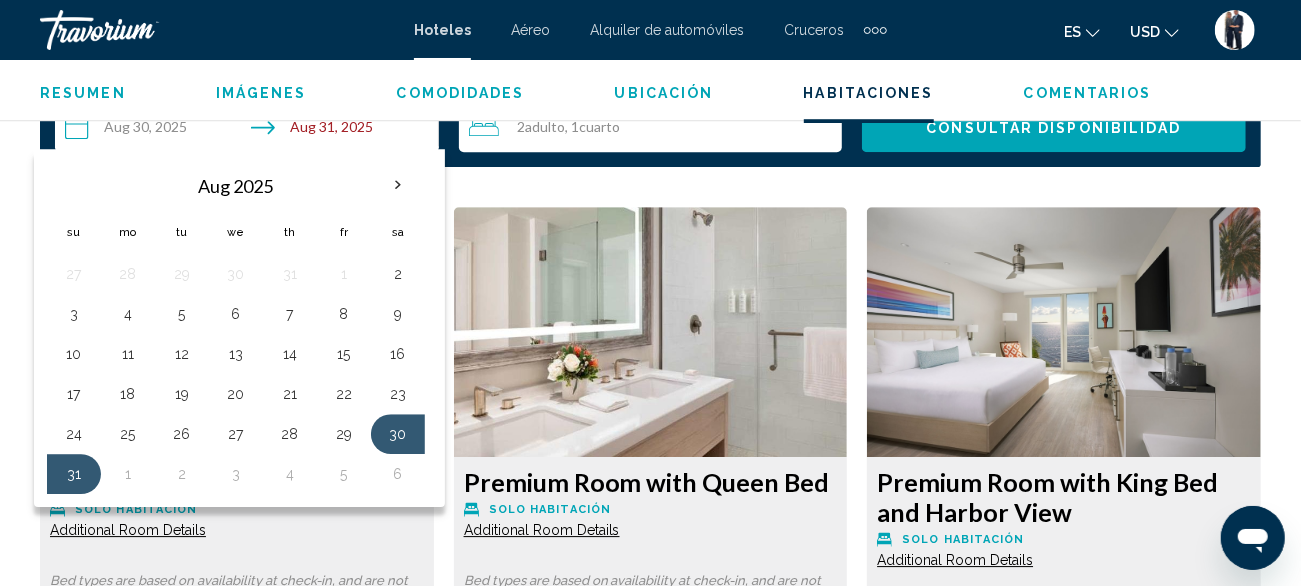 scroll, scrollTop: 2976, scrollLeft: 0, axis: vertical 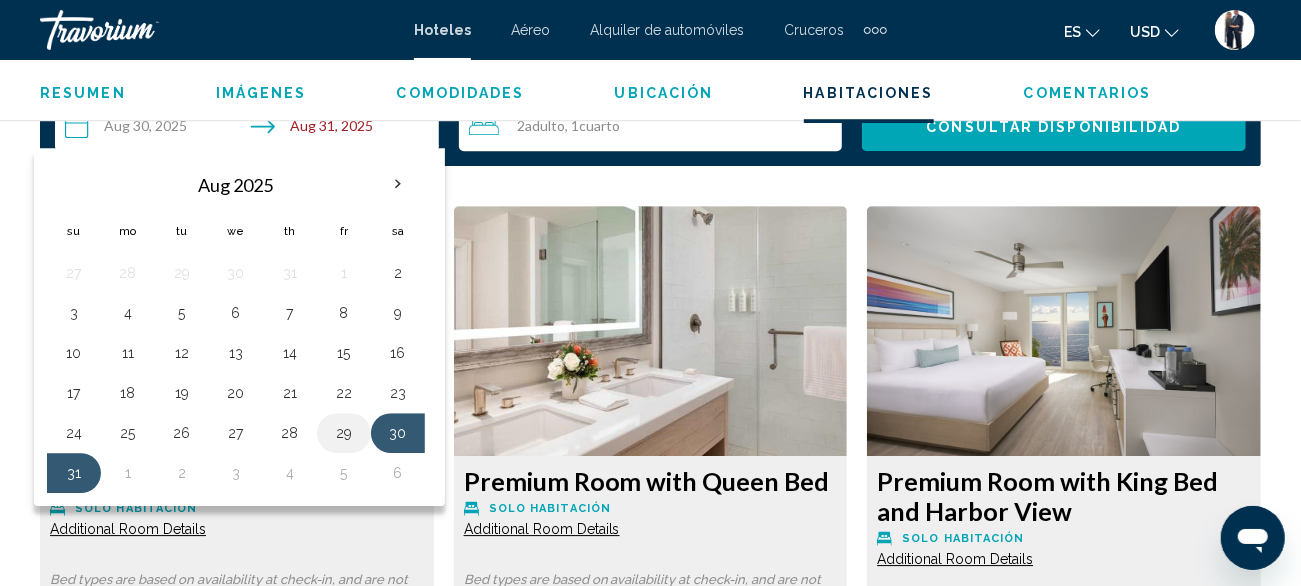 click on "29" at bounding box center (344, 433) 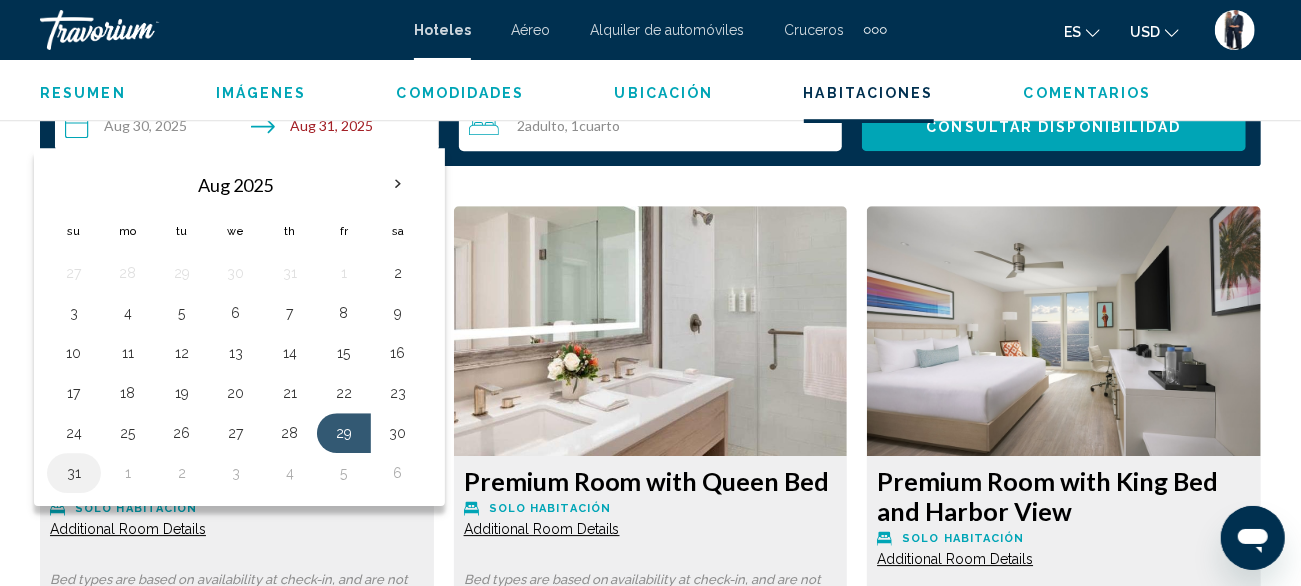 click on "31" at bounding box center (74, 473) 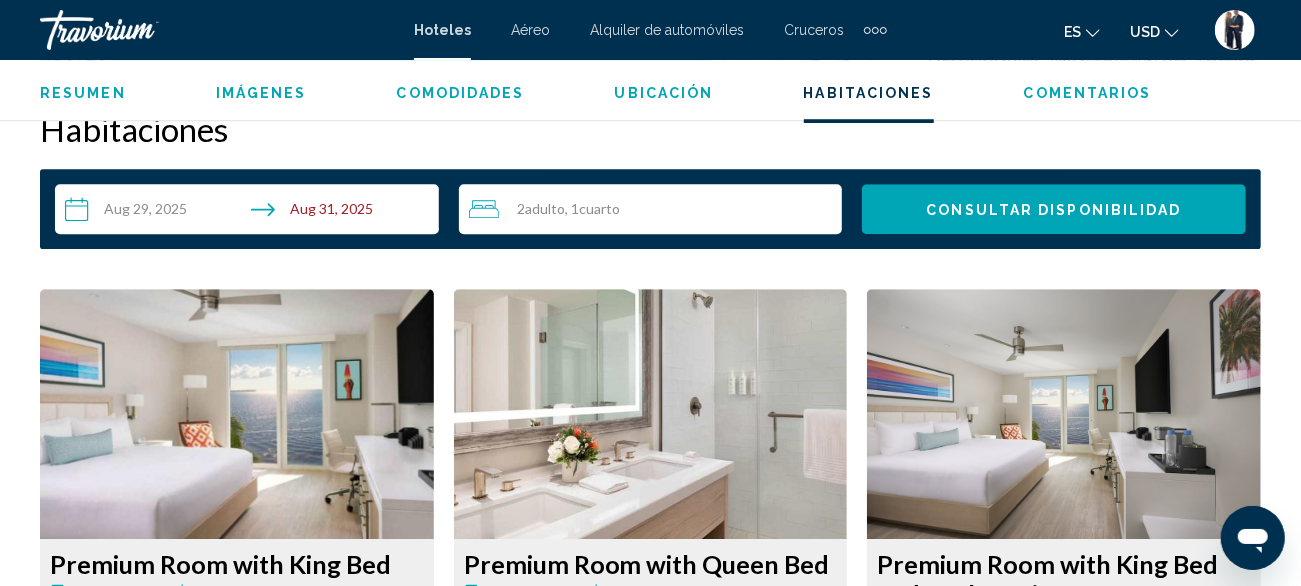scroll, scrollTop: 2855, scrollLeft: 0, axis: vertical 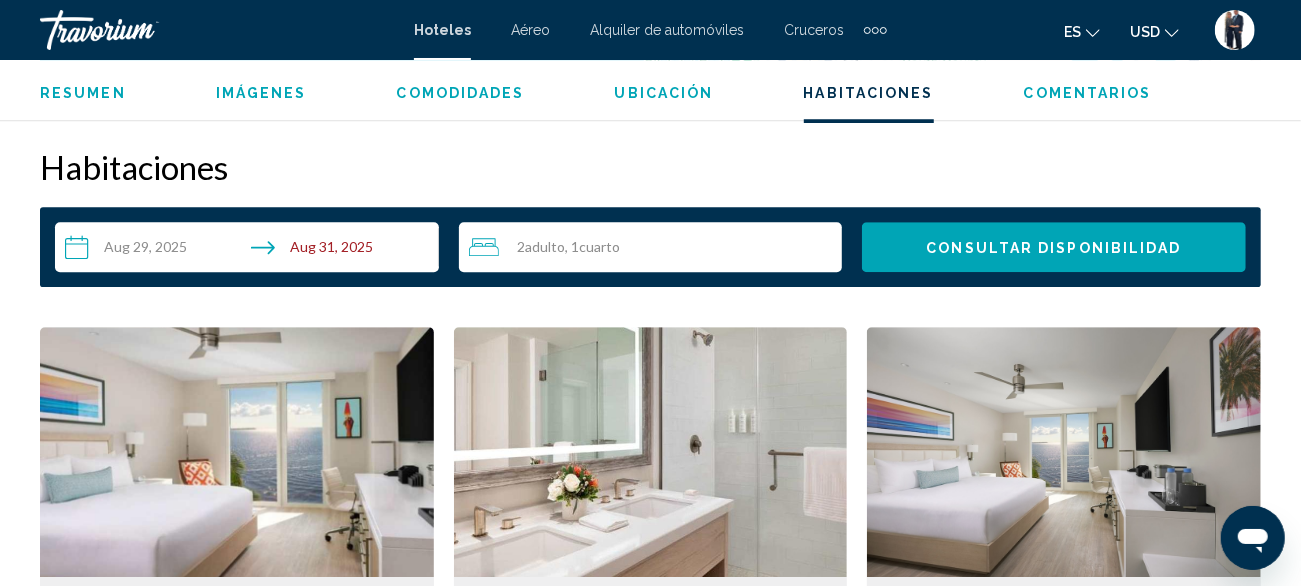 click on "Consultar disponibilidad" at bounding box center (1054, 247) 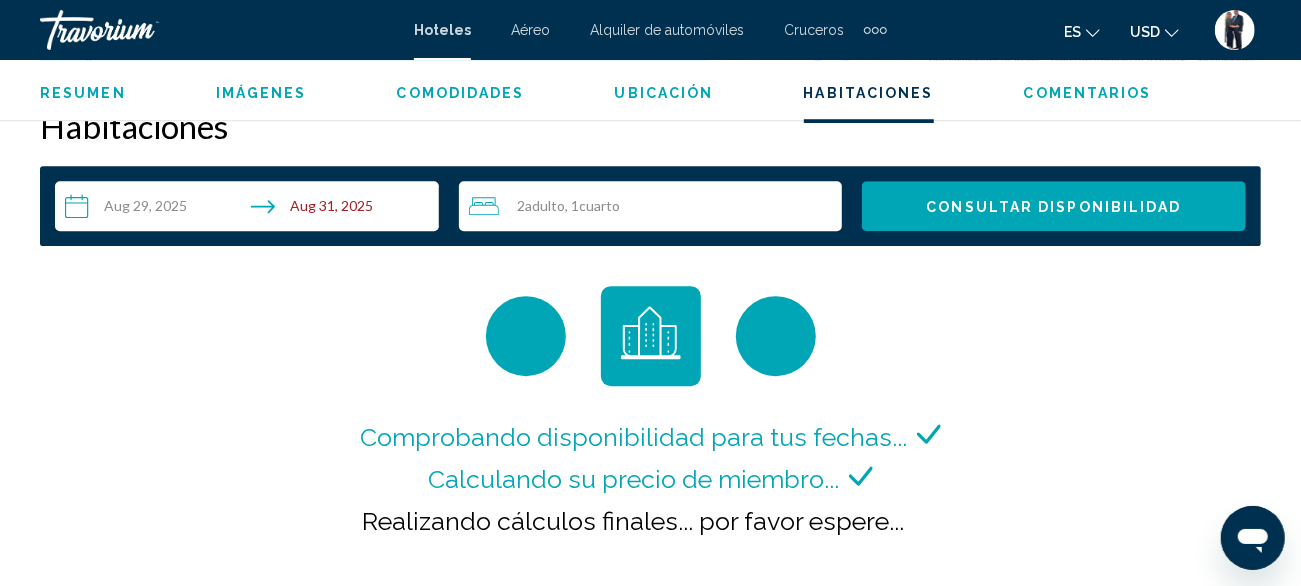scroll, scrollTop: 2897, scrollLeft: 0, axis: vertical 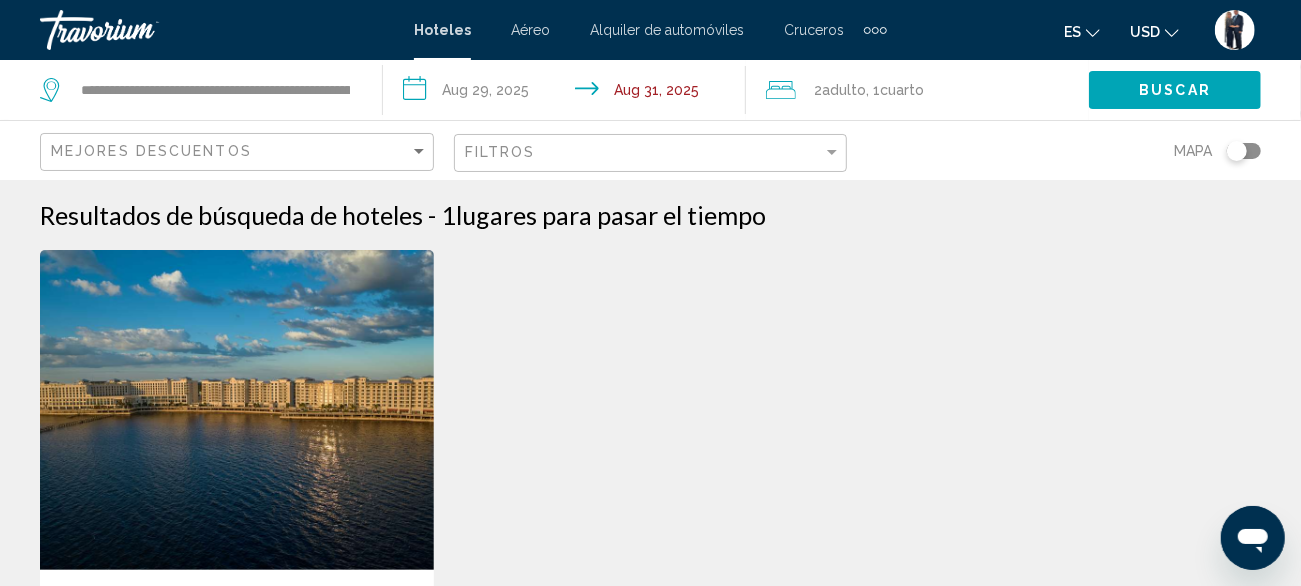 click on "Buscar" 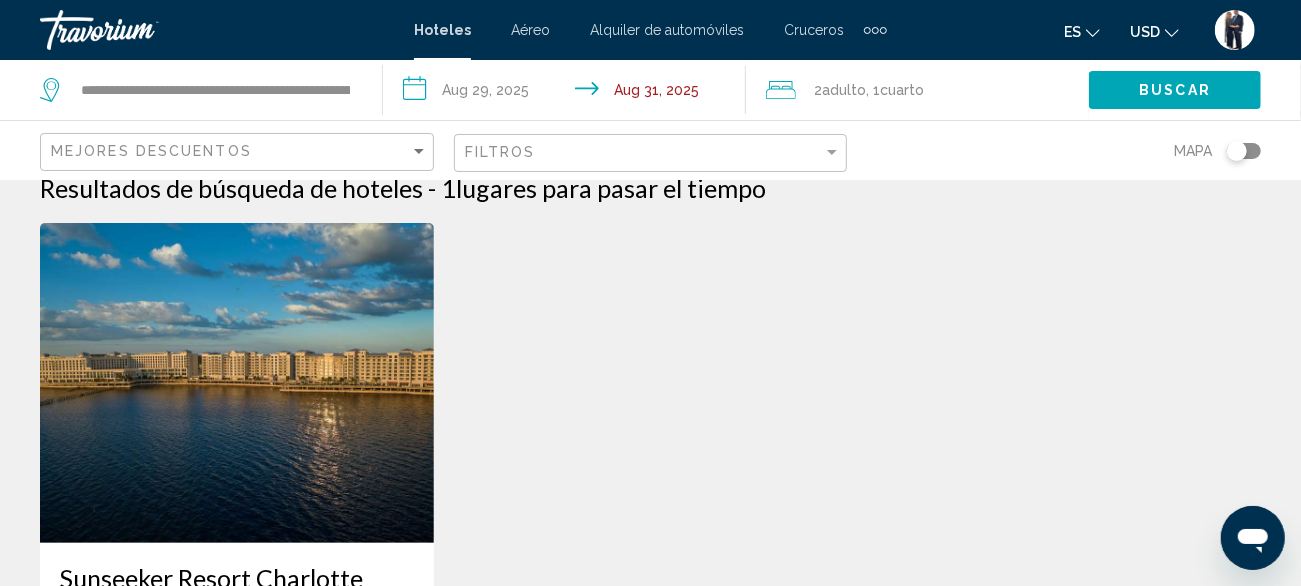 scroll, scrollTop: 0, scrollLeft: 0, axis: both 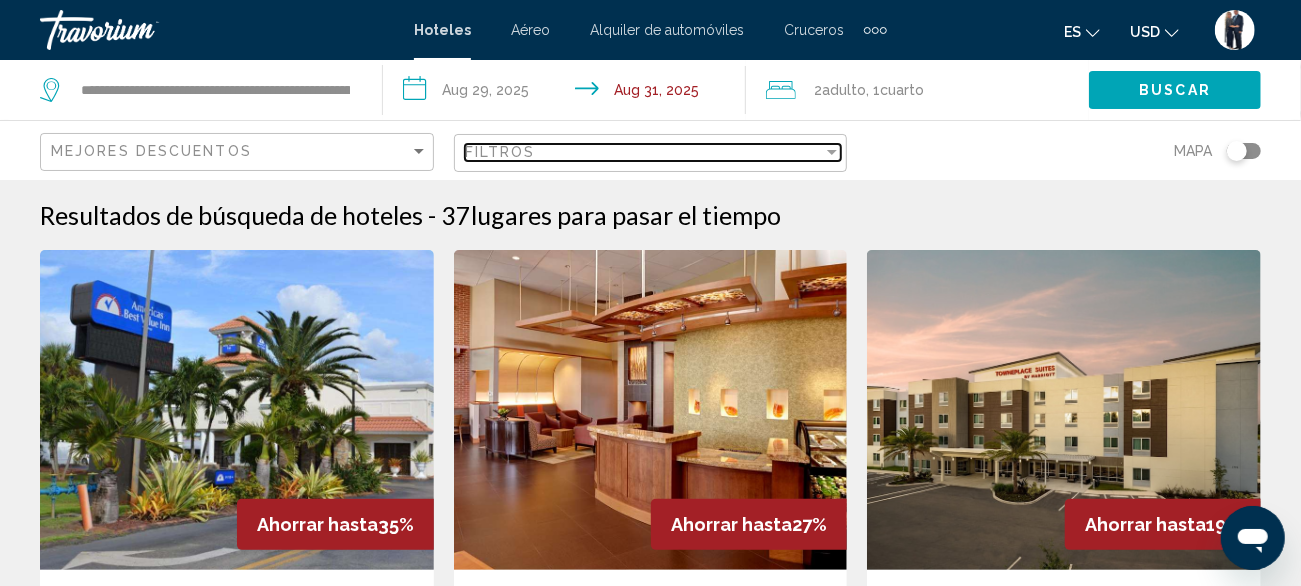 click on "Filtros" at bounding box center (644, 152) 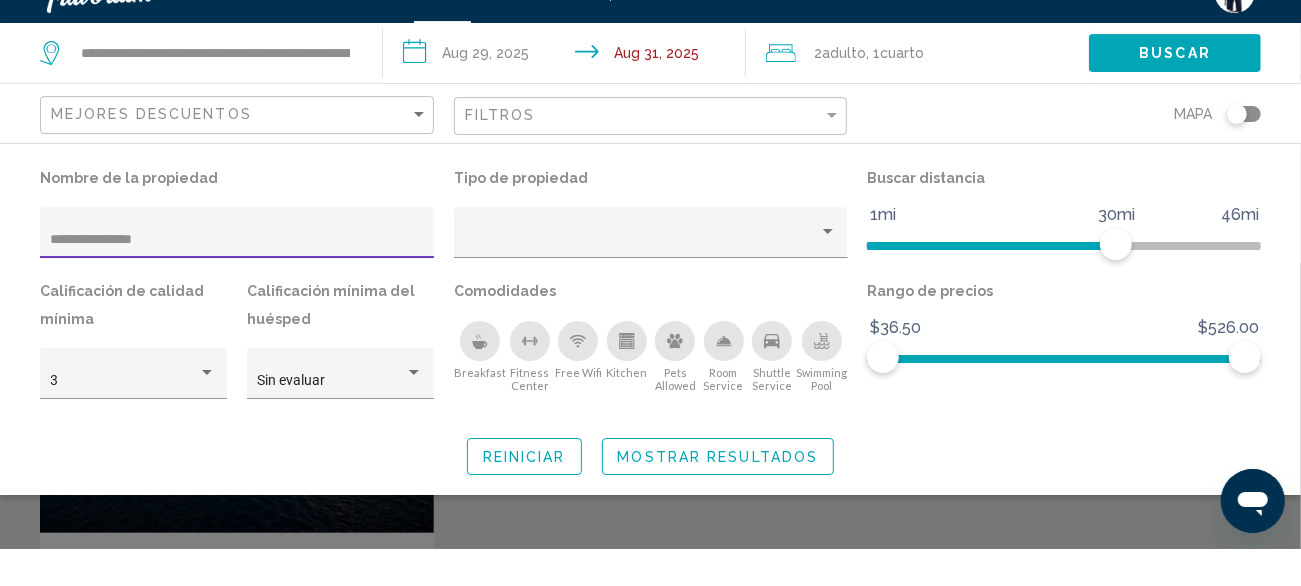 type on "**********" 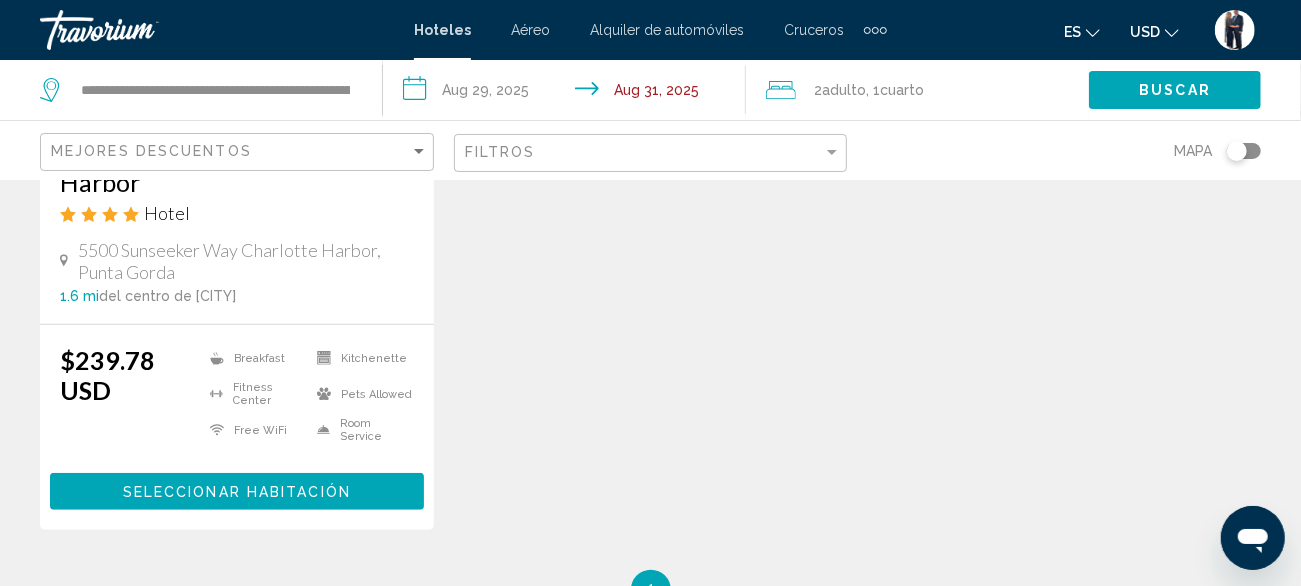scroll, scrollTop: 470, scrollLeft: 0, axis: vertical 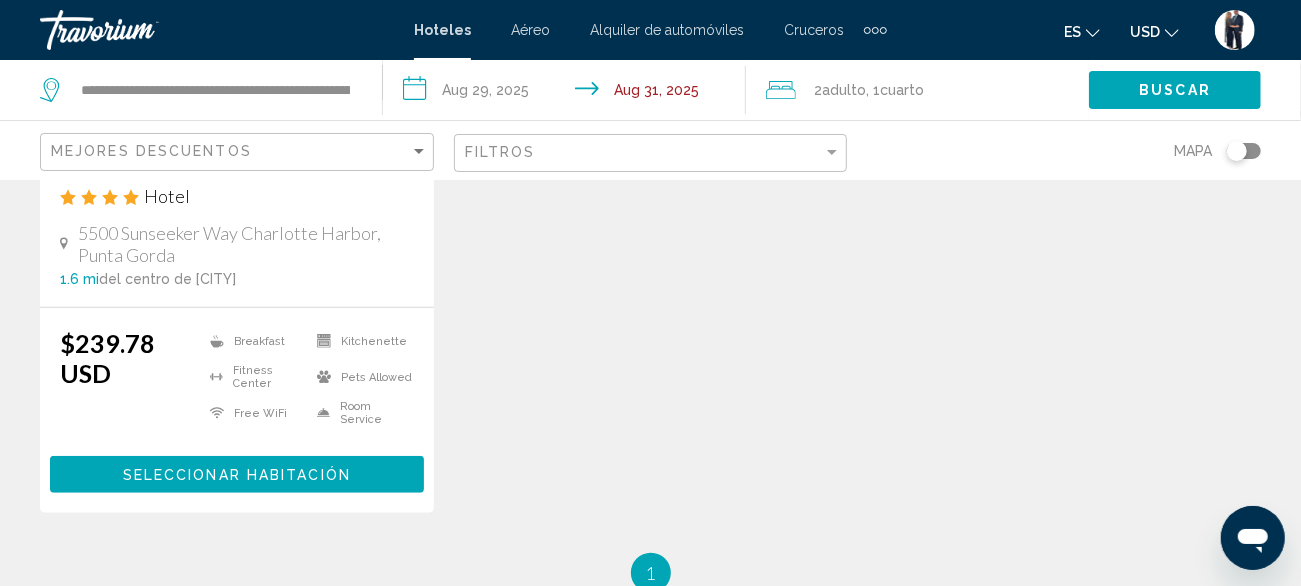click on "Seleccionar habitación" at bounding box center [237, 475] 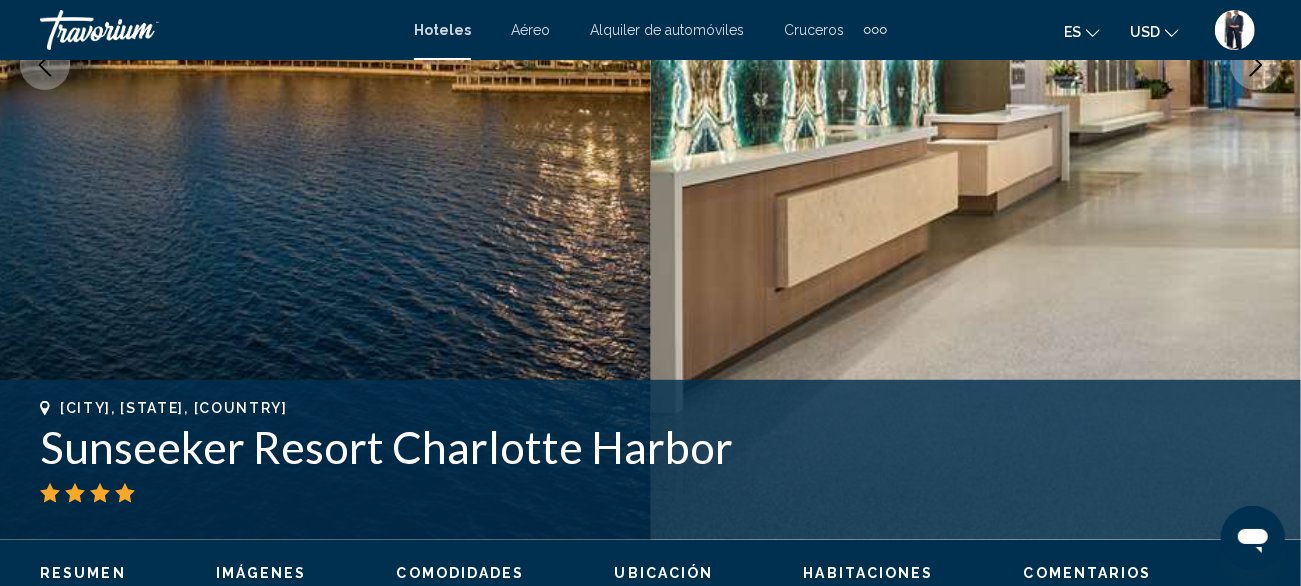 scroll, scrollTop: 241, scrollLeft: 0, axis: vertical 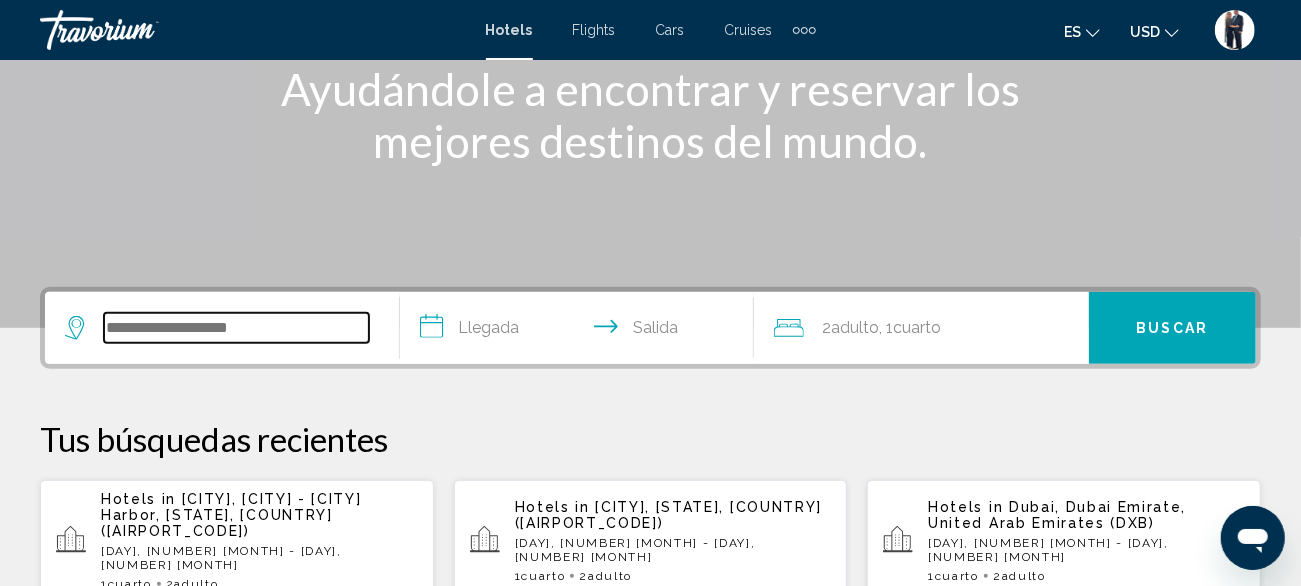 click at bounding box center [236, 328] 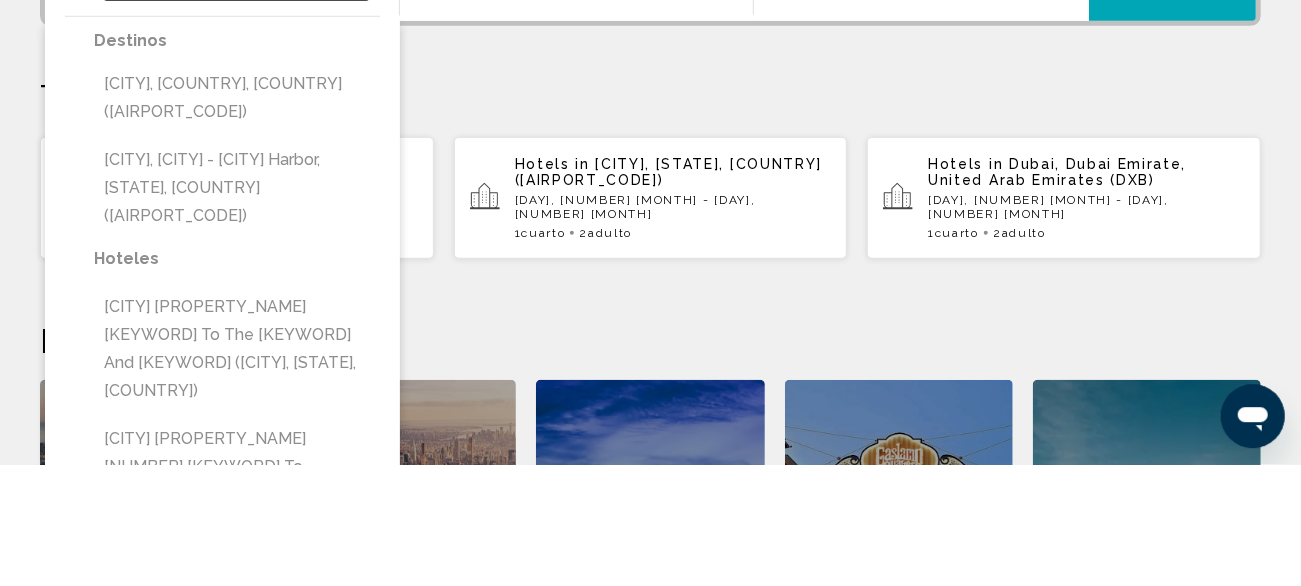 scroll, scrollTop: 493, scrollLeft: 0, axis: vertical 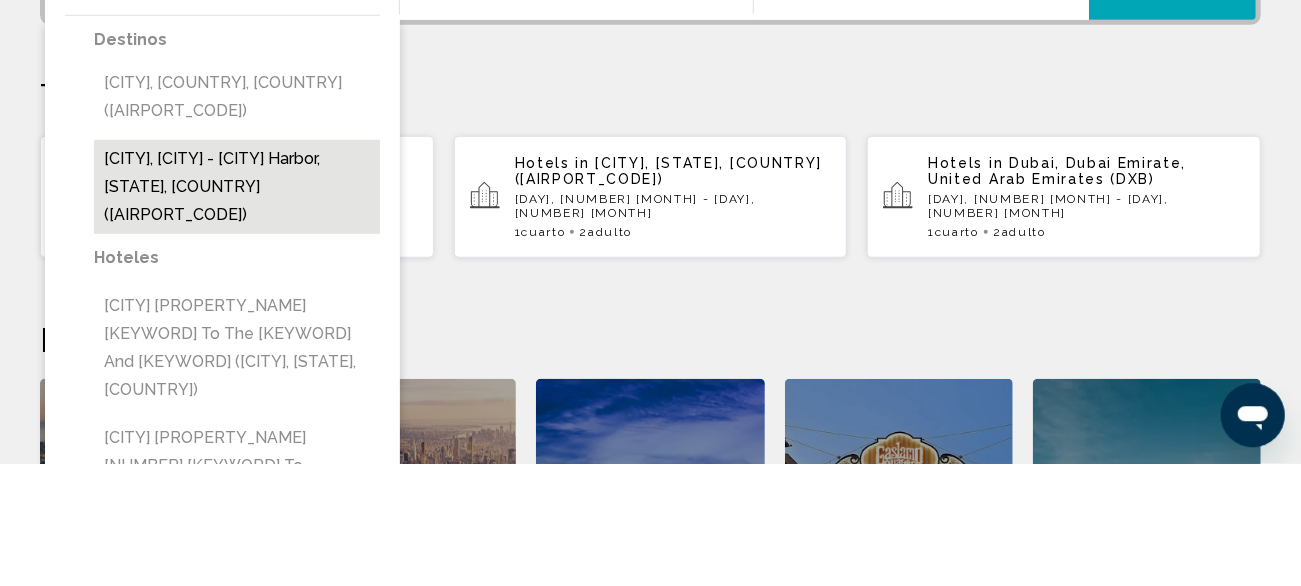 click on "Punta Gorda, Port Charlotte - Charlotte Harbor, FL, United States (PGD)" at bounding box center (237, 310) 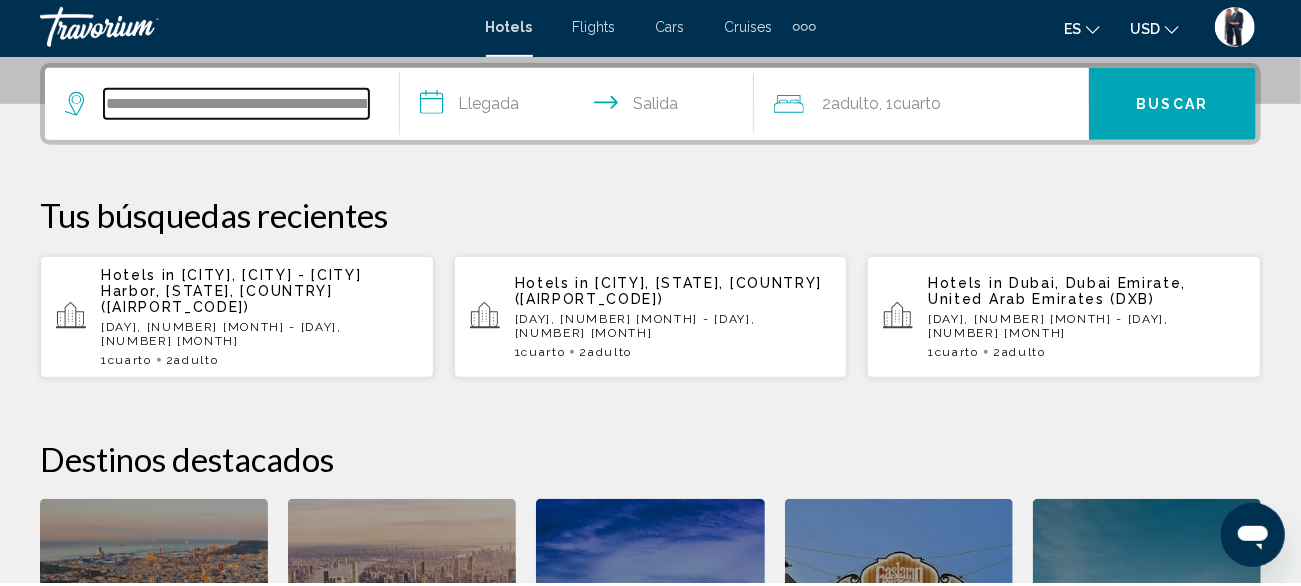 scroll, scrollTop: 493, scrollLeft: 0, axis: vertical 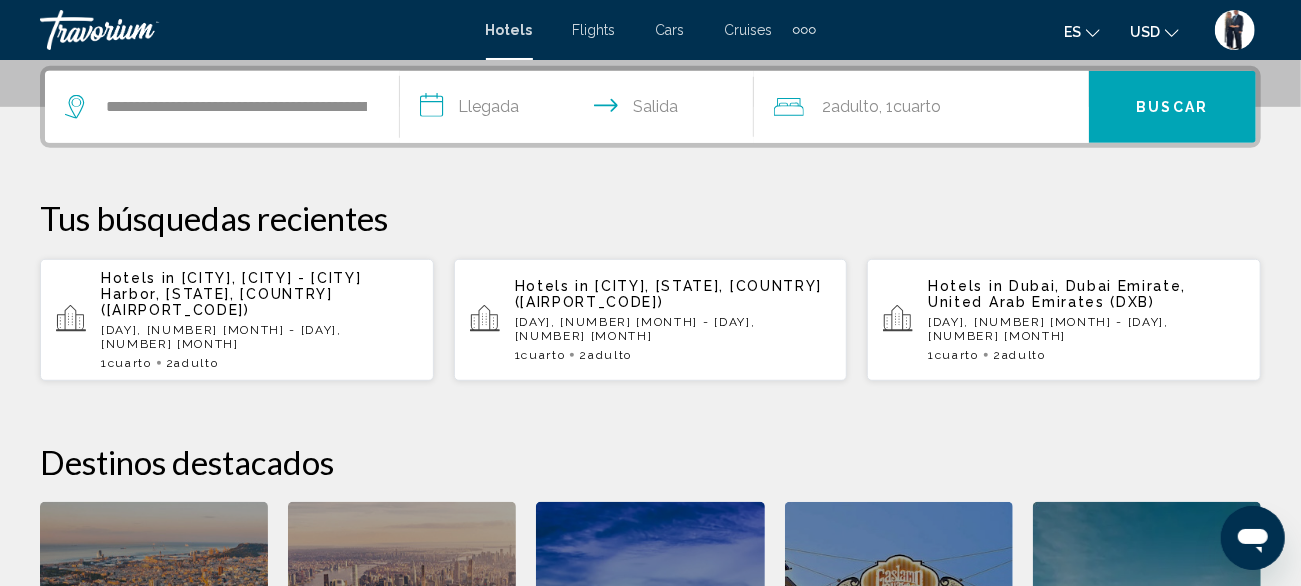 click on "**********" at bounding box center (581, 110) 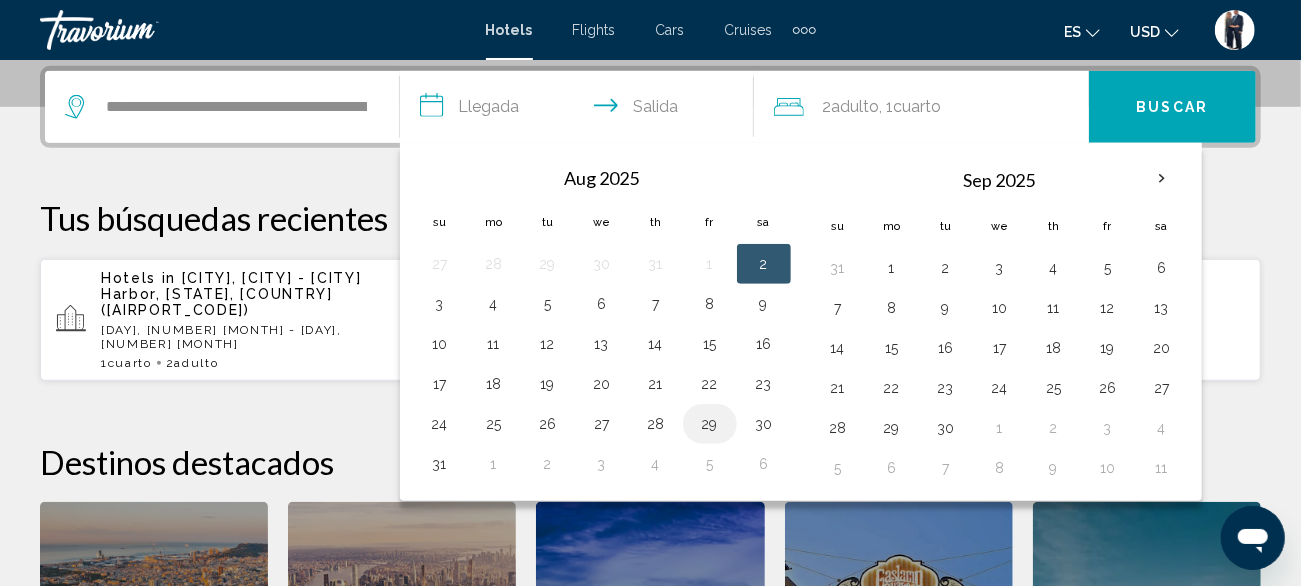 click on "29" at bounding box center (710, 424) 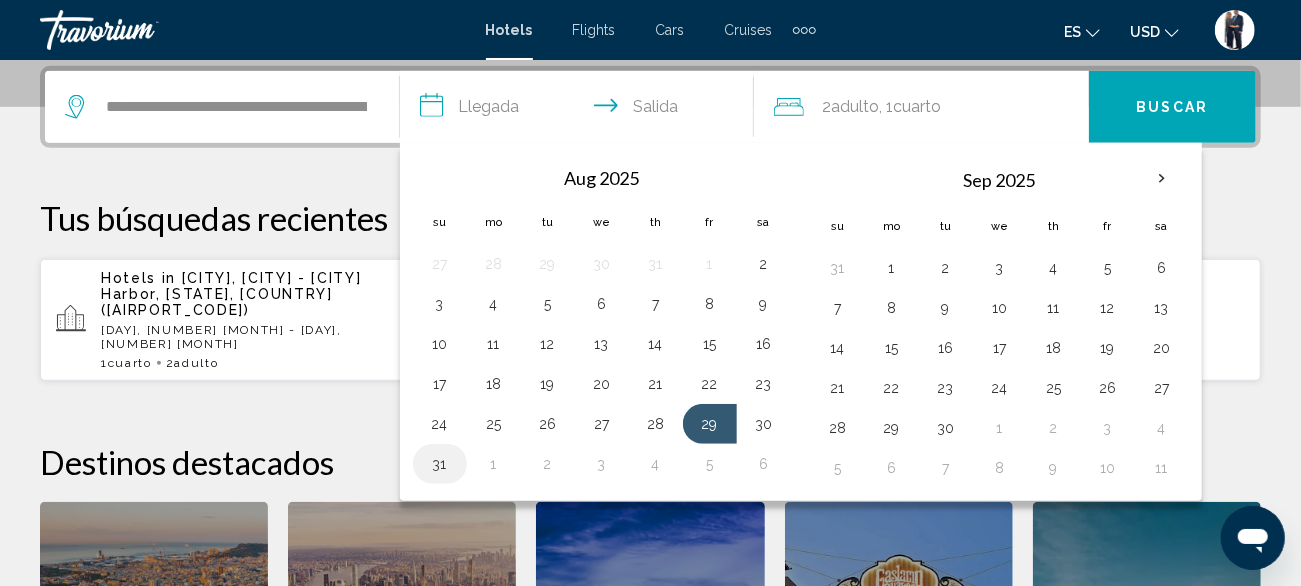click on "31" at bounding box center [440, 464] 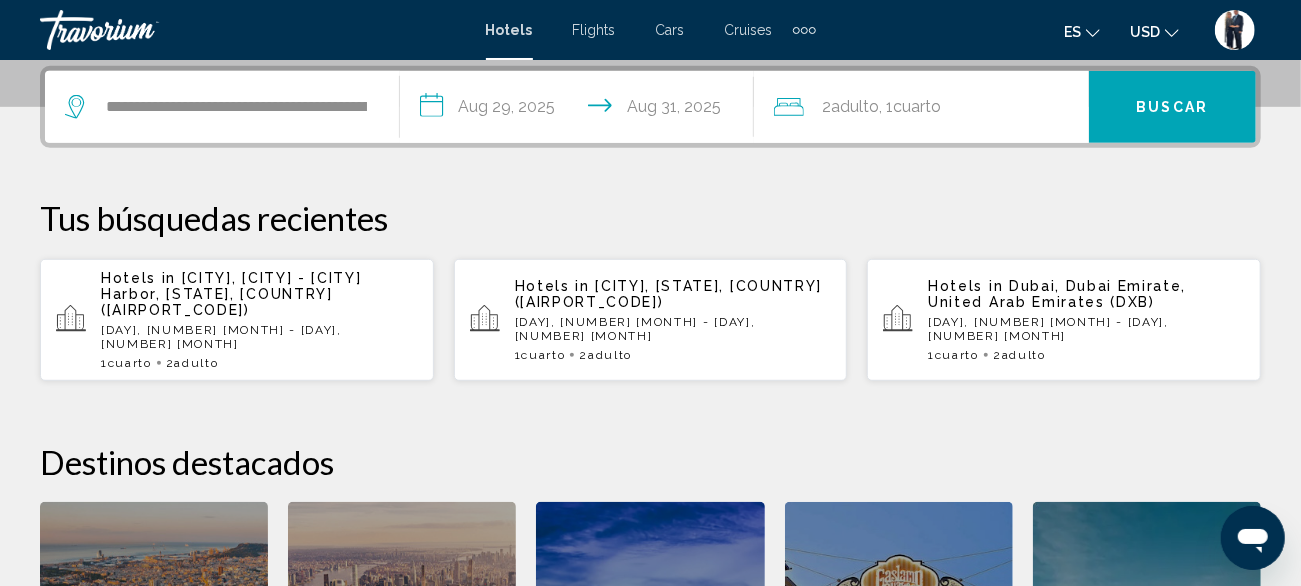 click on "Buscar" at bounding box center (1172, 107) 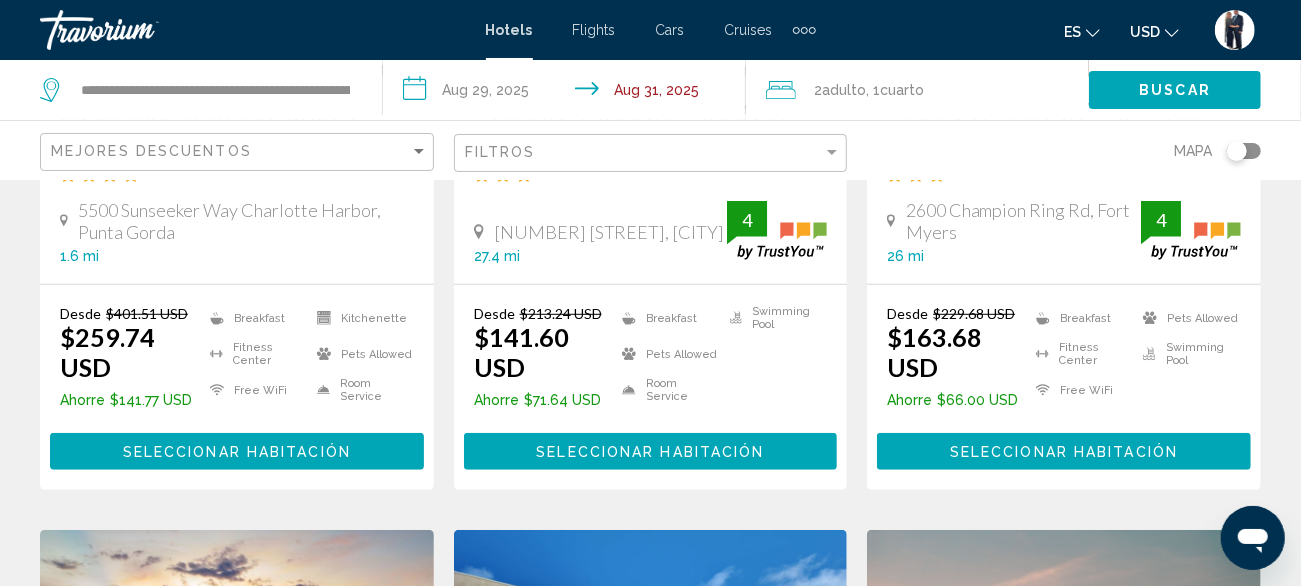 scroll, scrollTop: 0, scrollLeft: 0, axis: both 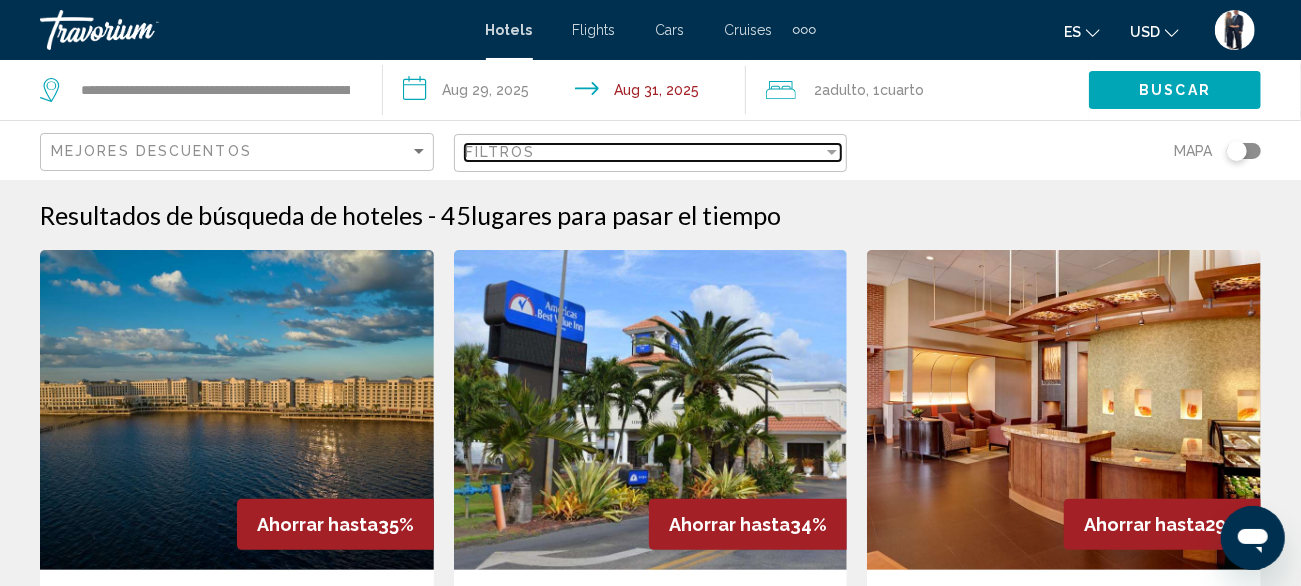 click on "Filtros" at bounding box center (644, 152) 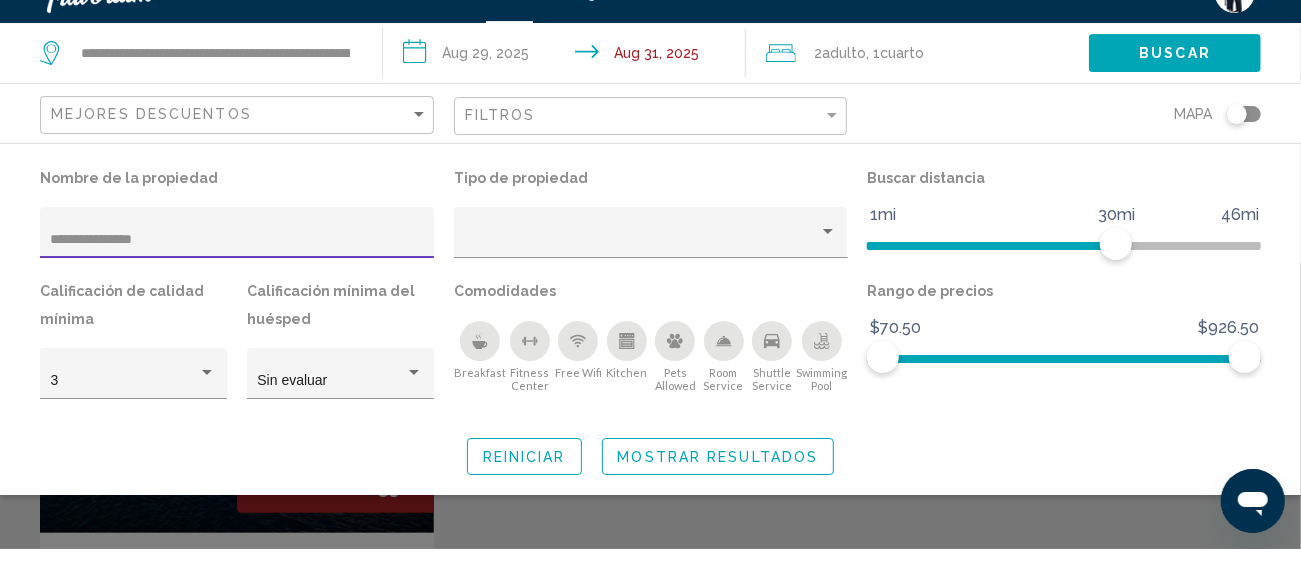 type on "**********" 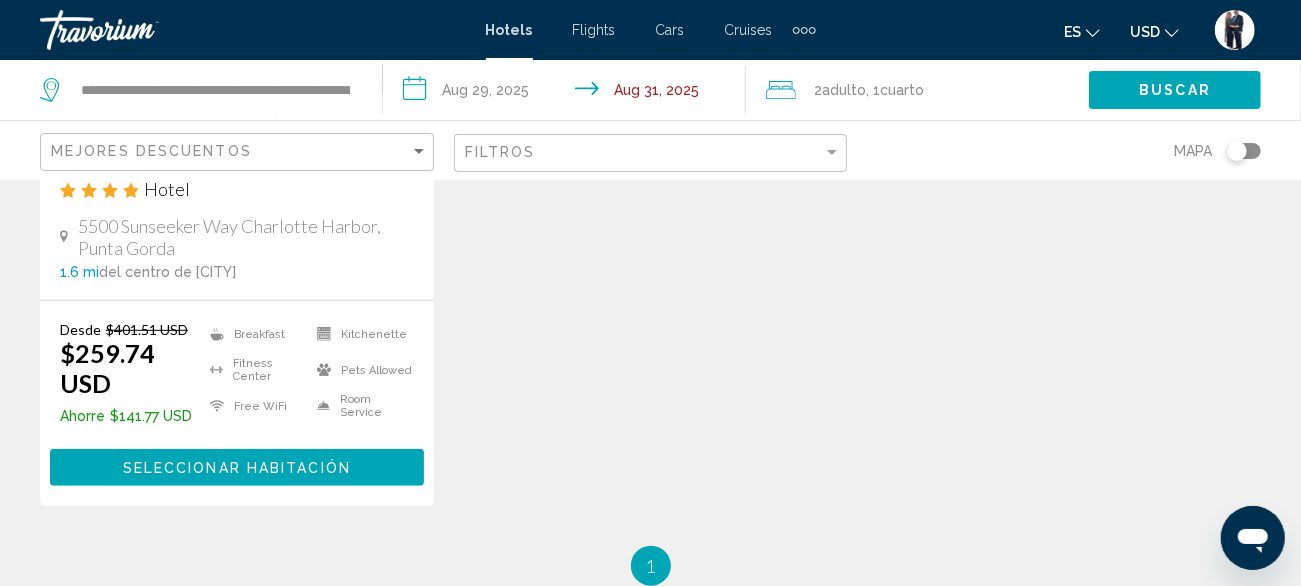scroll, scrollTop: 479, scrollLeft: 0, axis: vertical 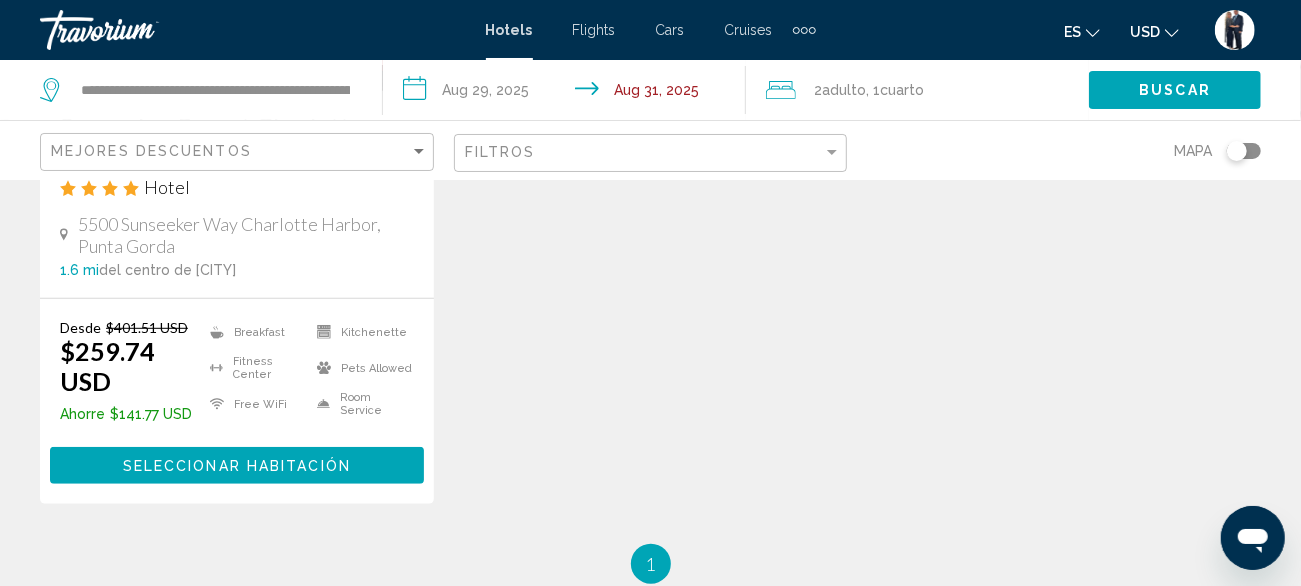 click on "Seleccionar habitación" at bounding box center [237, 466] 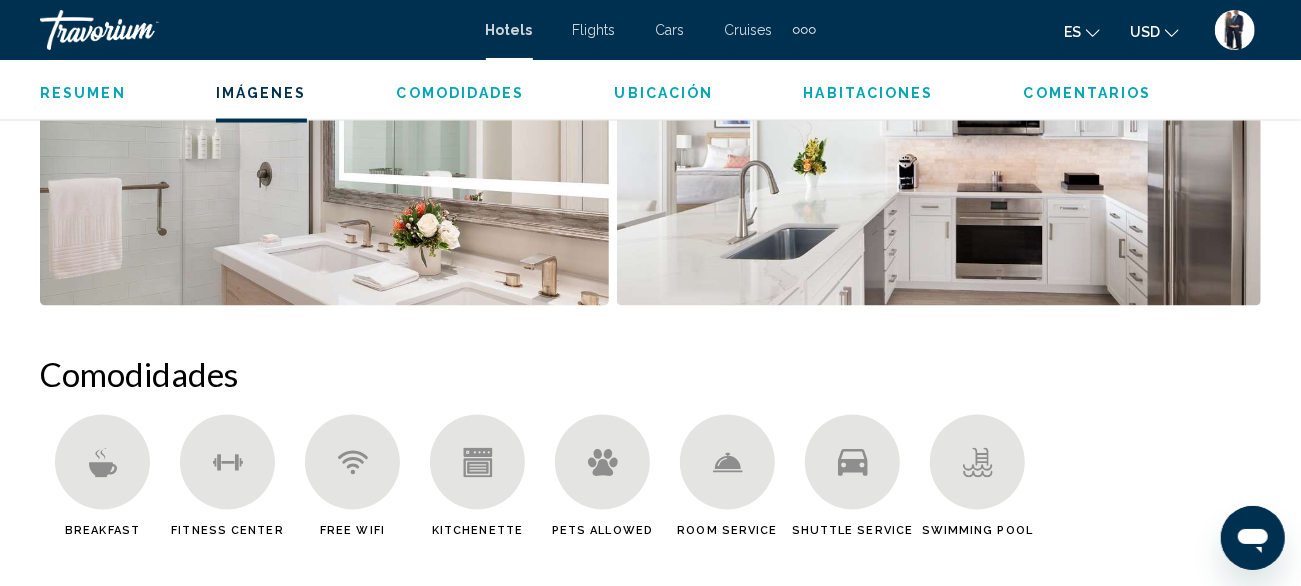 scroll, scrollTop: 1712, scrollLeft: 0, axis: vertical 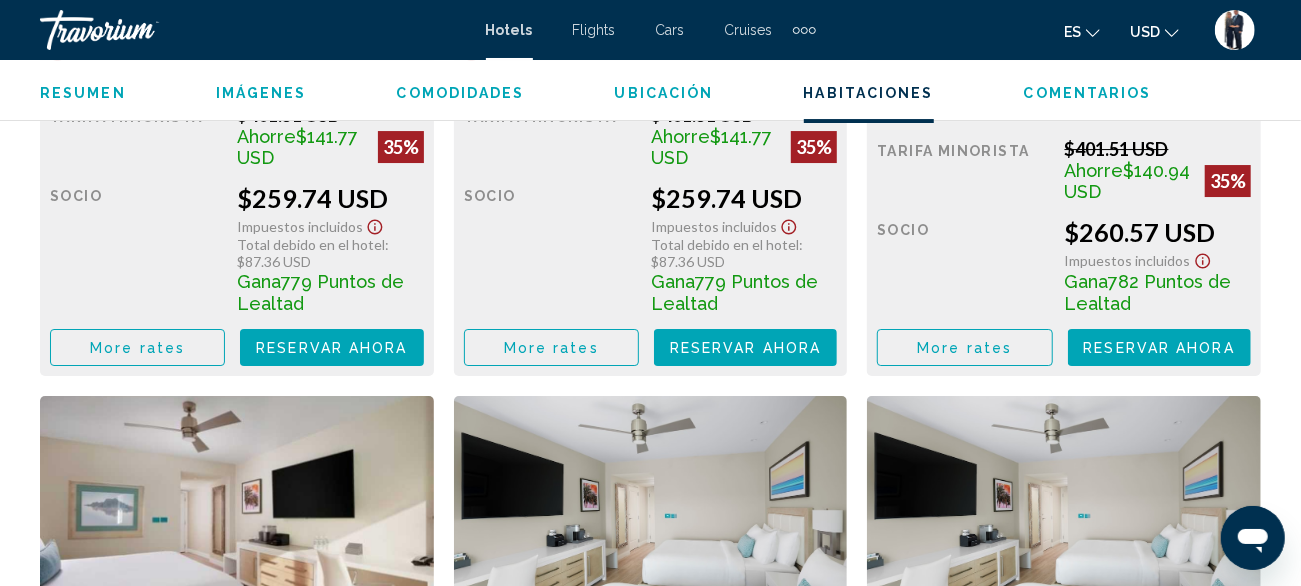 click on "More rates" at bounding box center [137, 348] 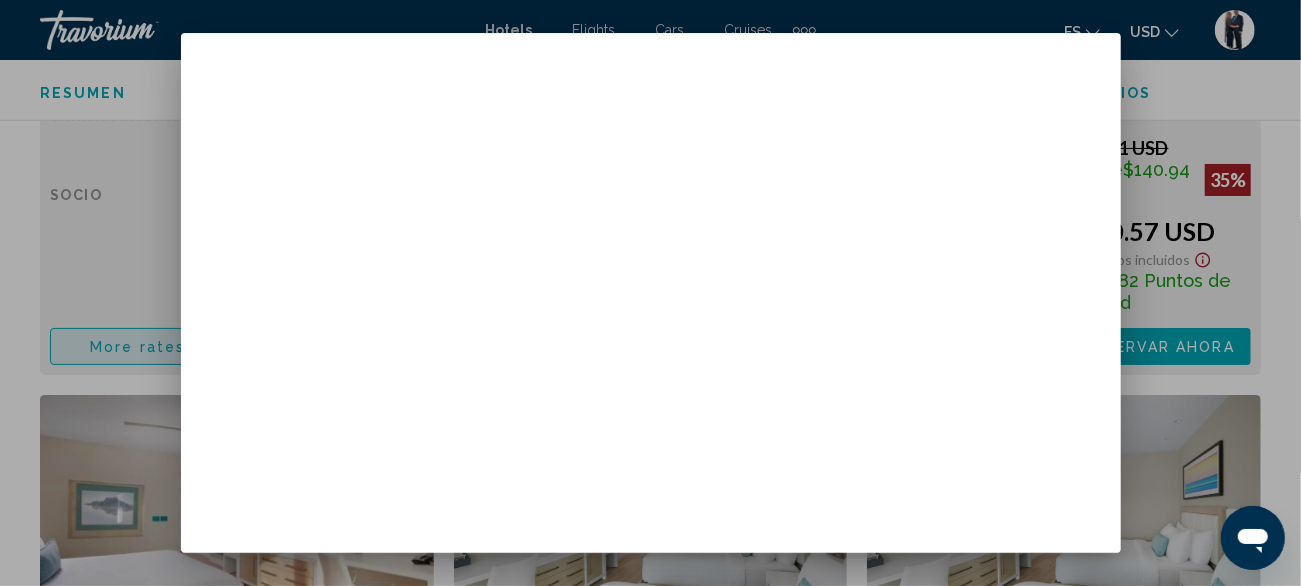 scroll, scrollTop: 0, scrollLeft: 0, axis: both 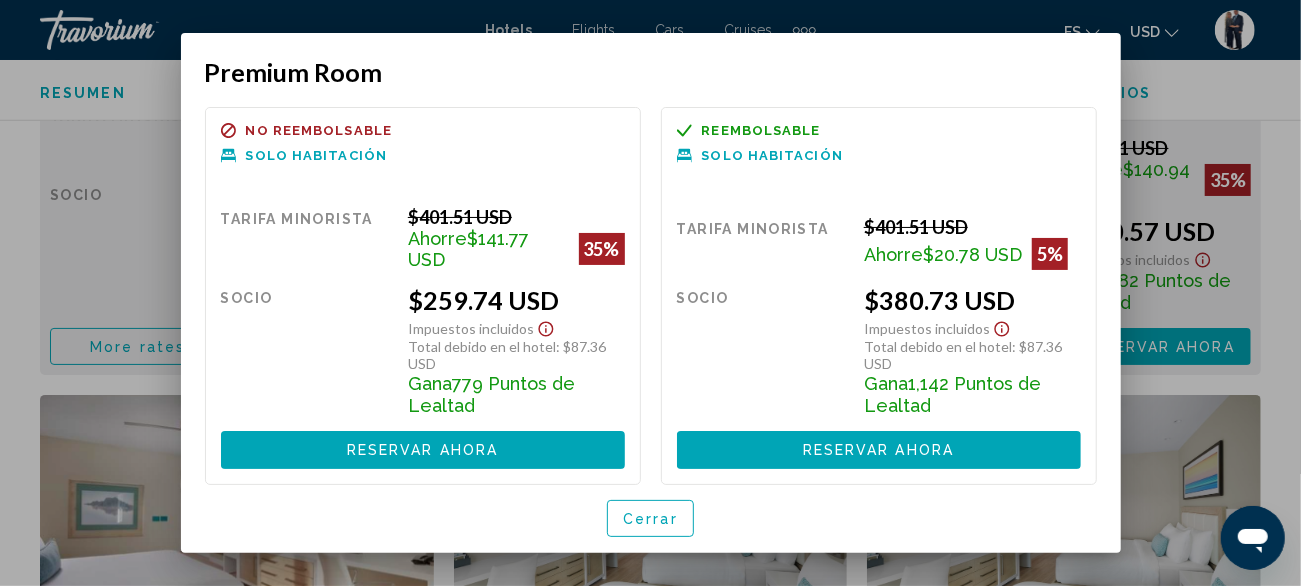 click on "Cerrar" at bounding box center (650, 519) 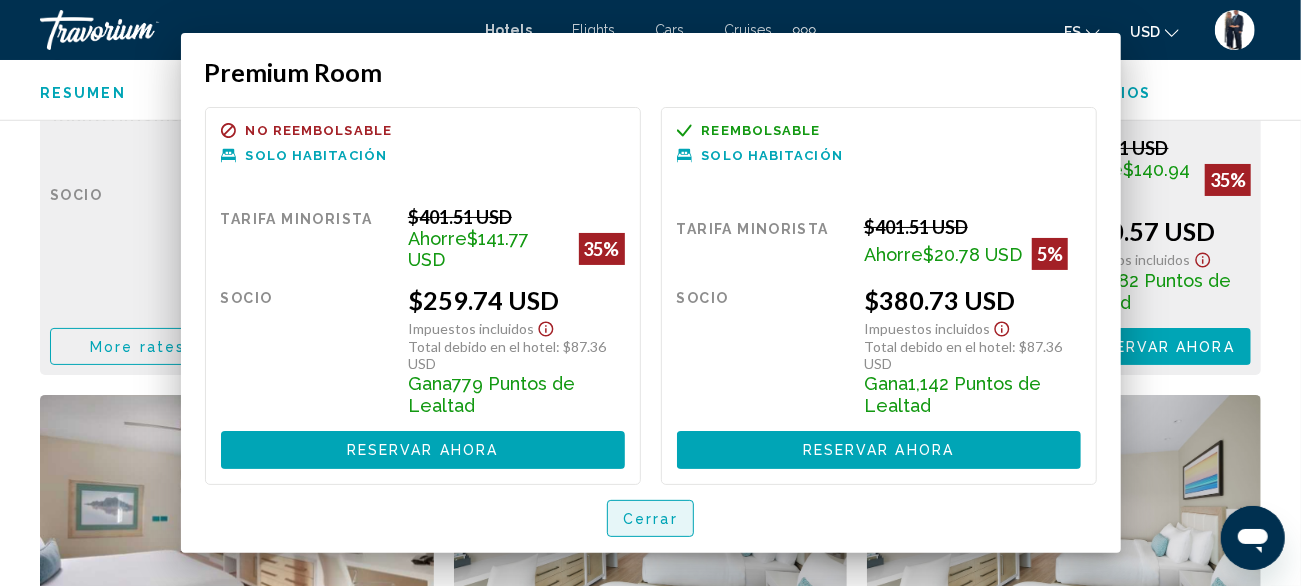 scroll, scrollTop: 3536, scrollLeft: 0, axis: vertical 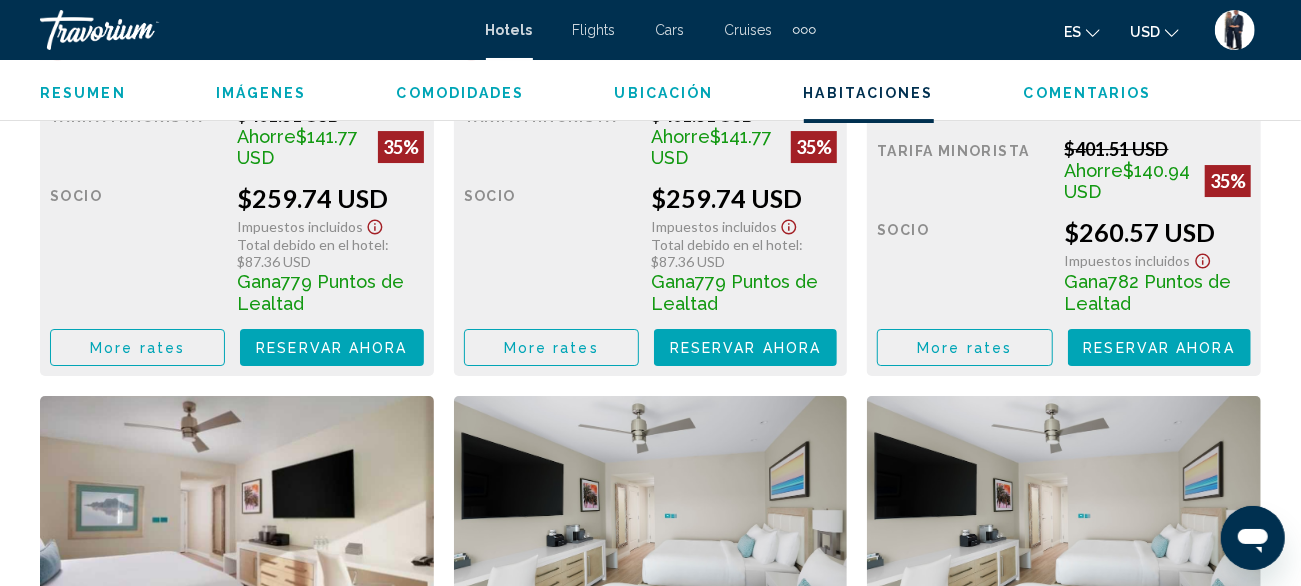 click on "More rates" at bounding box center [137, 348] 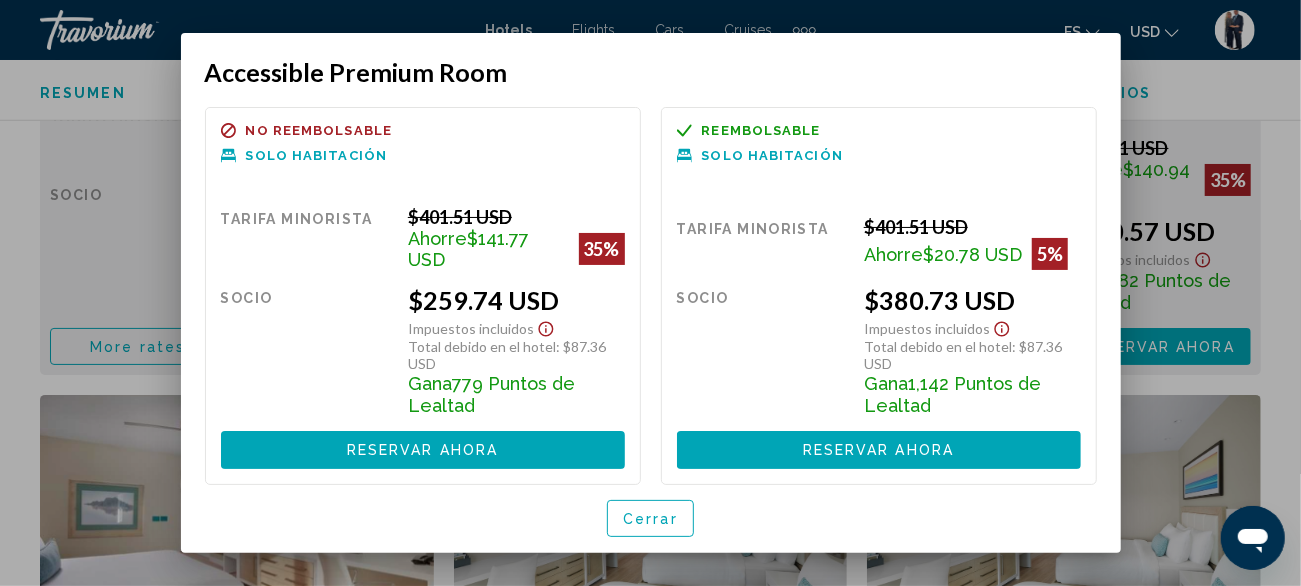 click on "Cerrar" at bounding box center [650, 518] 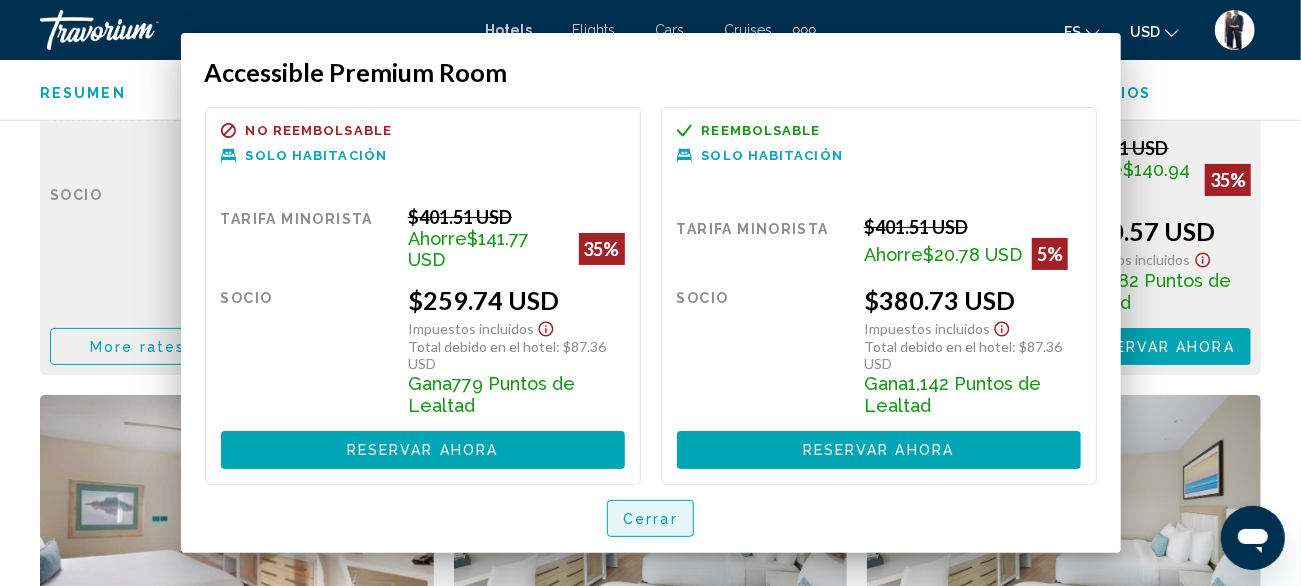 scroll, scrollTop: 3536, scrollLeft: 0, axis: vertical 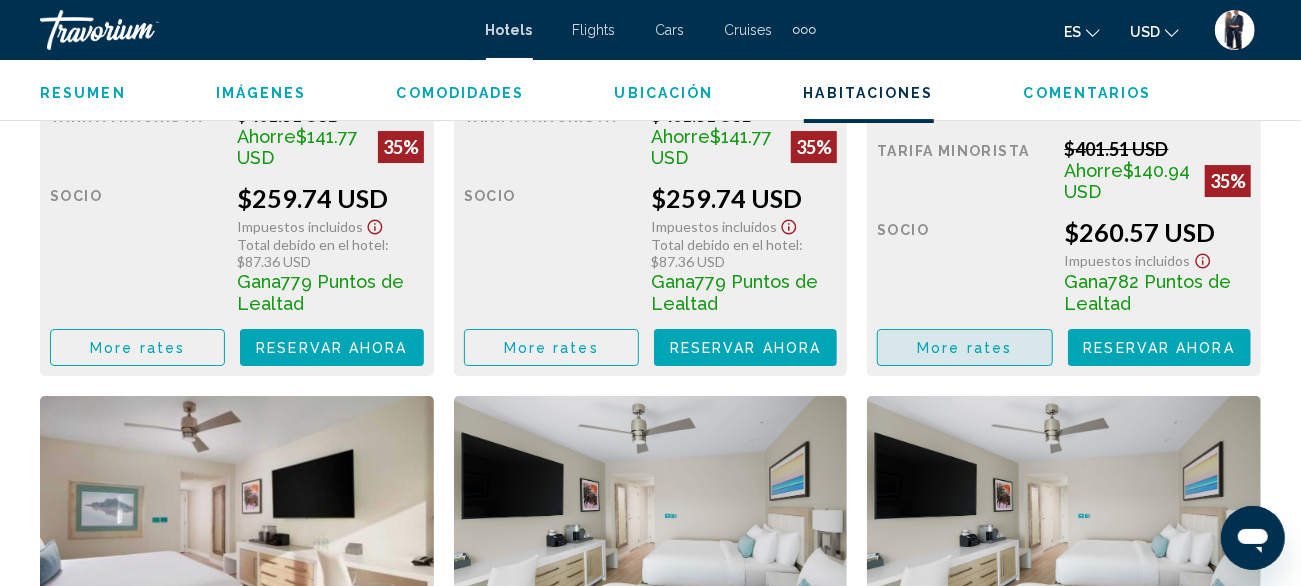 click on "More rates" at bounding box center [137, 348] 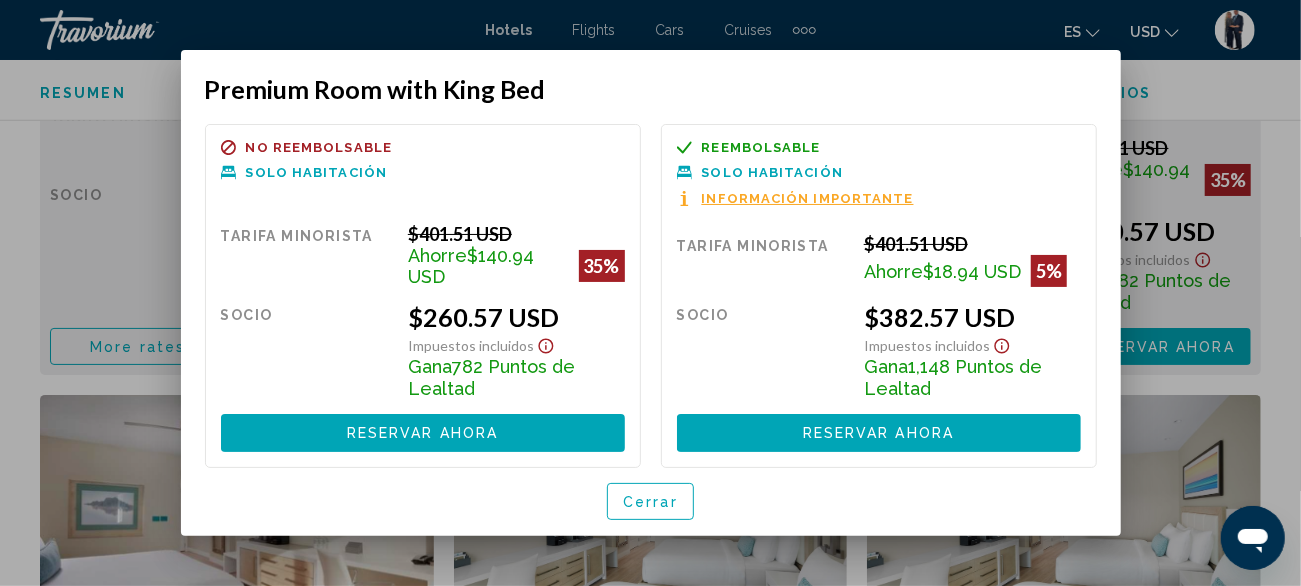 click on "Cerrar" at bounding box center [650, 502] 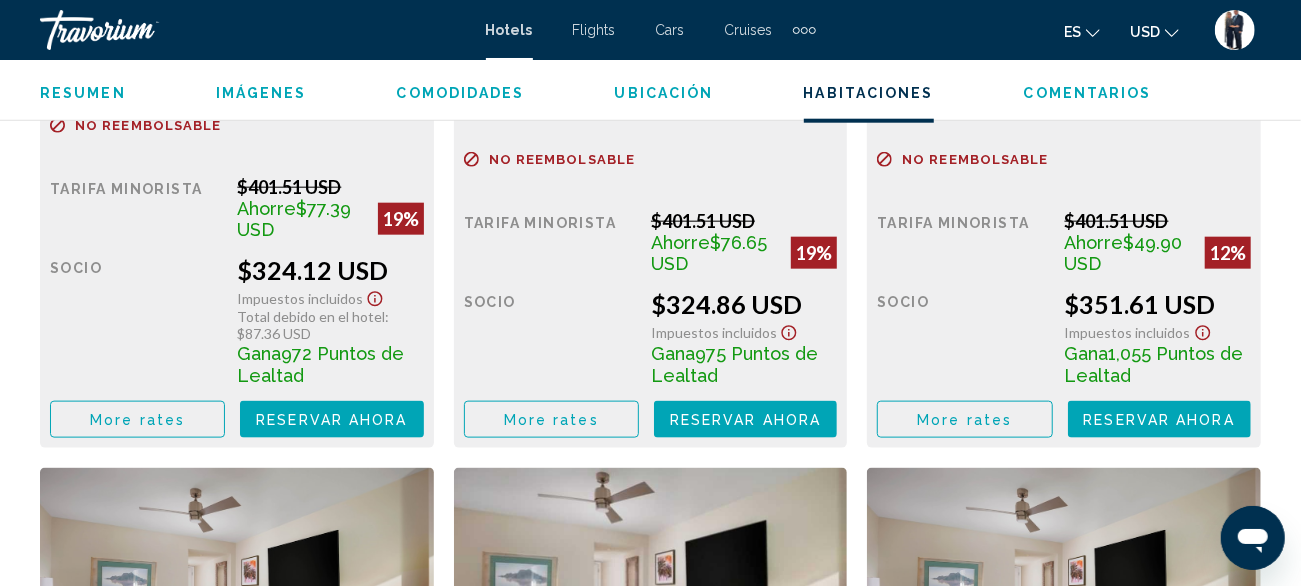 scroll, scrollTop: 4997, scrollLeft: 0, axis: vertical 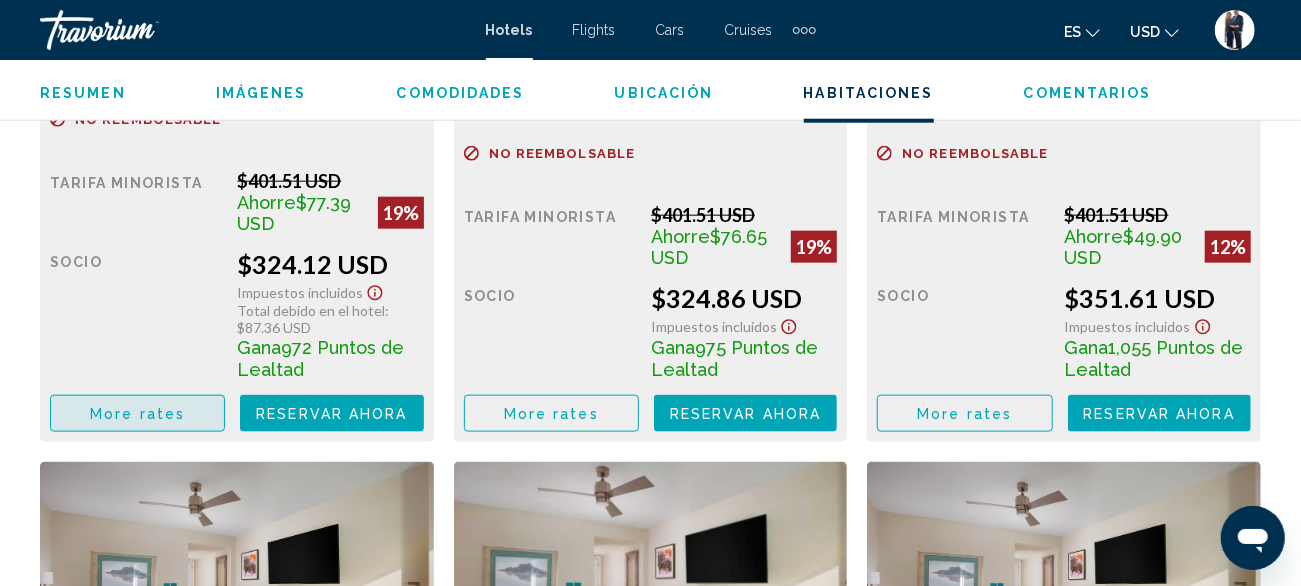click on "More rates" at bounding box center (137, -1113) 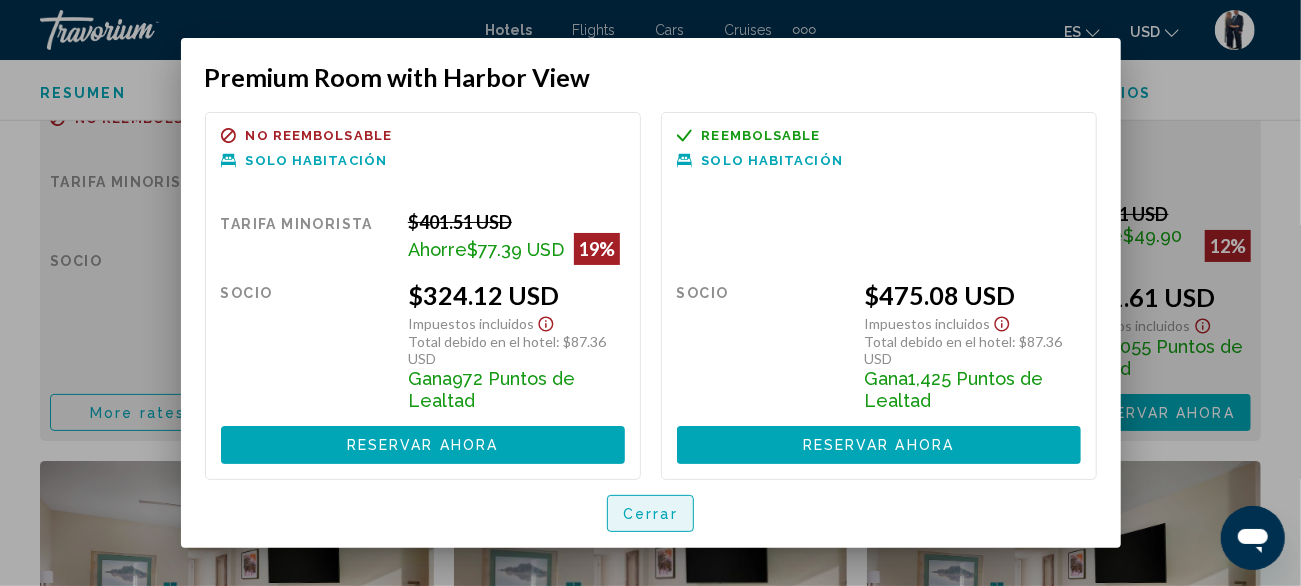 click on "Cerrar" at bounding box center [650, 514] 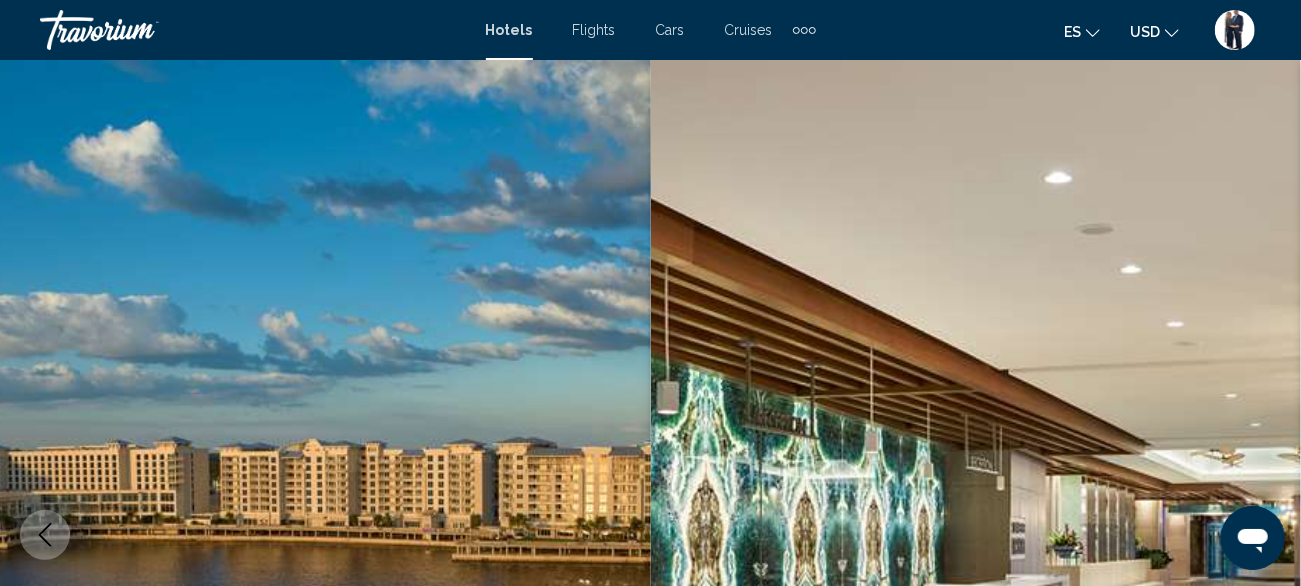 scroll, scrollTop: 4997, scrollLeft: 0, axis: vertical 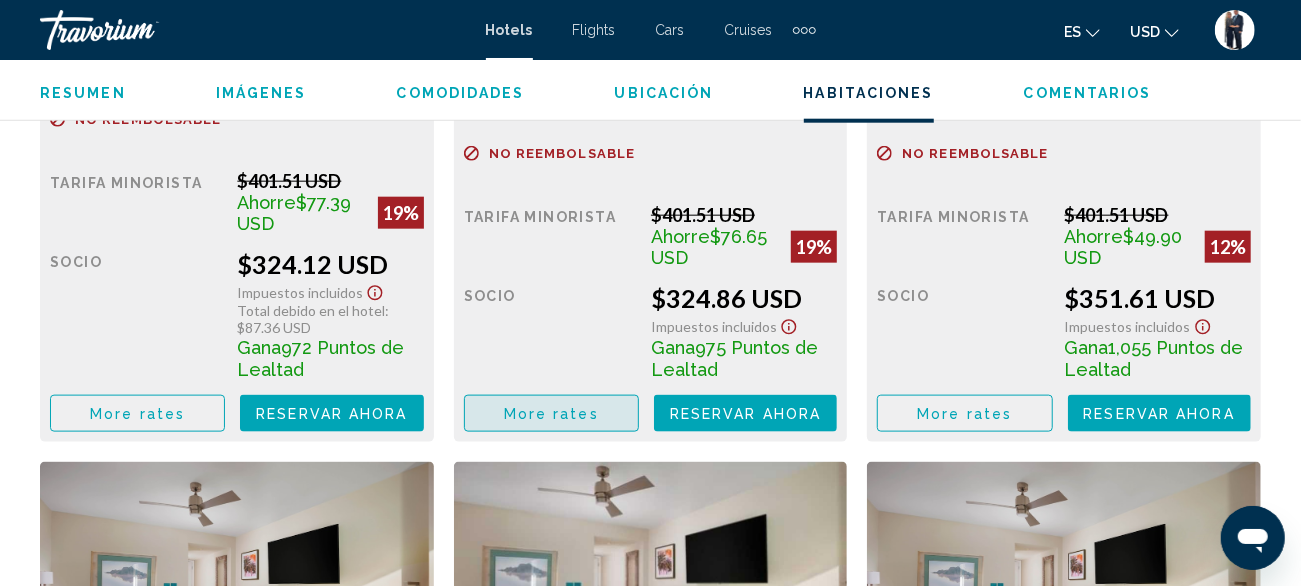 click on "More rates" at bounding box center [137, -1113] 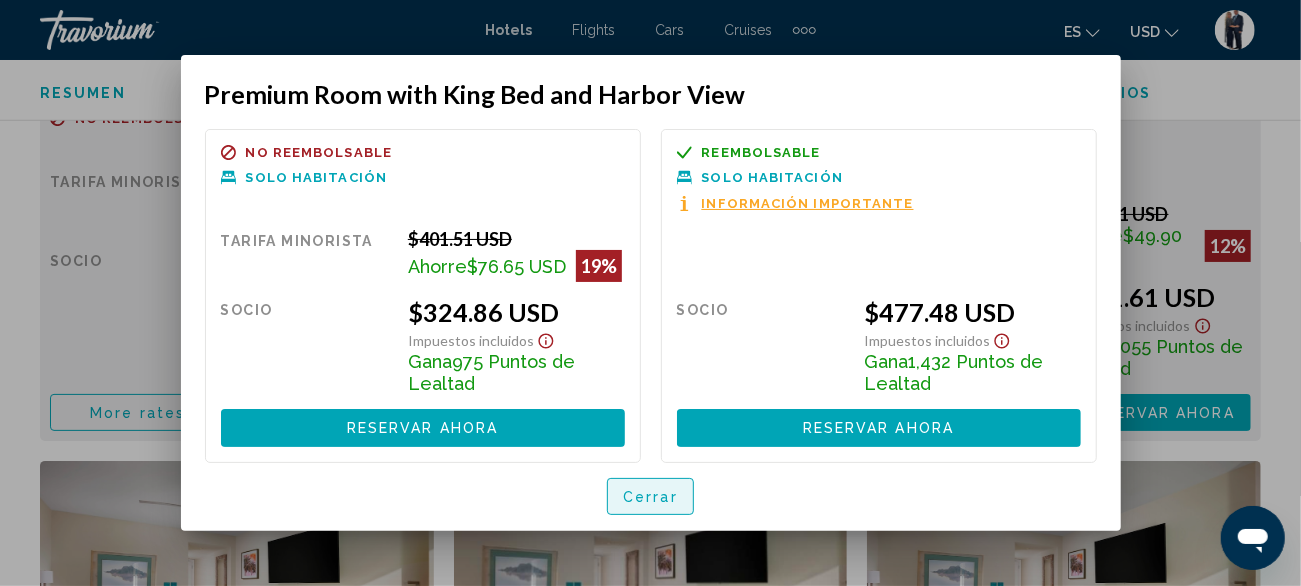 click on "Cerrar" at bounding box center (650, 497) 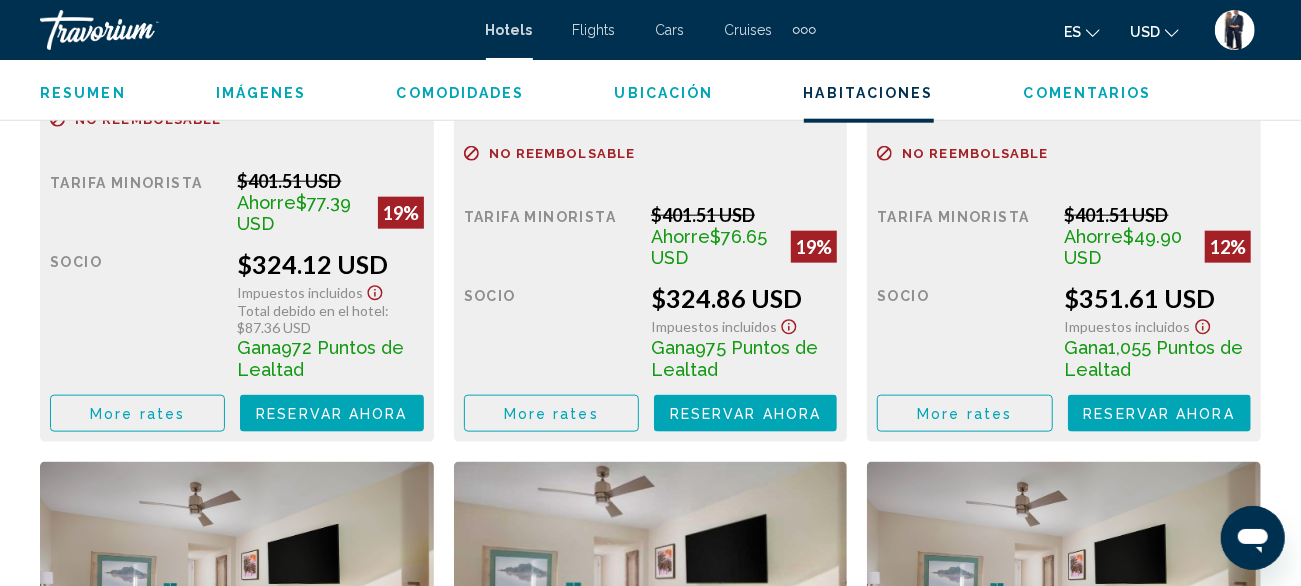 click on "More rates" at bounding box center [137, -1114] 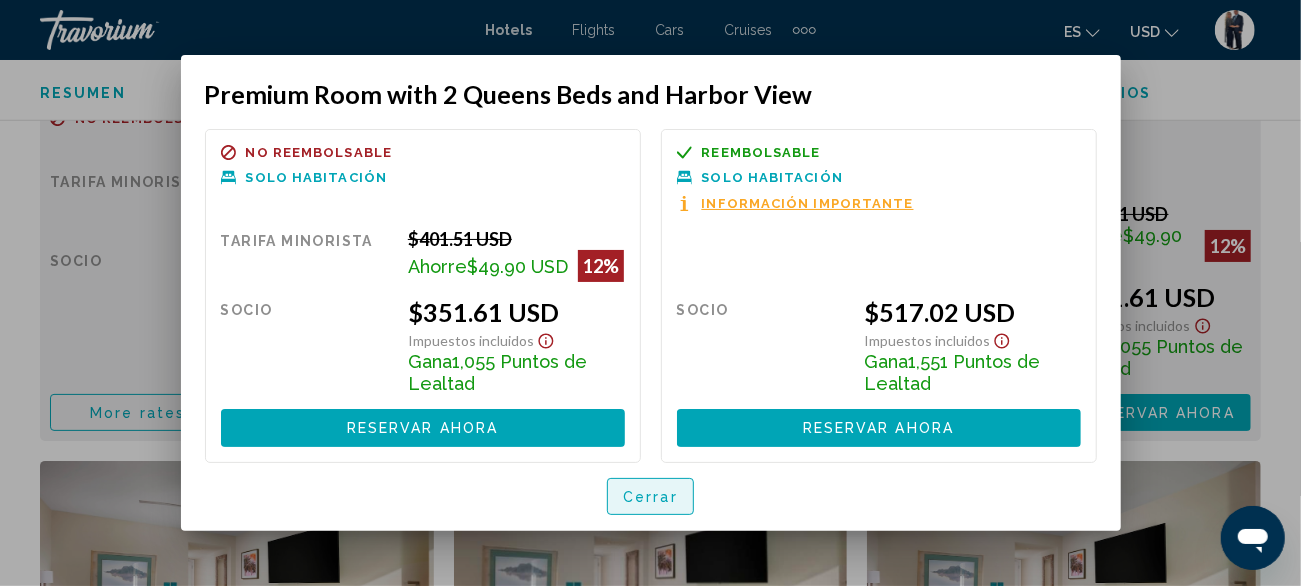 click on "Cerrar" at bounding box center (650, 496) 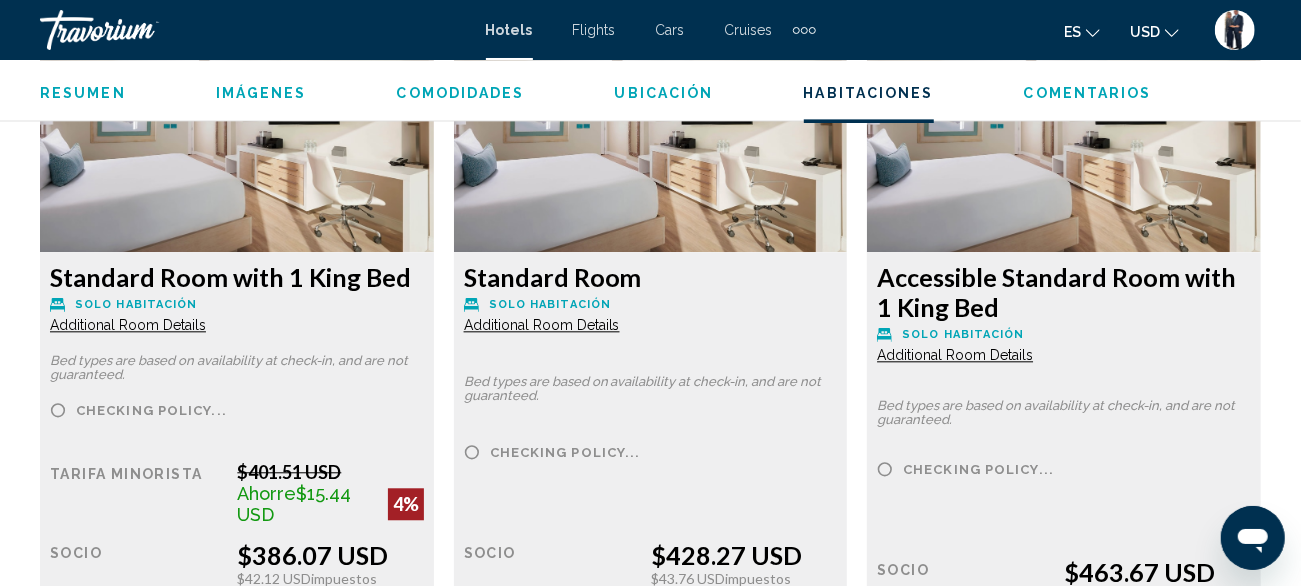 scroll, scrollTop: 6208, scrollLeft: 0, axis: vertical 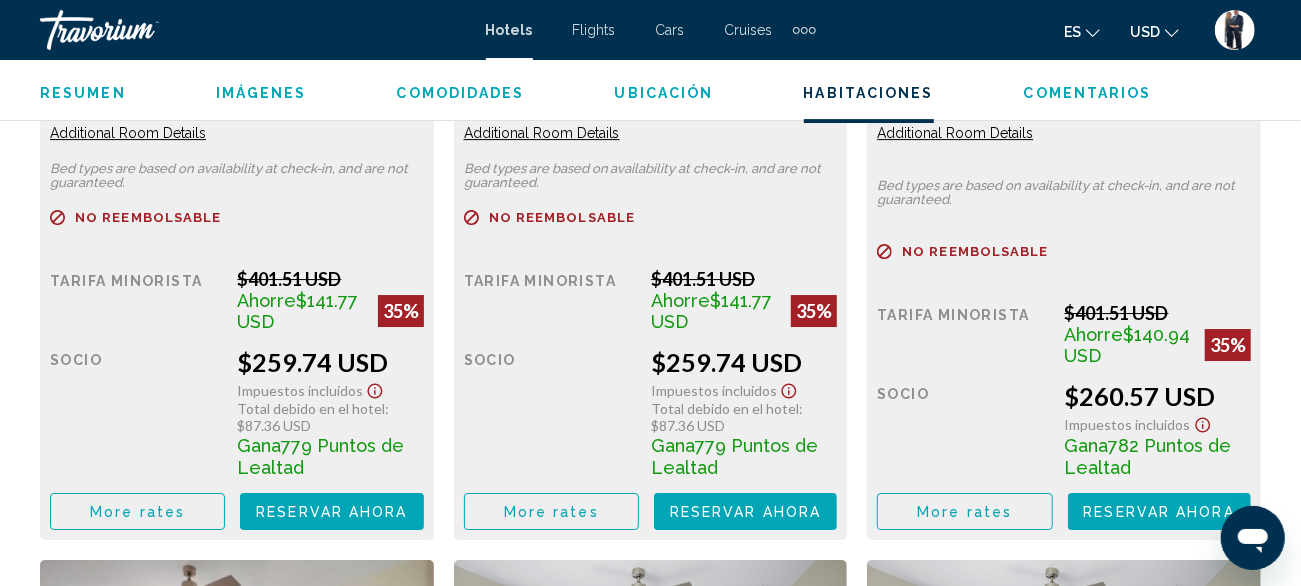 click on "More rates" at bounding box center [137, 512] 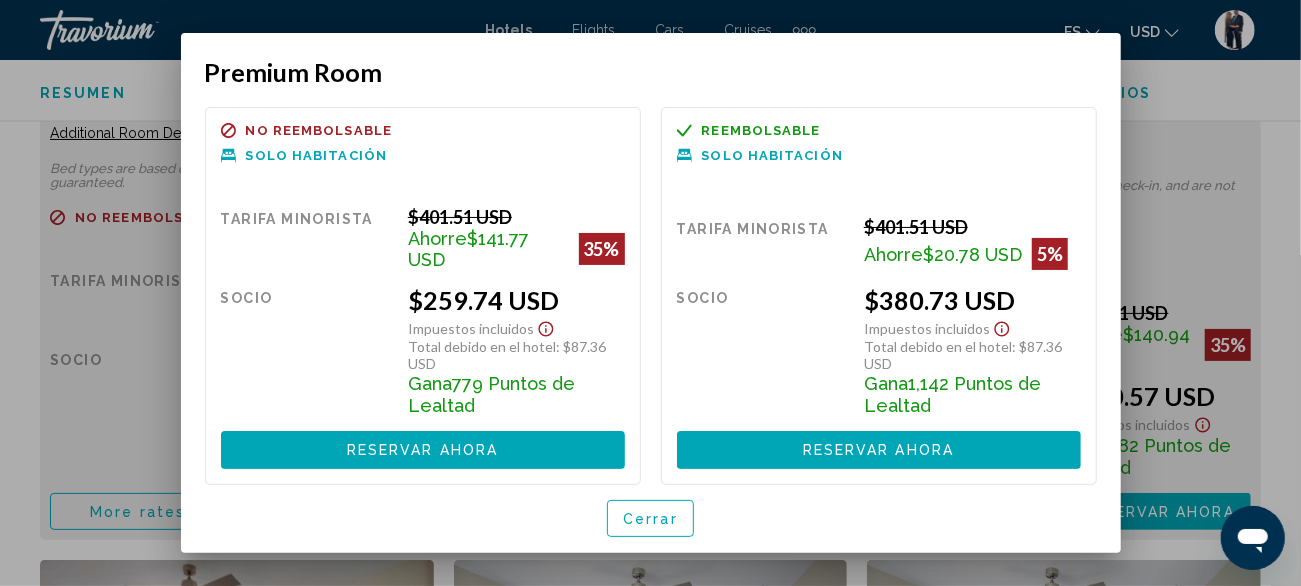 click on "Cerrar" at bounding box center [650, 519] 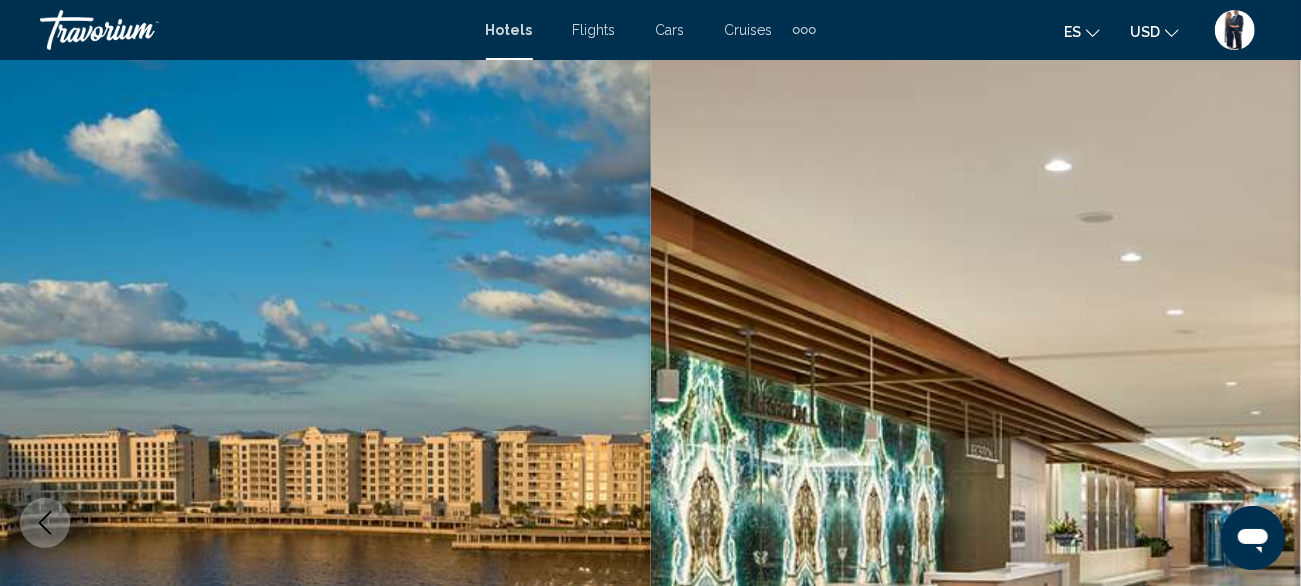 scroll, scrollTop: 0, scrollLeft: 0, axis: both 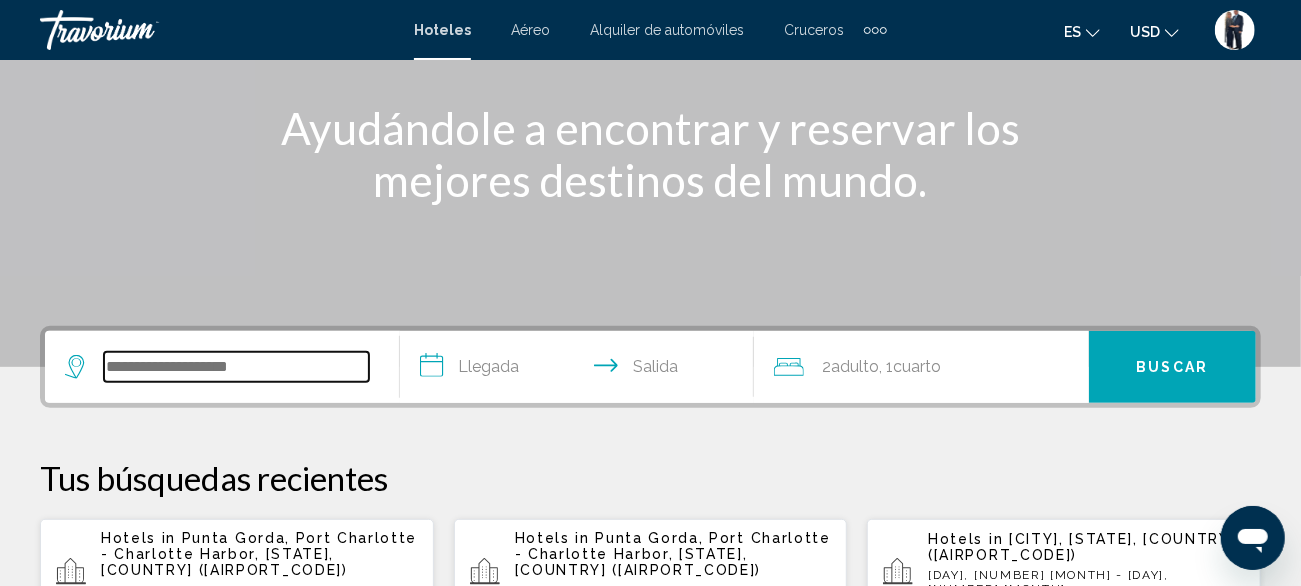 click at bounding box center [236, 367] 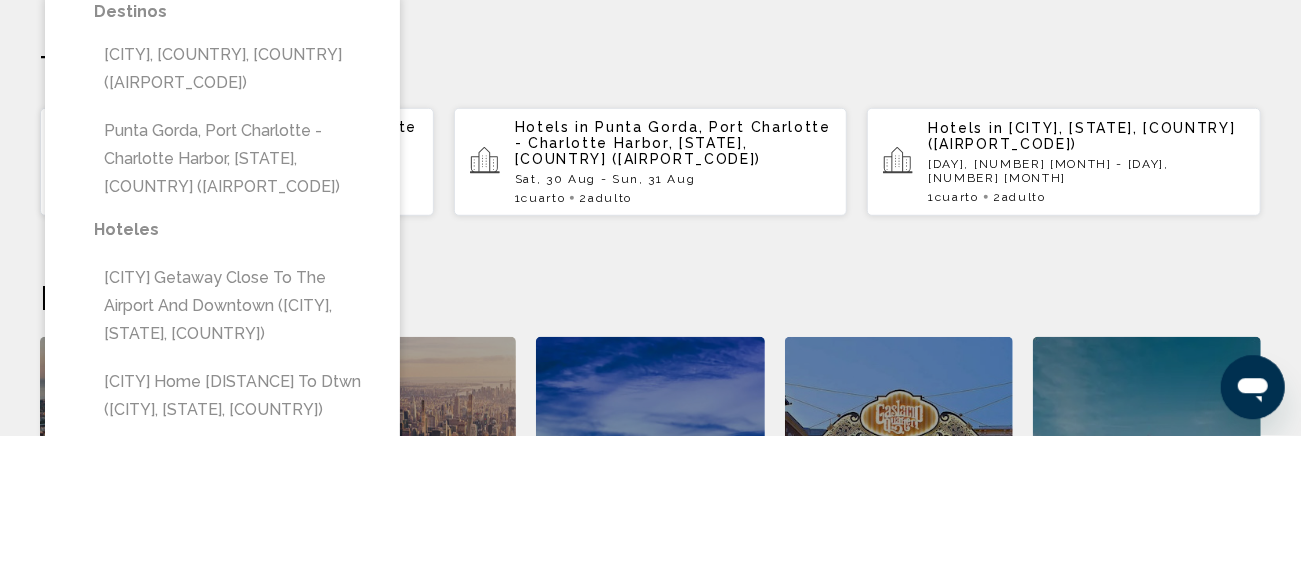 scroll, scrollTop: 493, scrollLeft: 0, axis: vertical 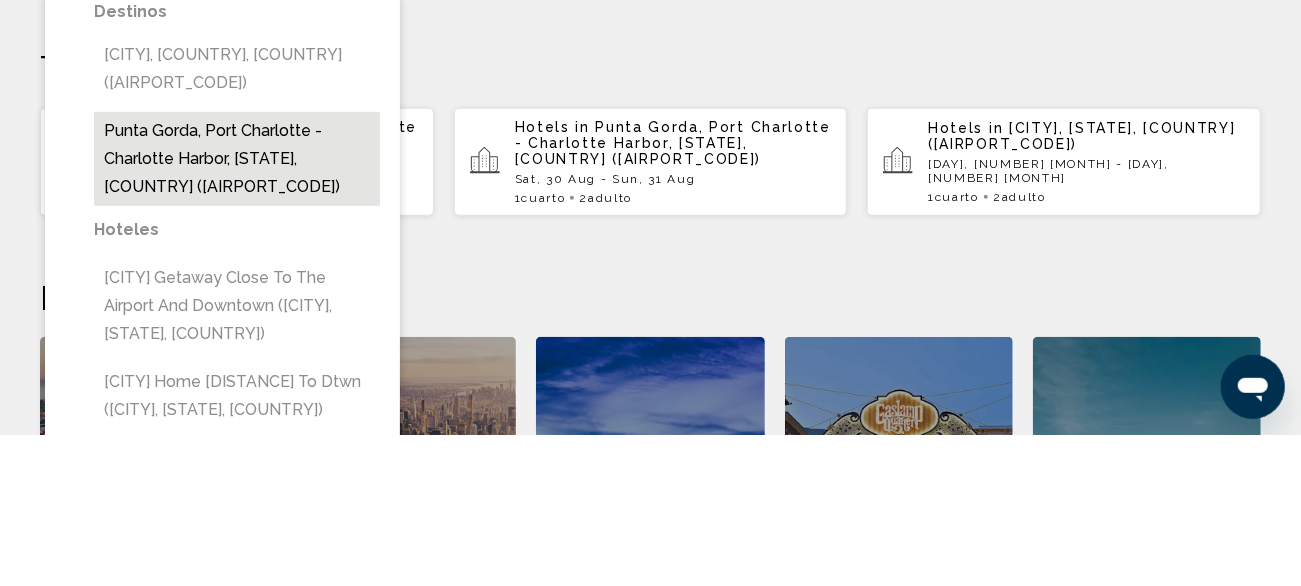 click on "[CITY], [CITY] - [CITY] Harbor, [STATE], [COUNTRY] ([AIRPORT_CODE])" at bounding box center (237, 310) 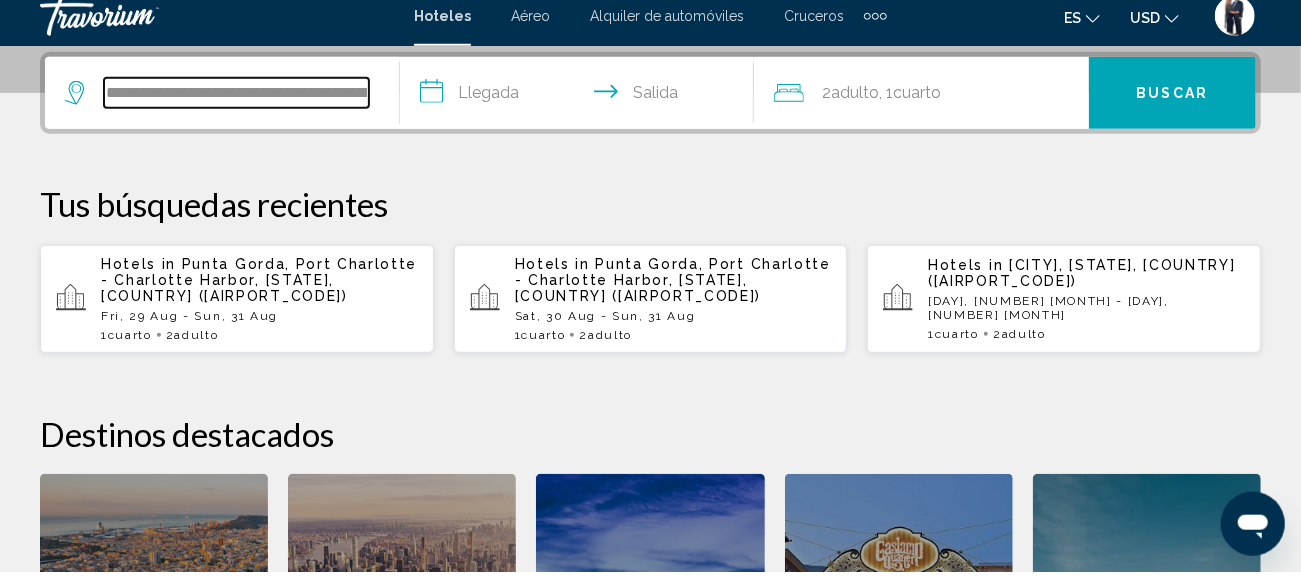 scroll, scrollTop: 493, scrollLeft: 0, axis: vertical 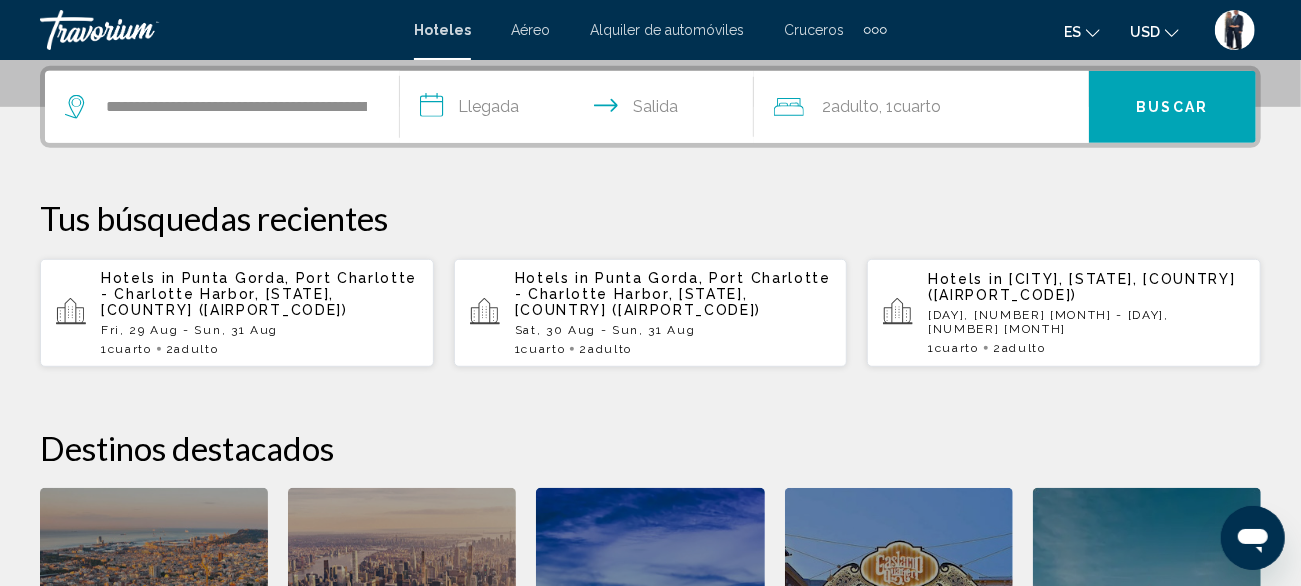 click on "**********" at bounding box center (581, 110) 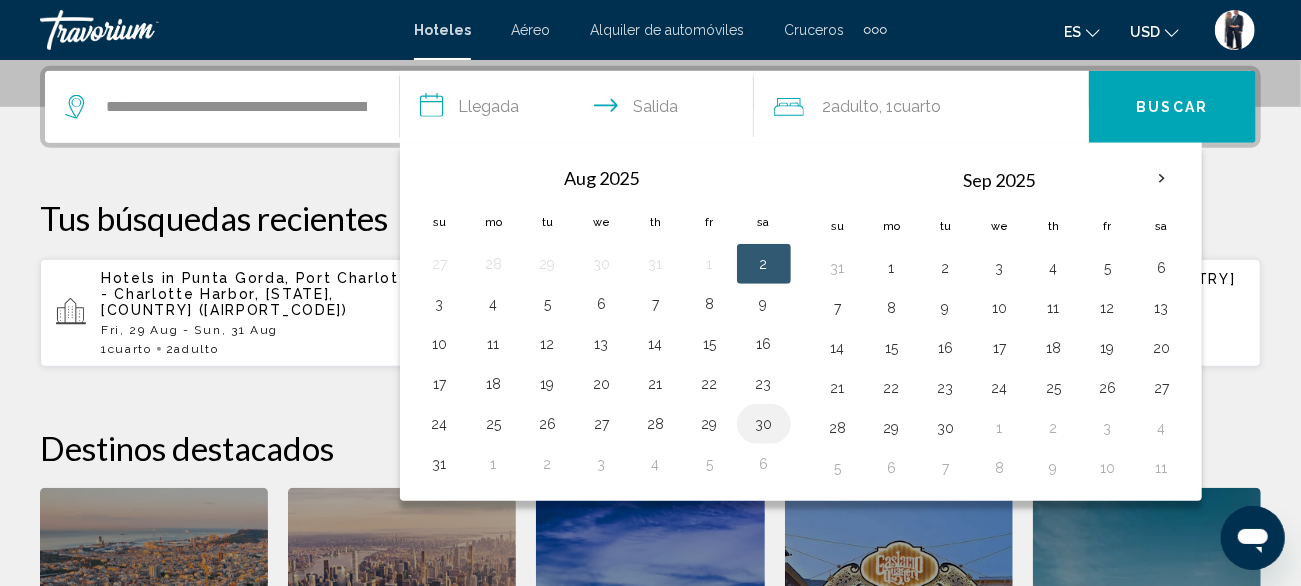 click on "30" at bounding box center (764, 424) 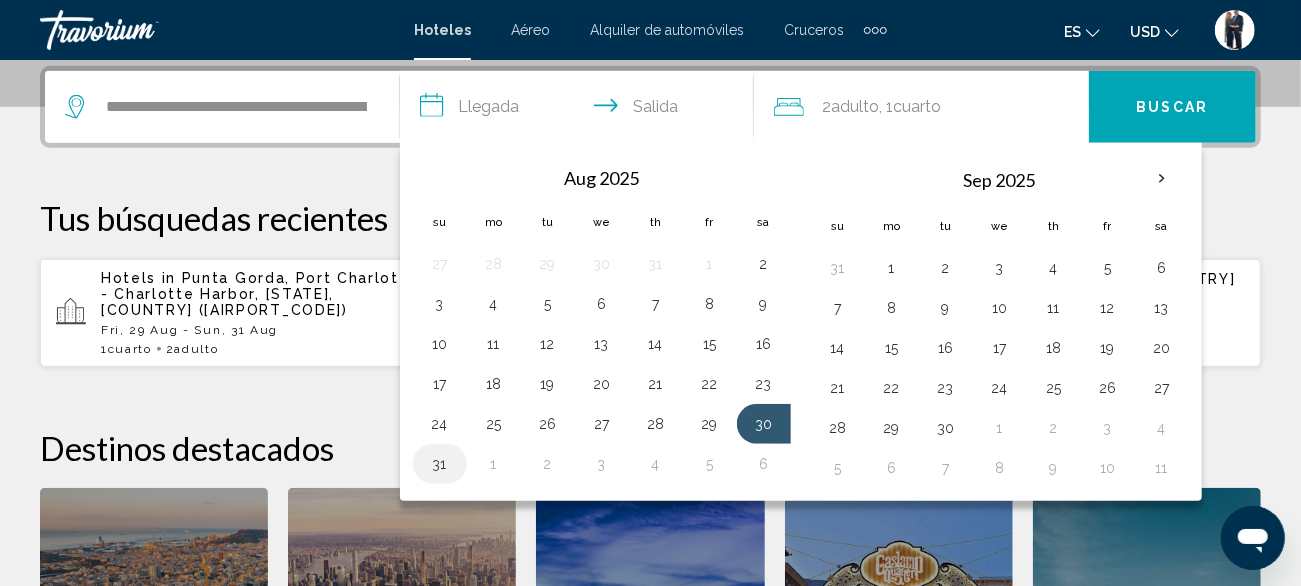 click on "31" at bounding box center [440, 464] 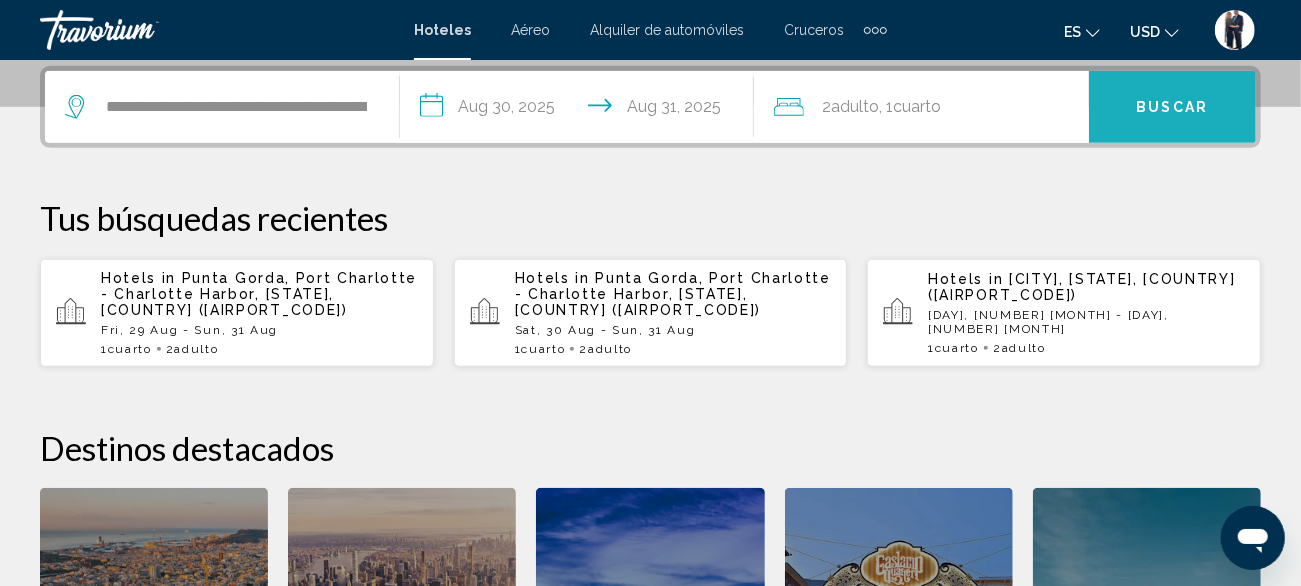 click on "Buscar" at bounding box center (1173, 108) 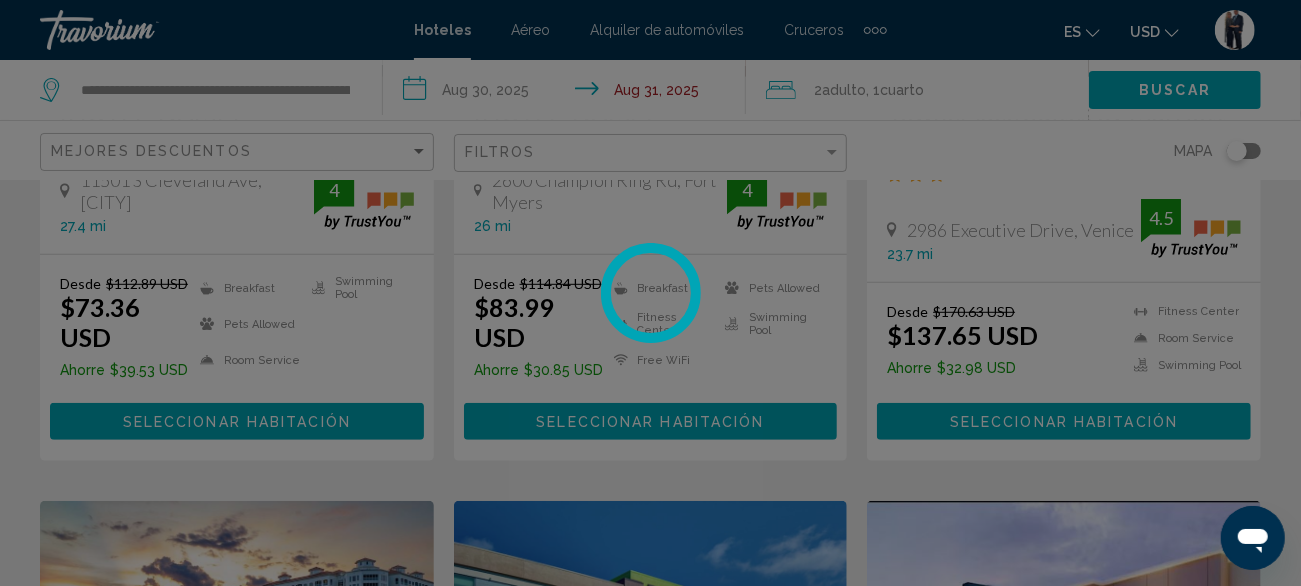 scroll, scrollTop: 0, scrollLeft: 0, axis: both 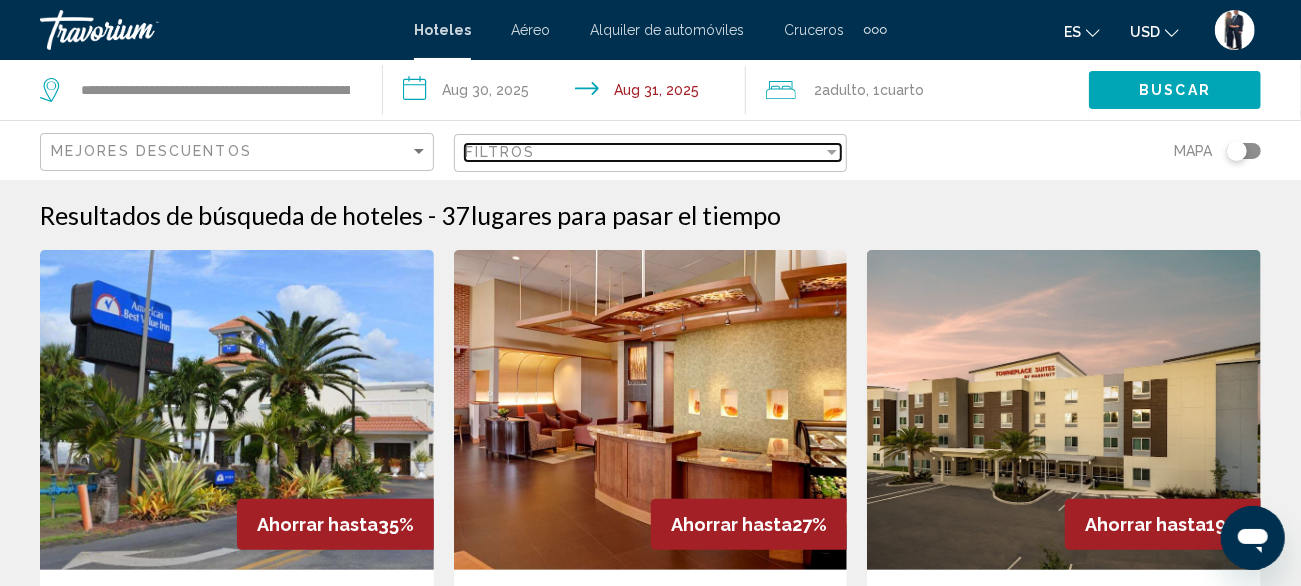 click on "Filtros" at bounding box center (644, 152) 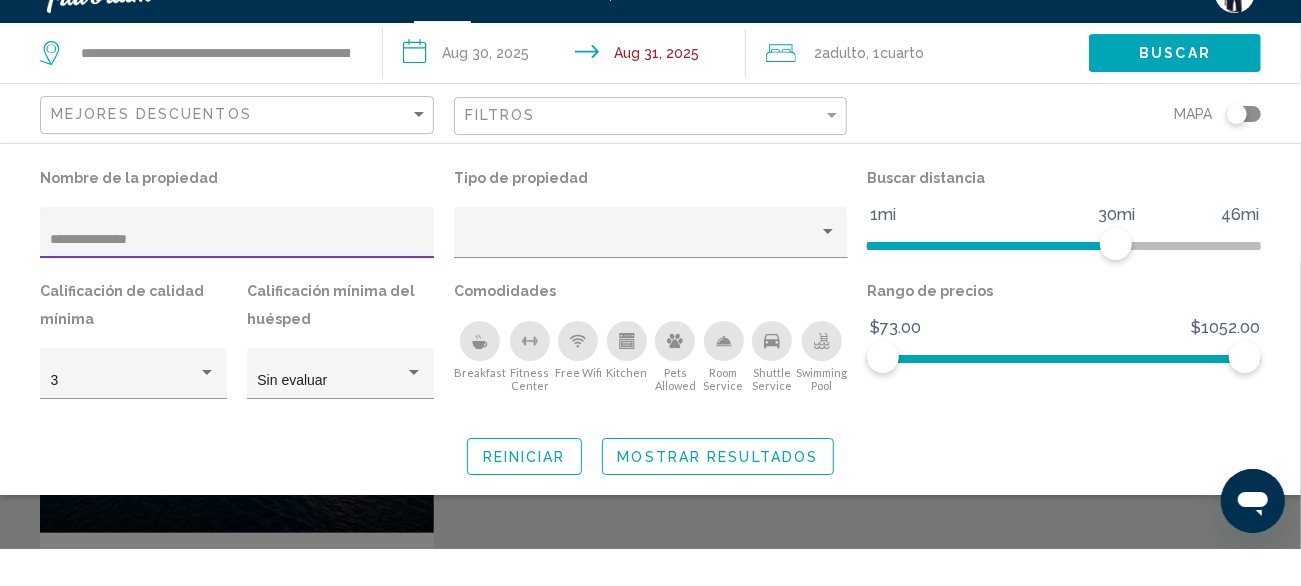 type on "**********" 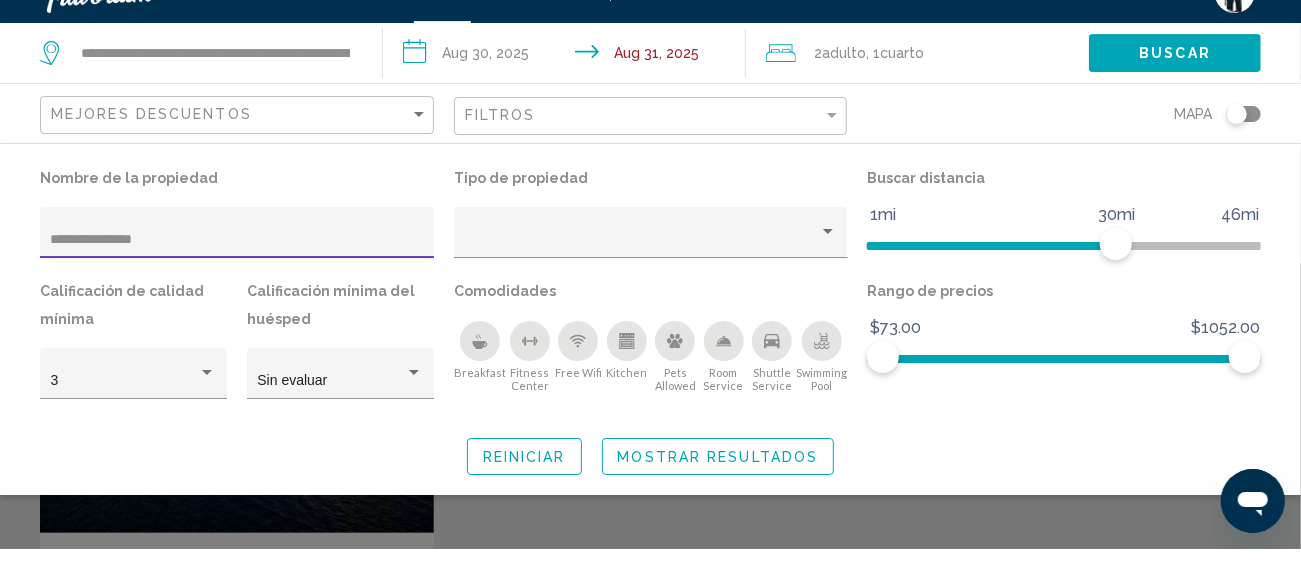 click 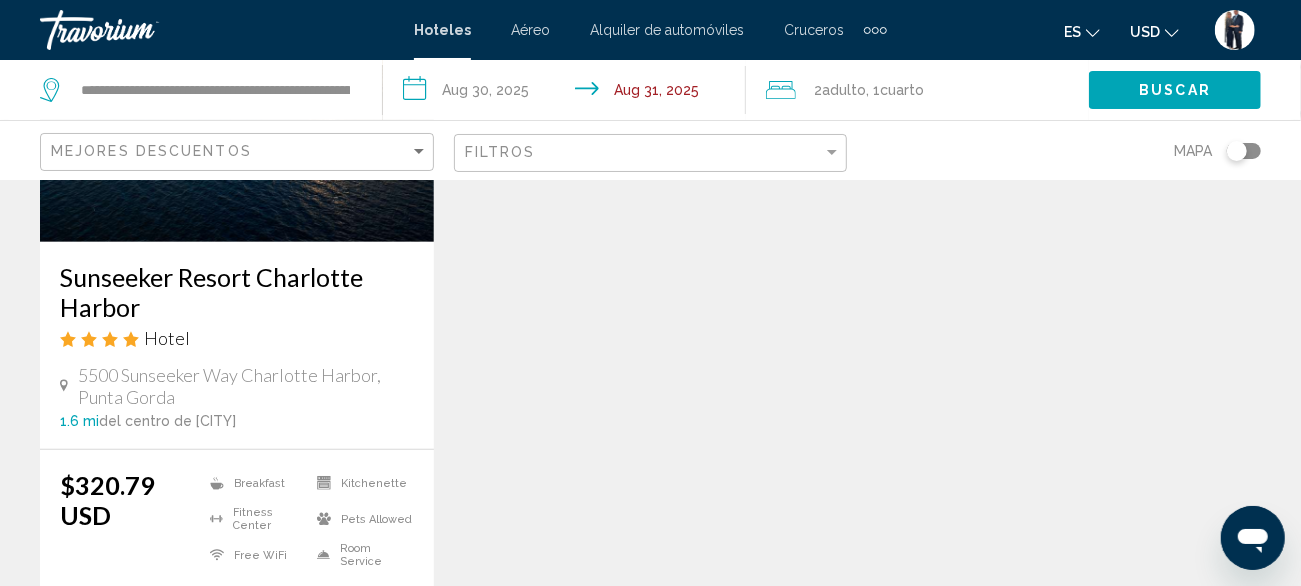 scroll, scrollTop: 329, scrollLeft: 0, axis: vertical 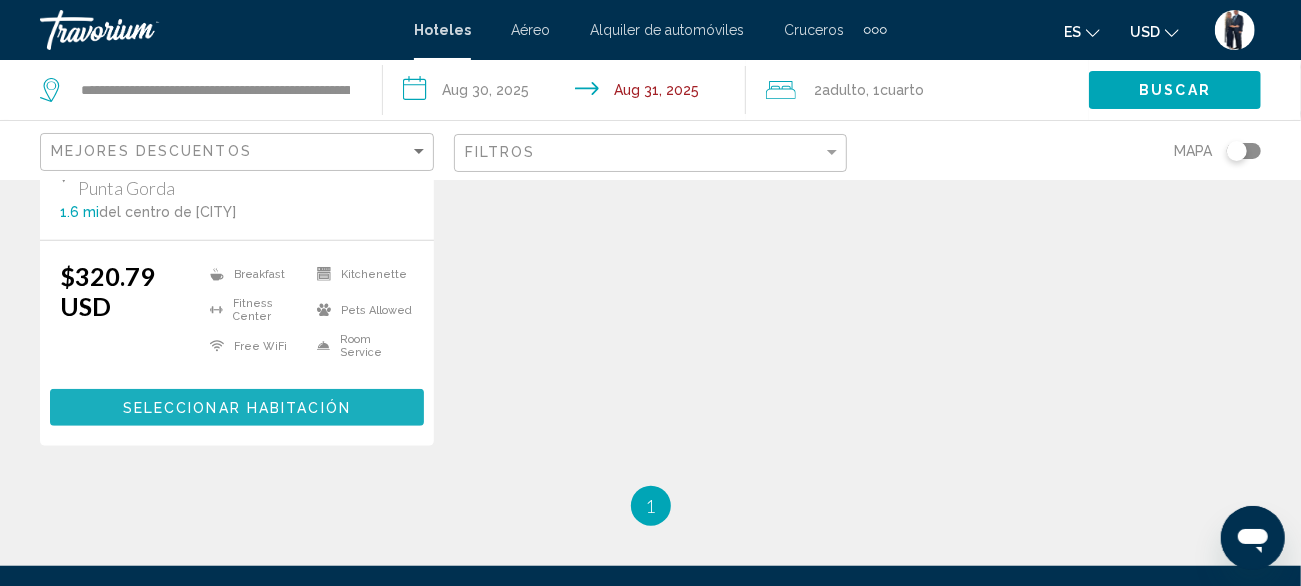 click on "Seleccionar habitación" at bounding box center (237, 408) 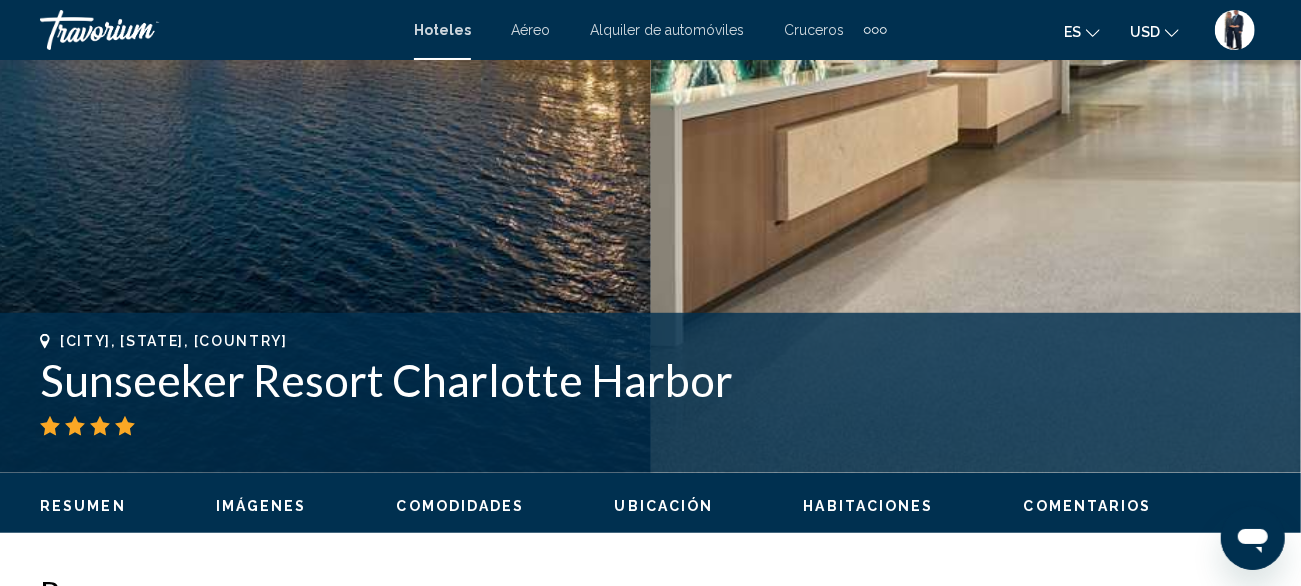 scroll, scrollTop: 241, scrollLeft: 0, axis: vertical 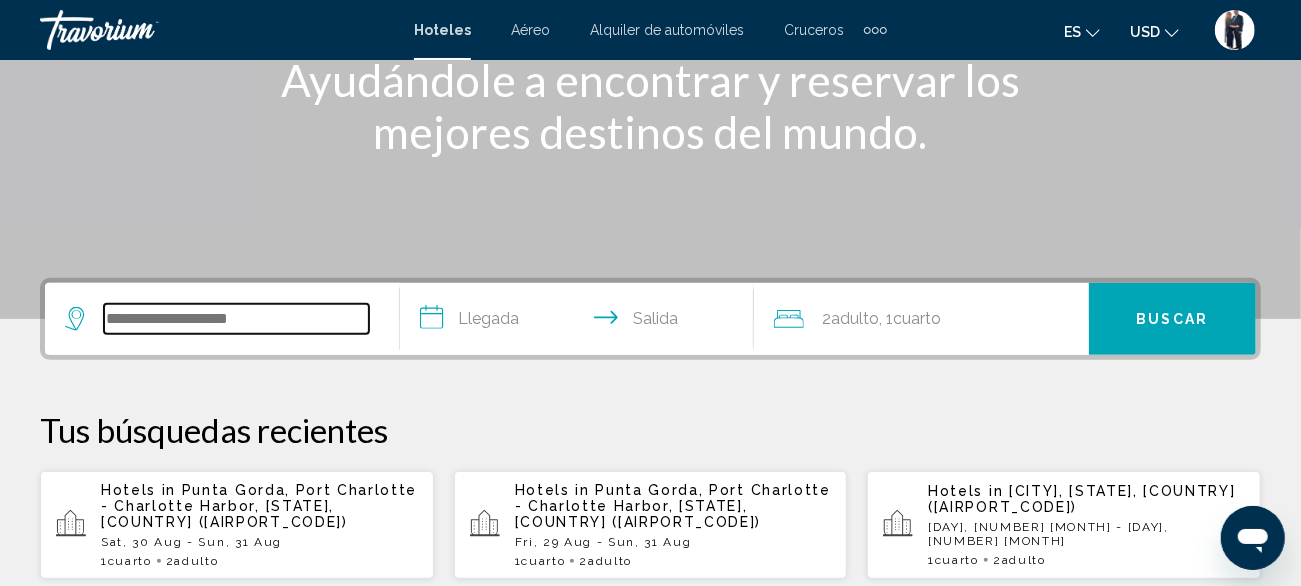 click at bounding box center [236, 319] 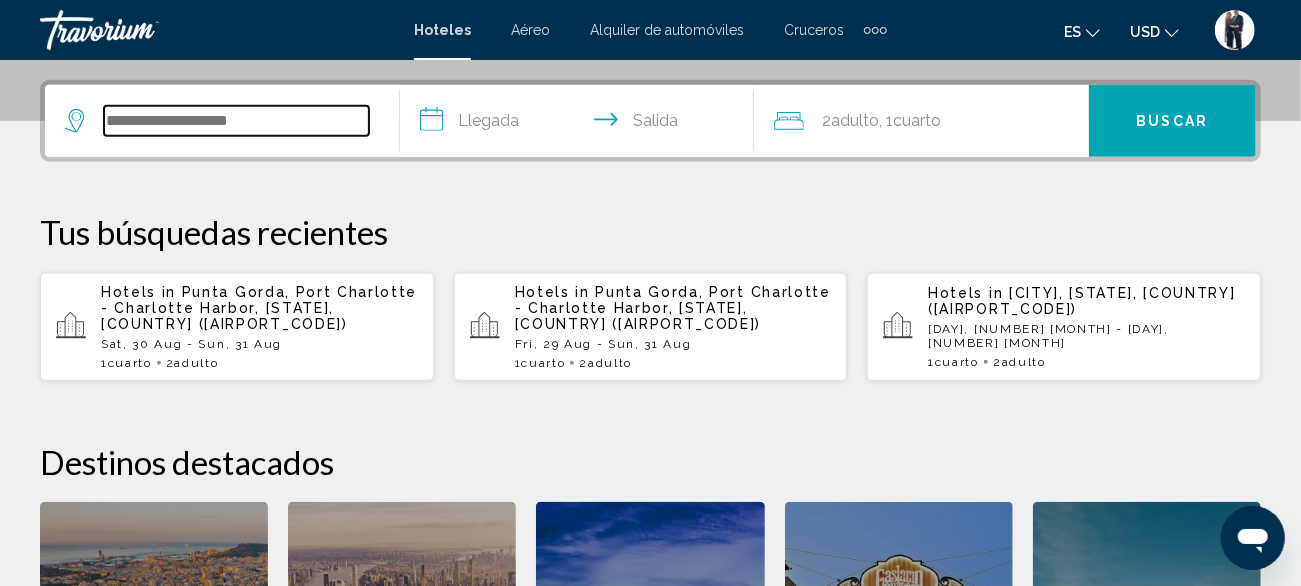 scroll, scrollTop: 493, scrollLeft: 0, axis: vertical 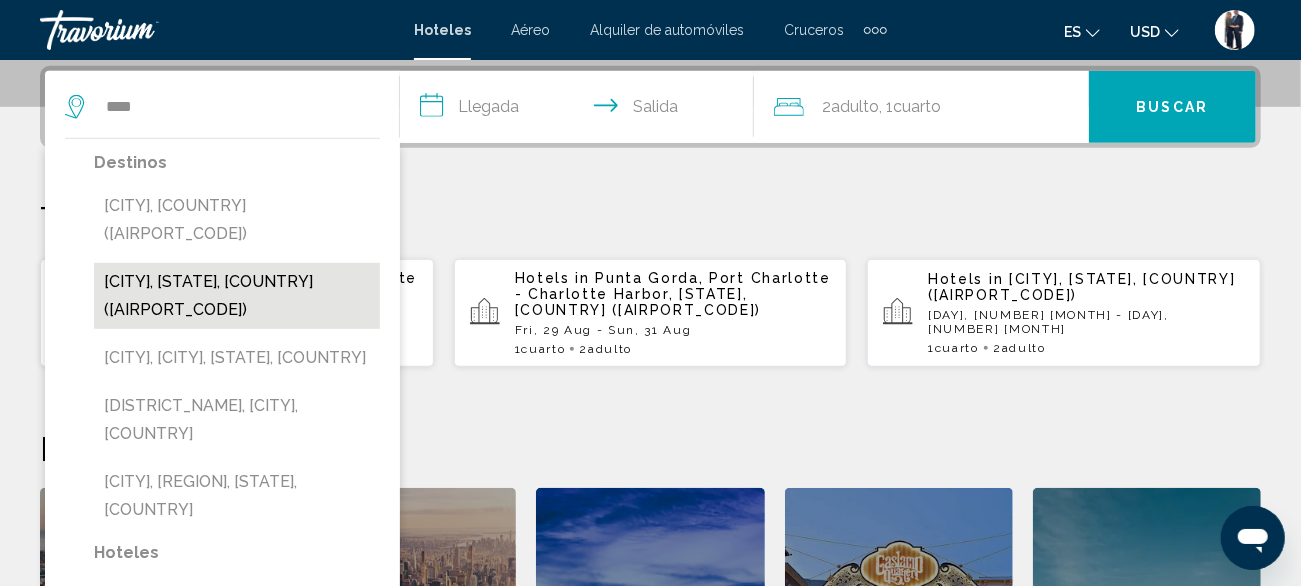 click on "Naples, FL, United States (APF)" at bounding box center (237, 296) 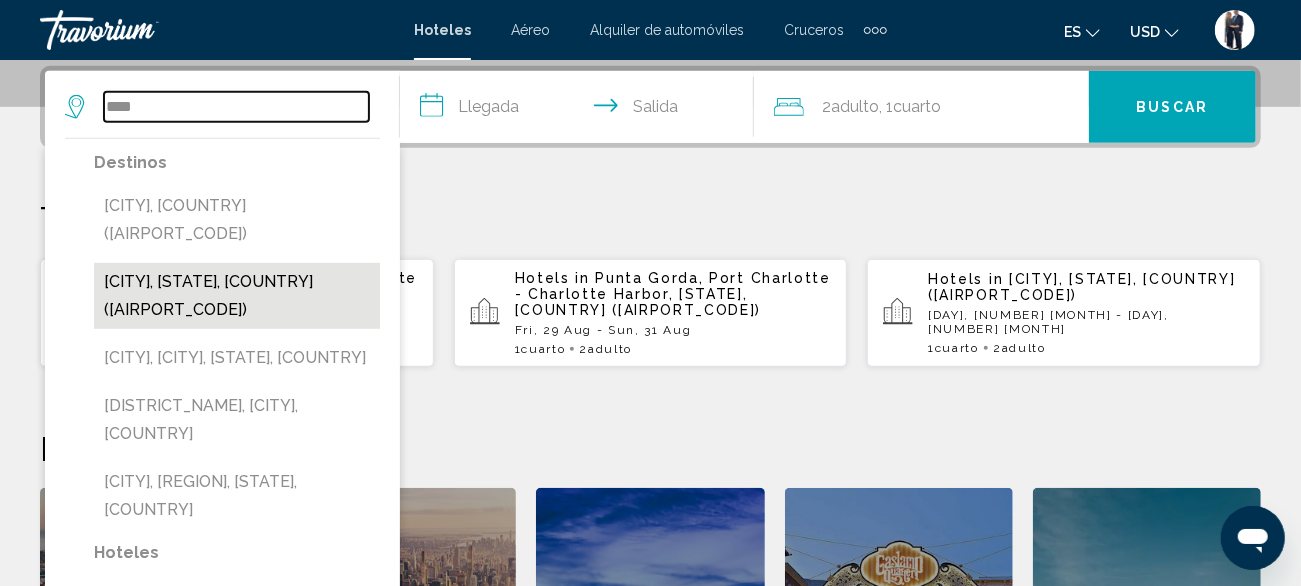 type on "**********" 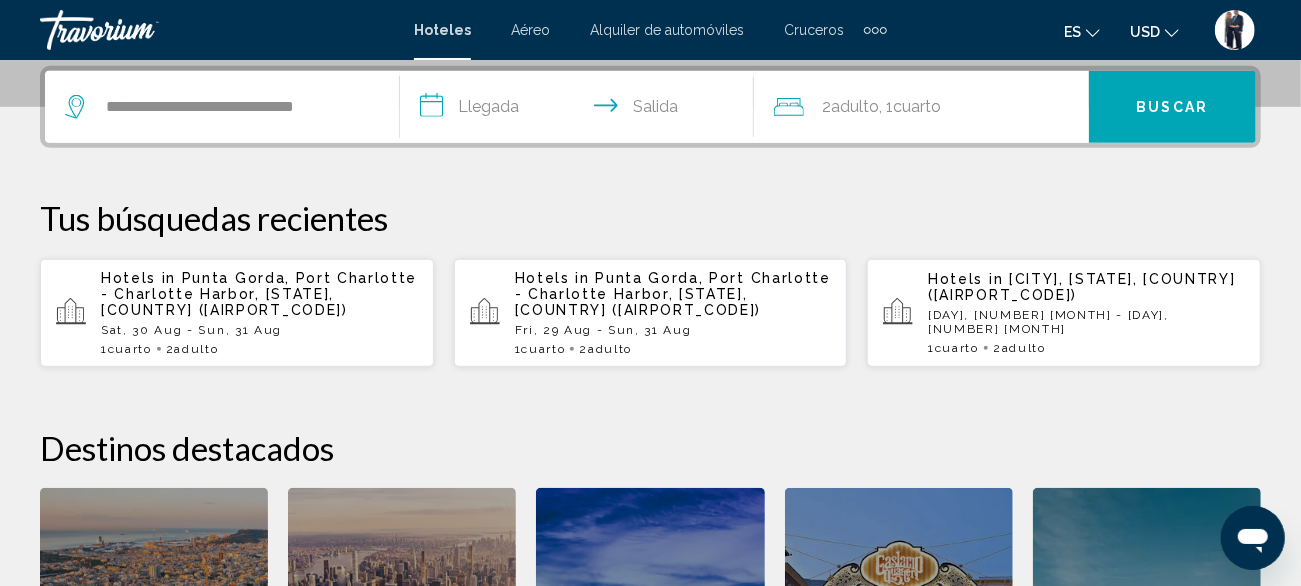 click on "**********" at bounding box center [581, 110] 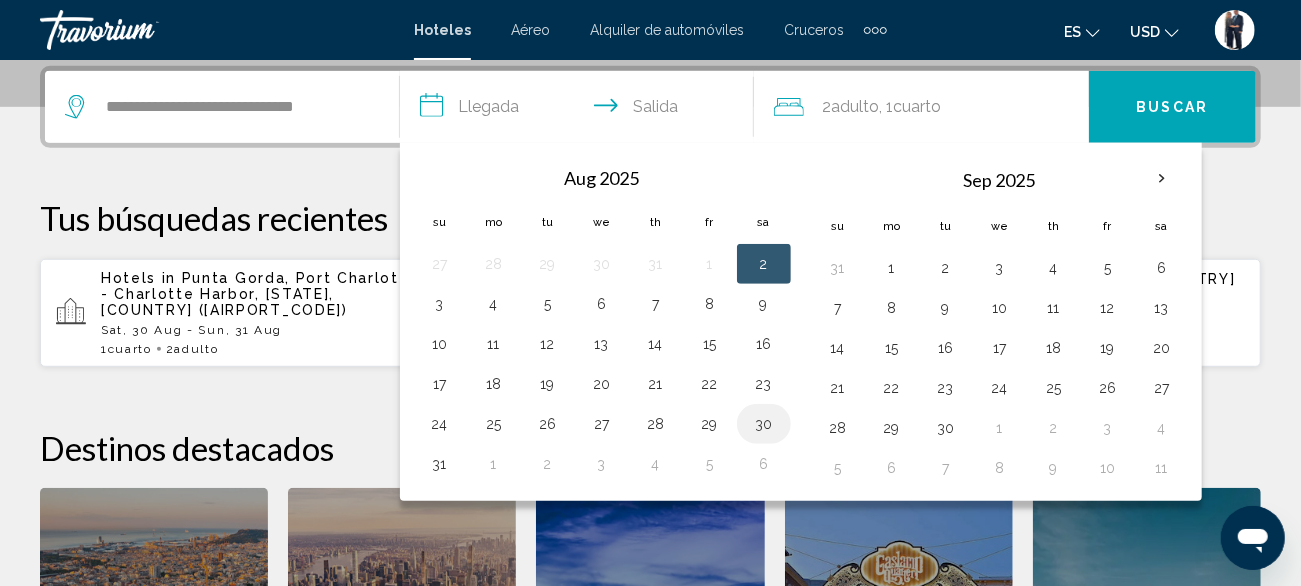 click on "30" at bounding box center (764, 424) 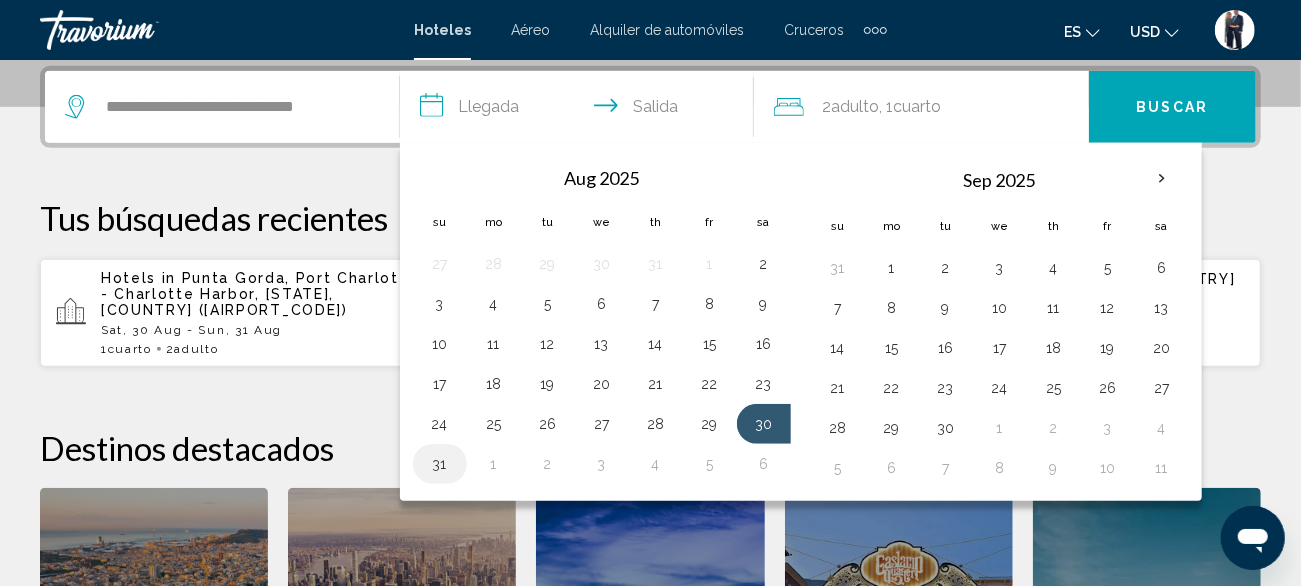 click on "31" at bounding box center (440, 464) 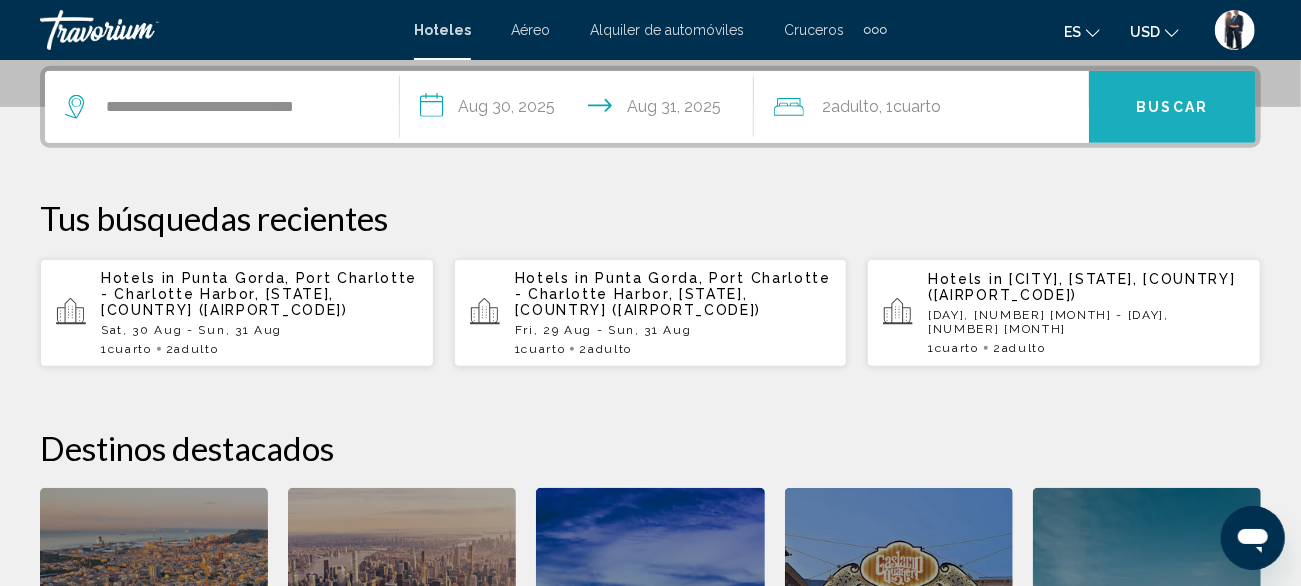 click on "Buscar" at bounding box center [1173, 108] 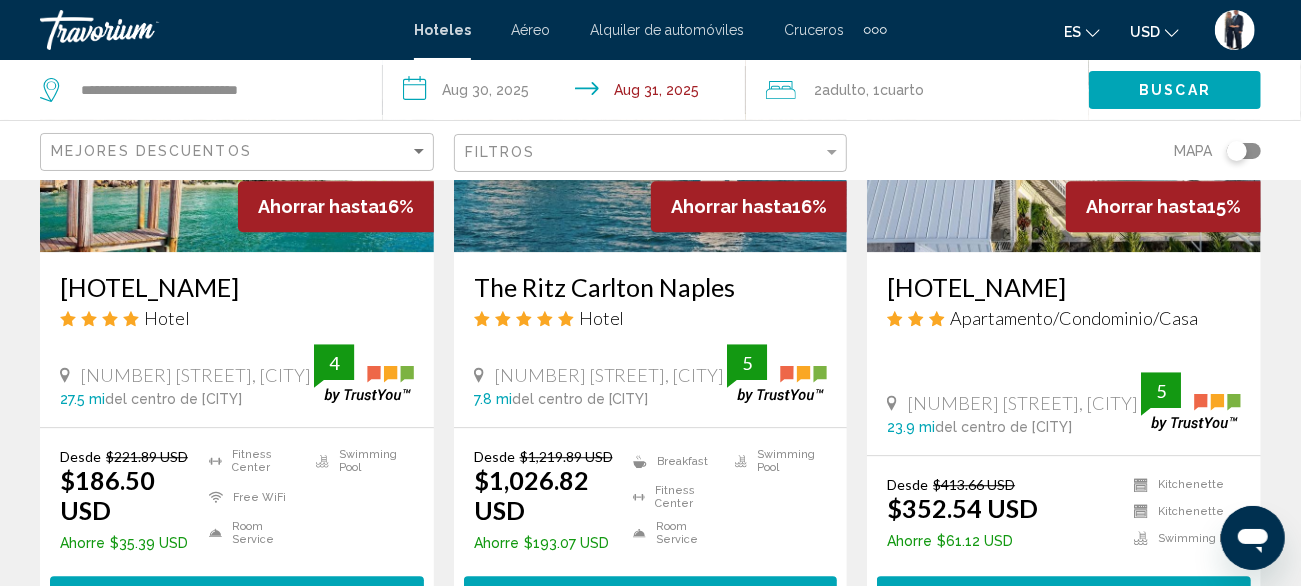 scroll, scrollTop: 2551, scrollLeft: 0, axis: vertical 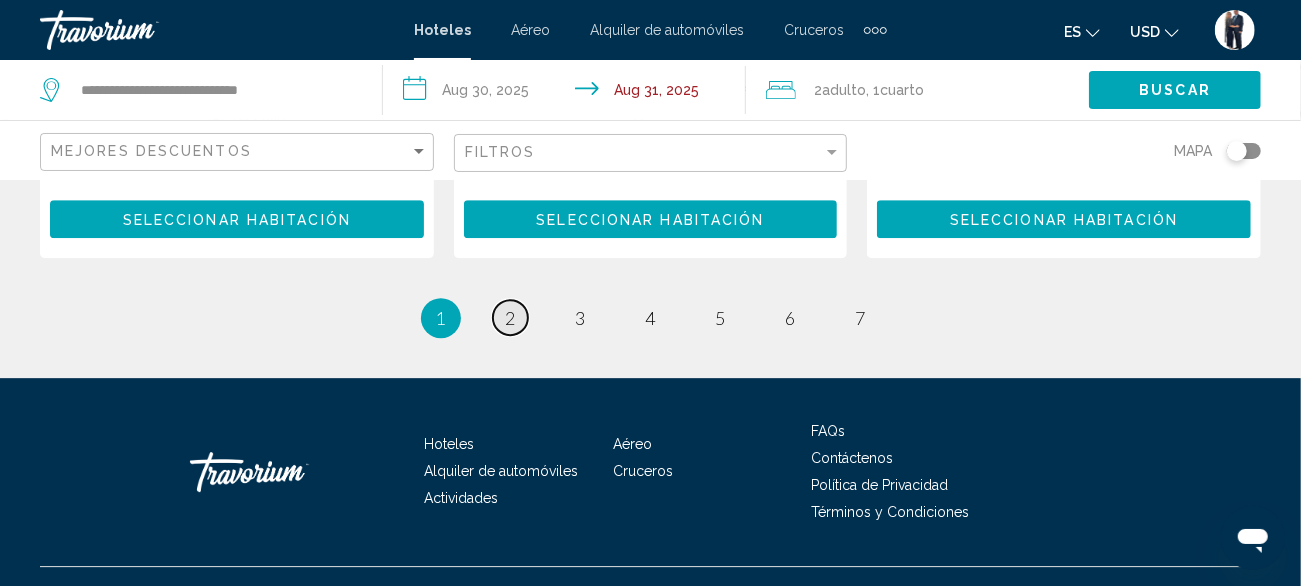 click on "page  2" at bounding box center [510, 317] 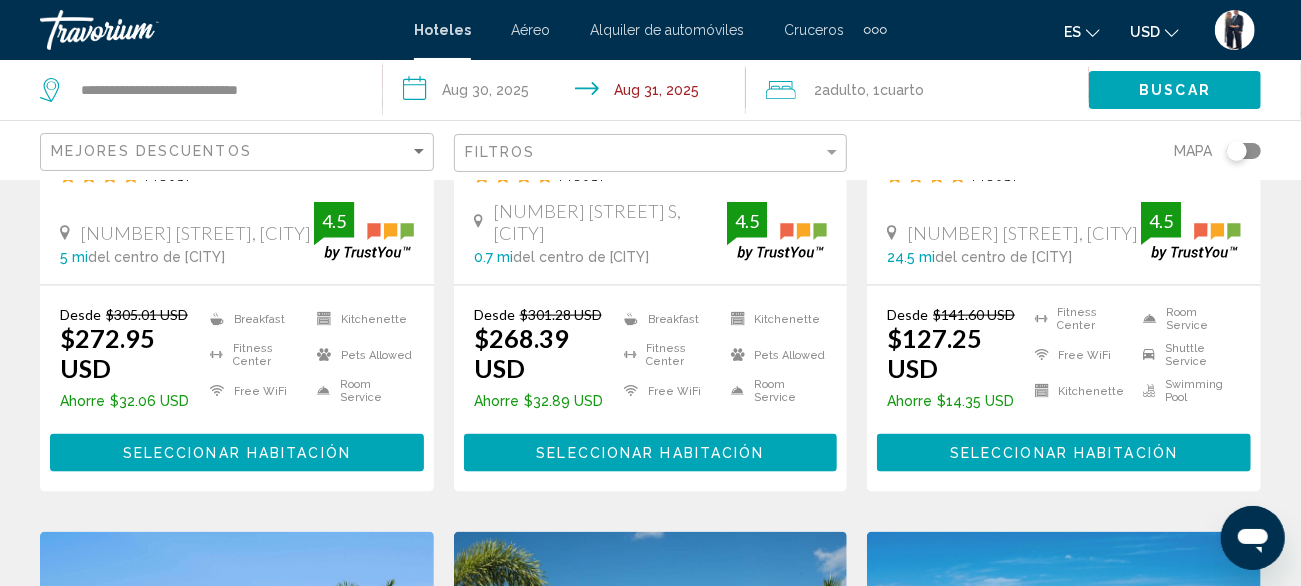 scroll, scrollTop: 1234, scrollLeft: 0, axis: vertical 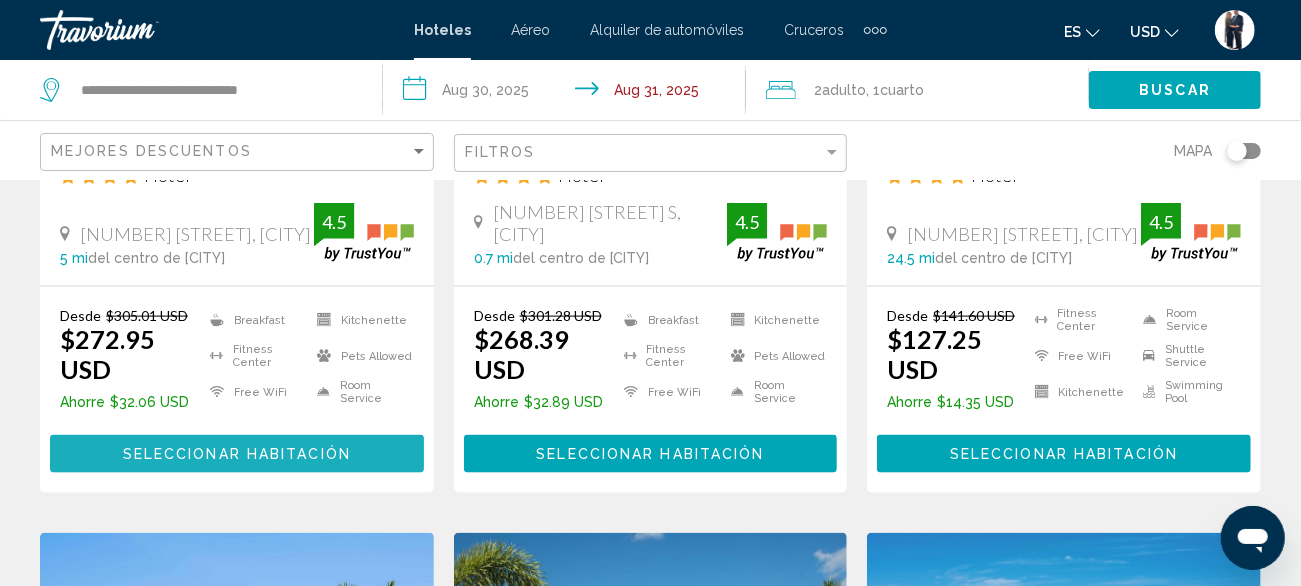 click on "Seleccionar habitación" at bounding box center (237, 455) 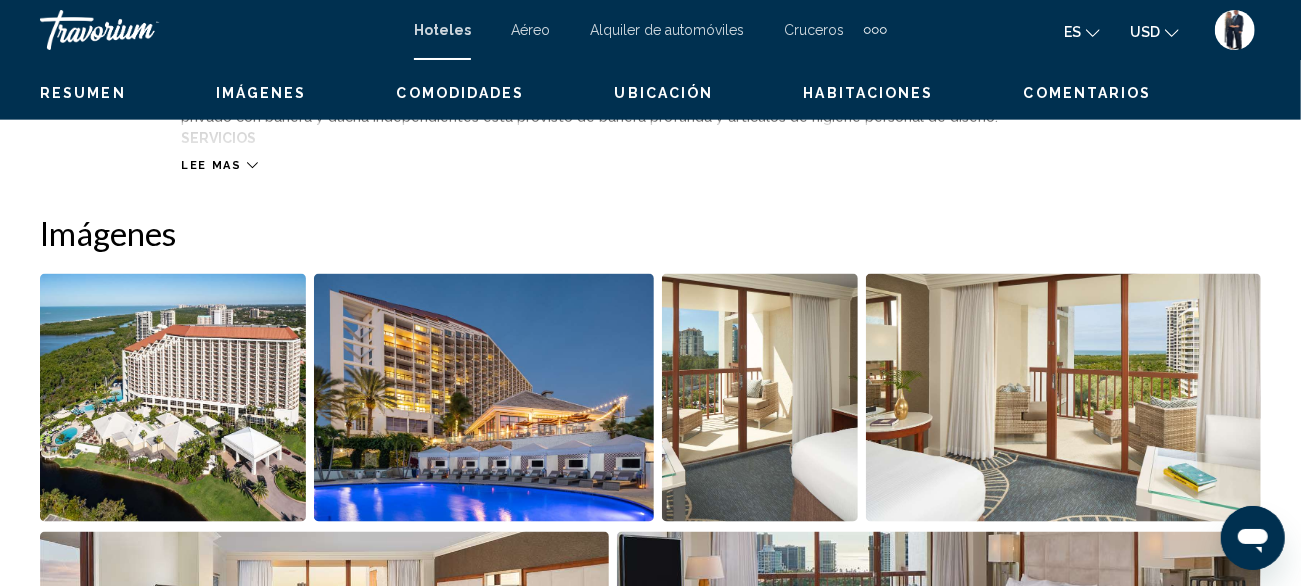 scroll, scrollTop: 241, scrollLeft: 0, axis: vertical 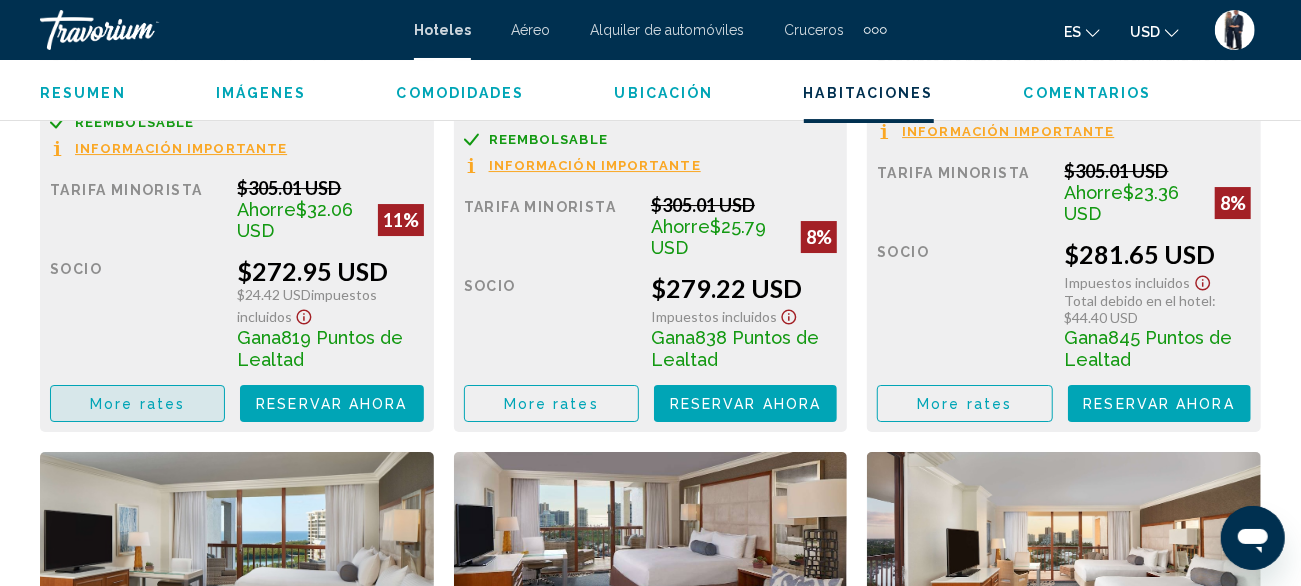 click on "More rates" at bounding box center (137, 404) 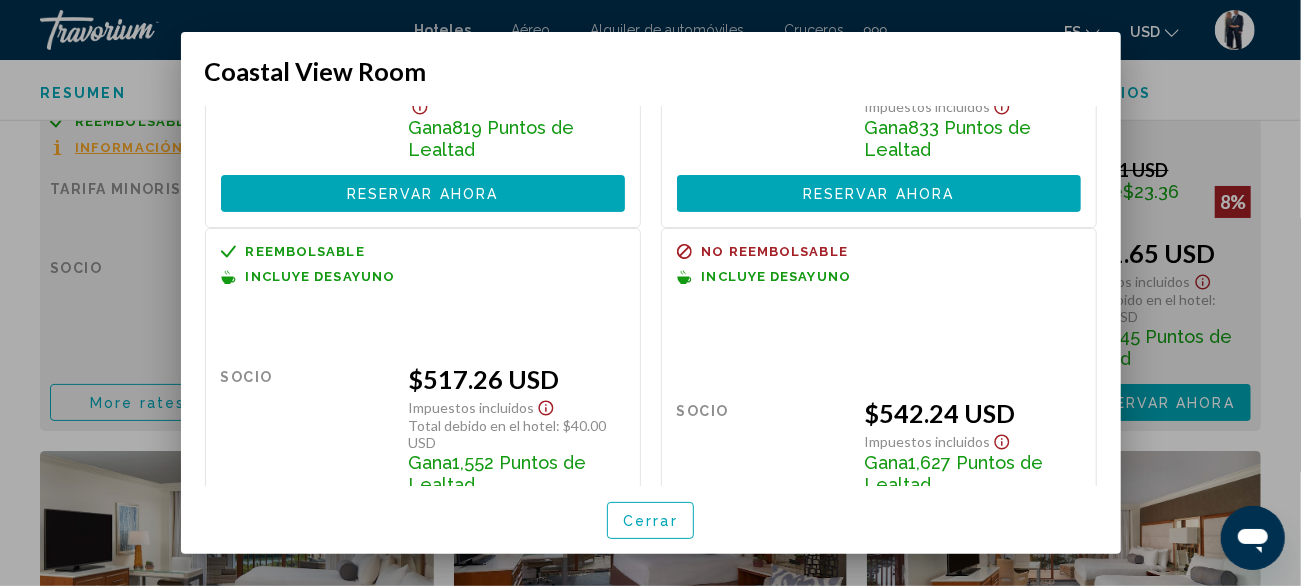 scroll, scrollTop: 253, scrollLeft: 0, axis: vertical 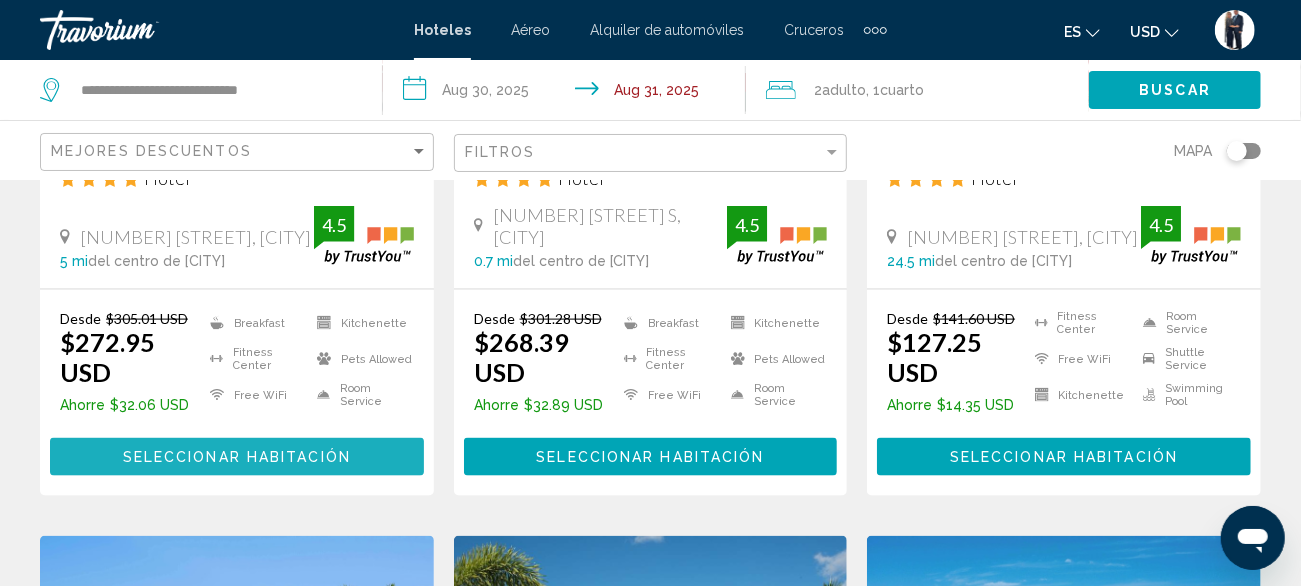 click on "Seleccionar habitación" at bounding box center [237, 458] 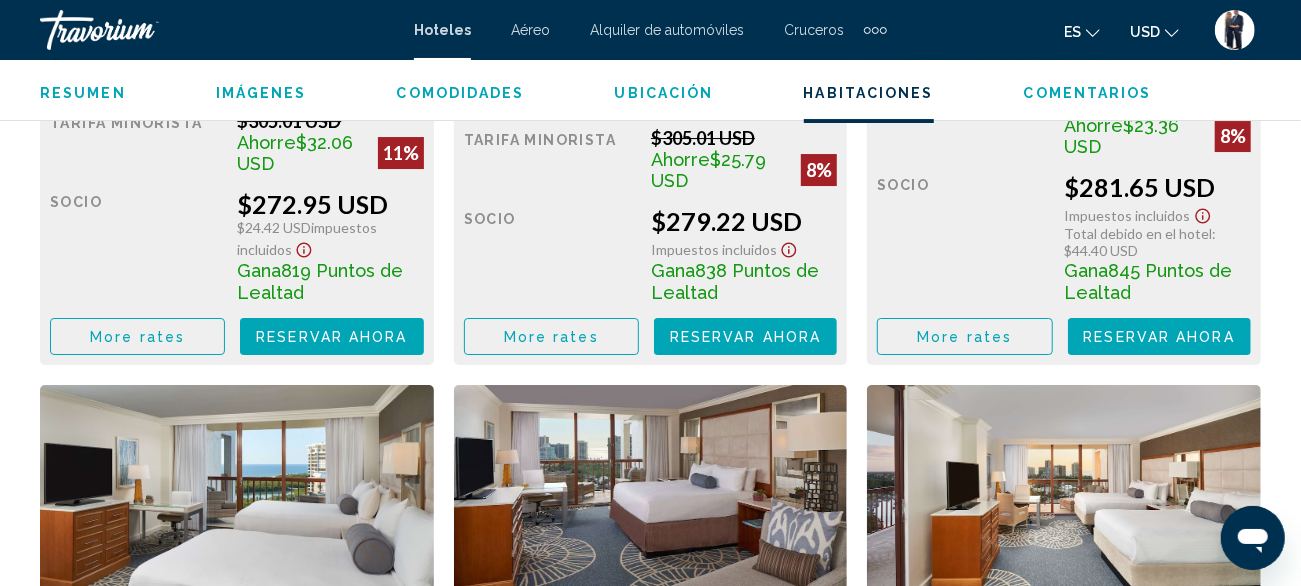 scroll, scrollTop: 3554, scrollLeft: 0, axis: vertical 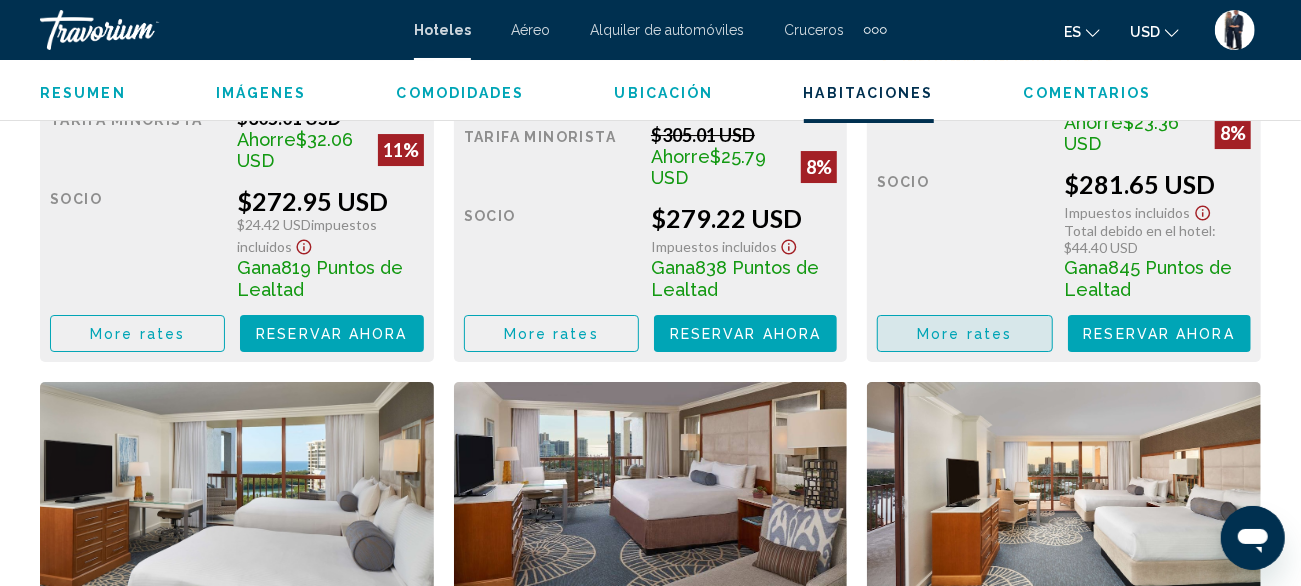click on "More rates" at bounding box center (137, 333) 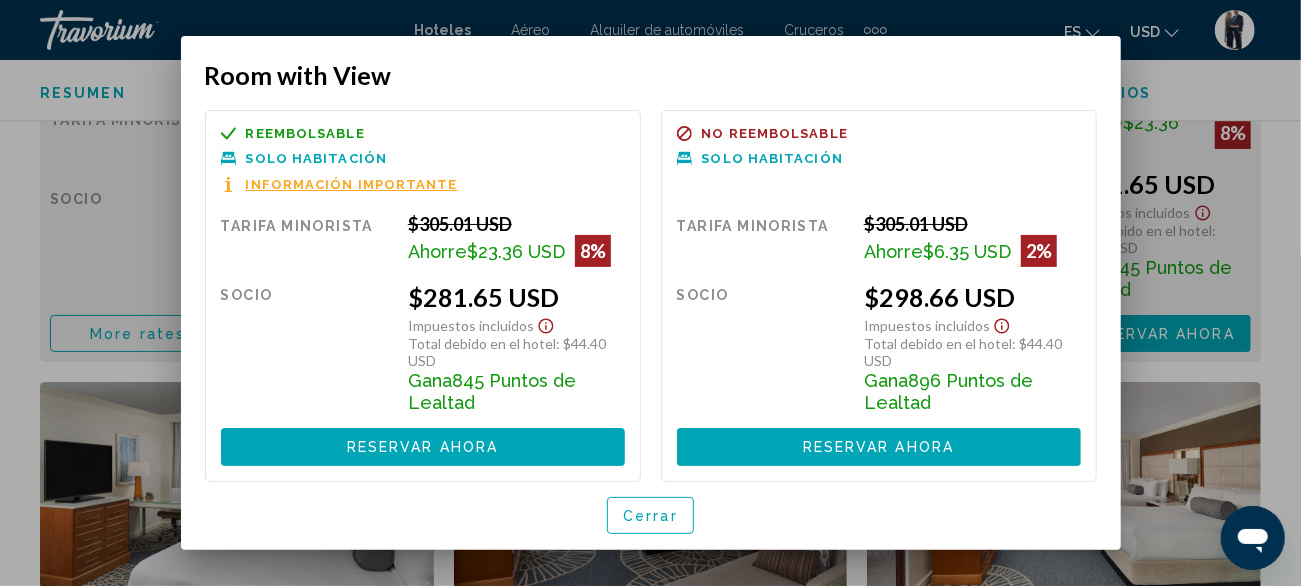 click on "Cerrar" at bounding box center [650, 516] 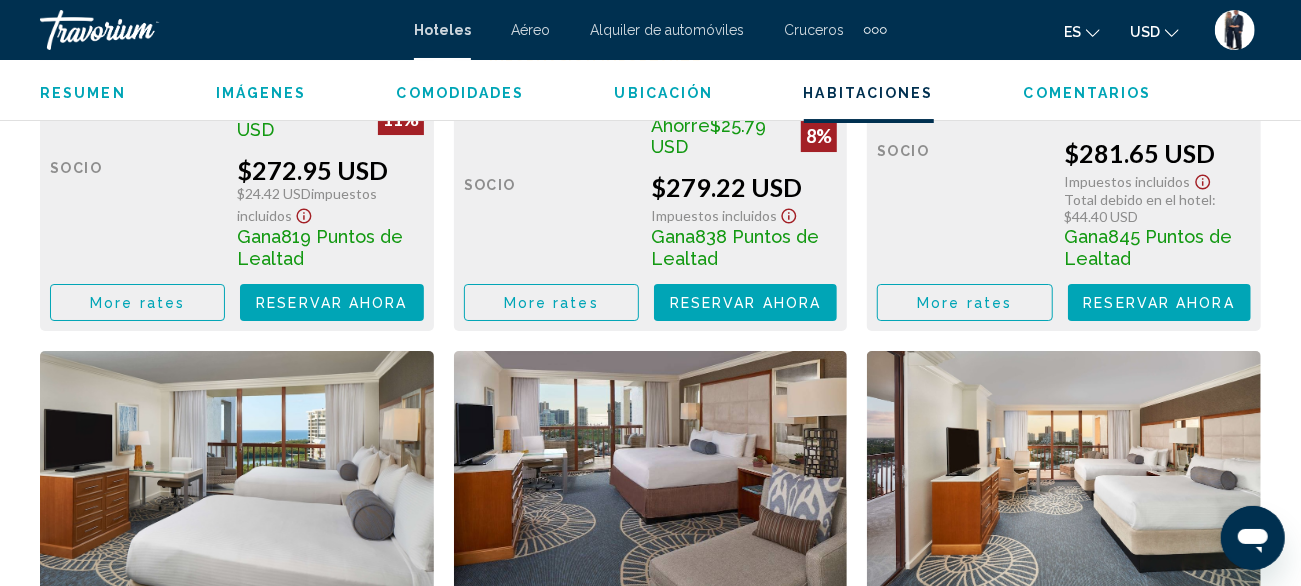 scroll, scrollTop: 3544, scrollLeft: 0, axis: vertical 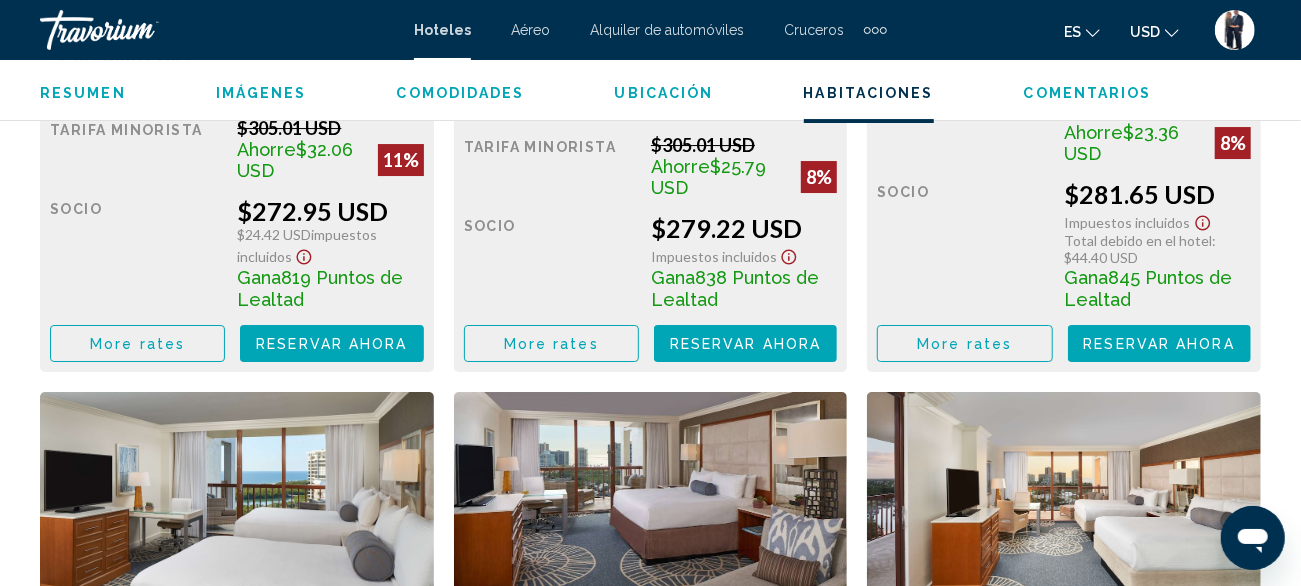 click on "More rates" at bounding box center (137, 344) 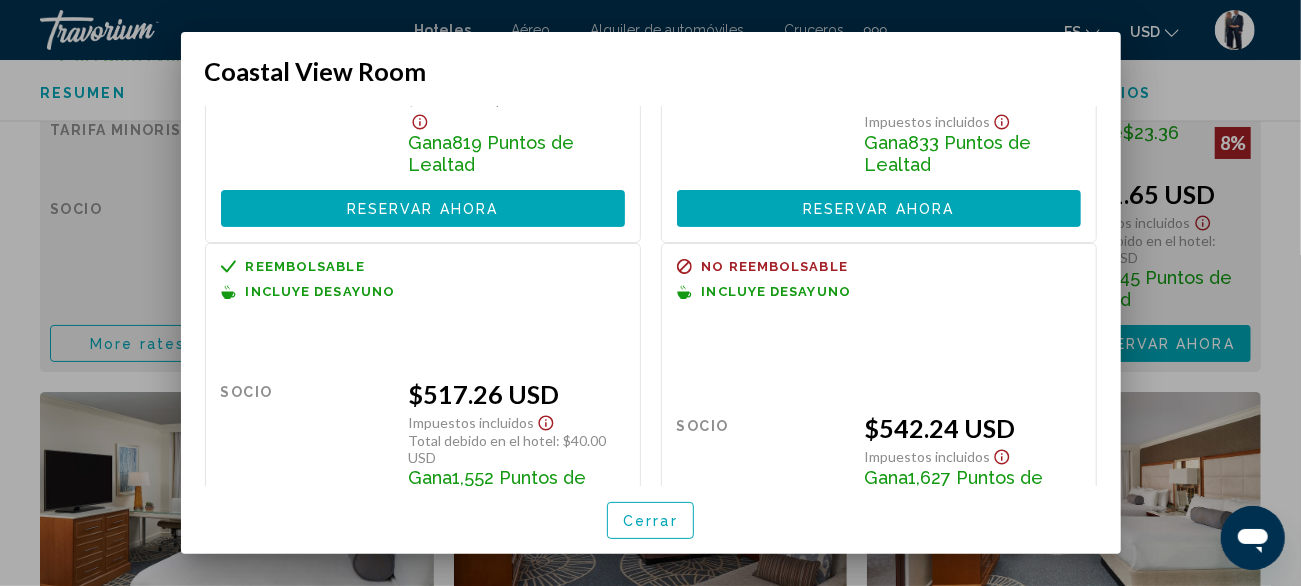 scroll, scrollTop: 261, scrollLeft: 0, axis: vertical 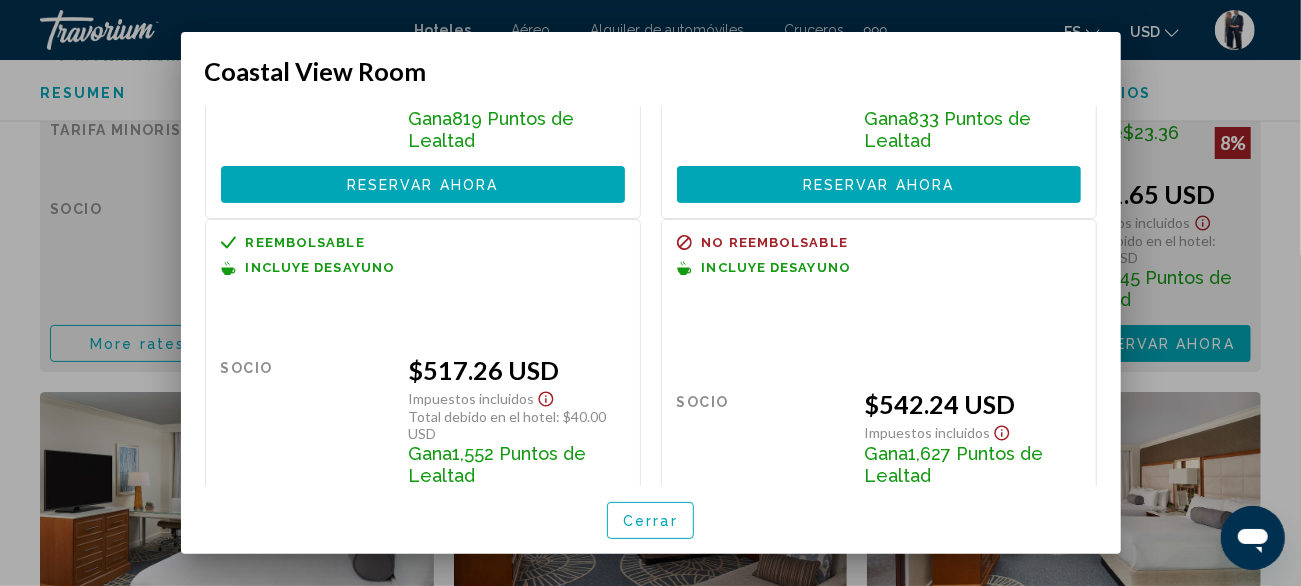 click at bounding box center (650, 293) 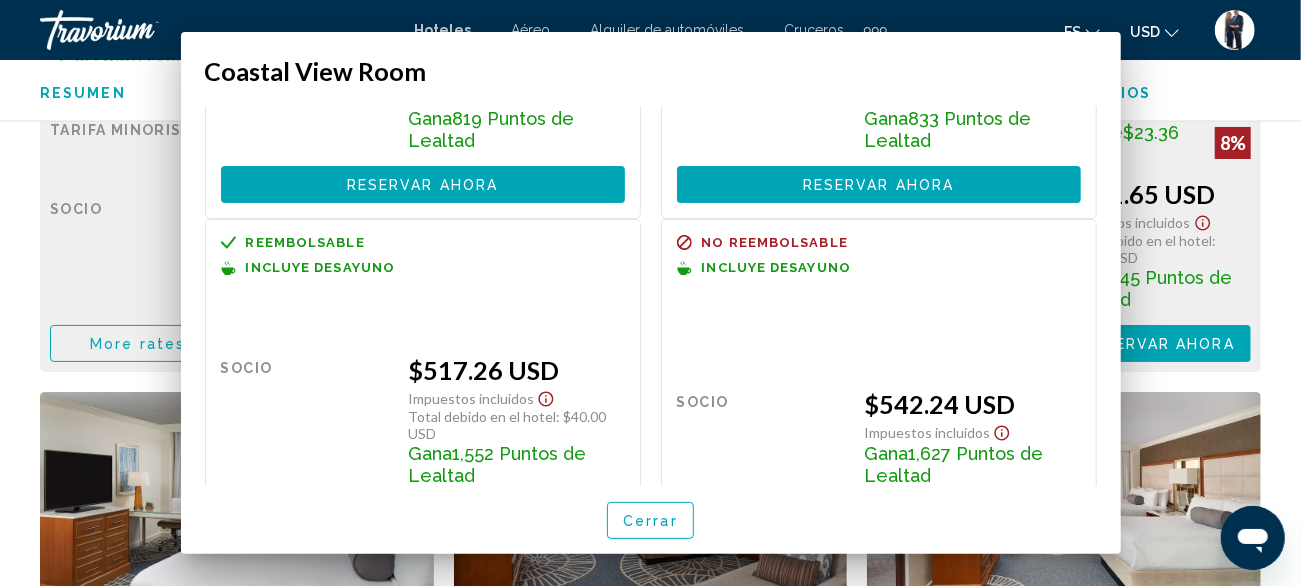 scroll, scrollTop: 3544, scrollLeft: 0, axis: vertical 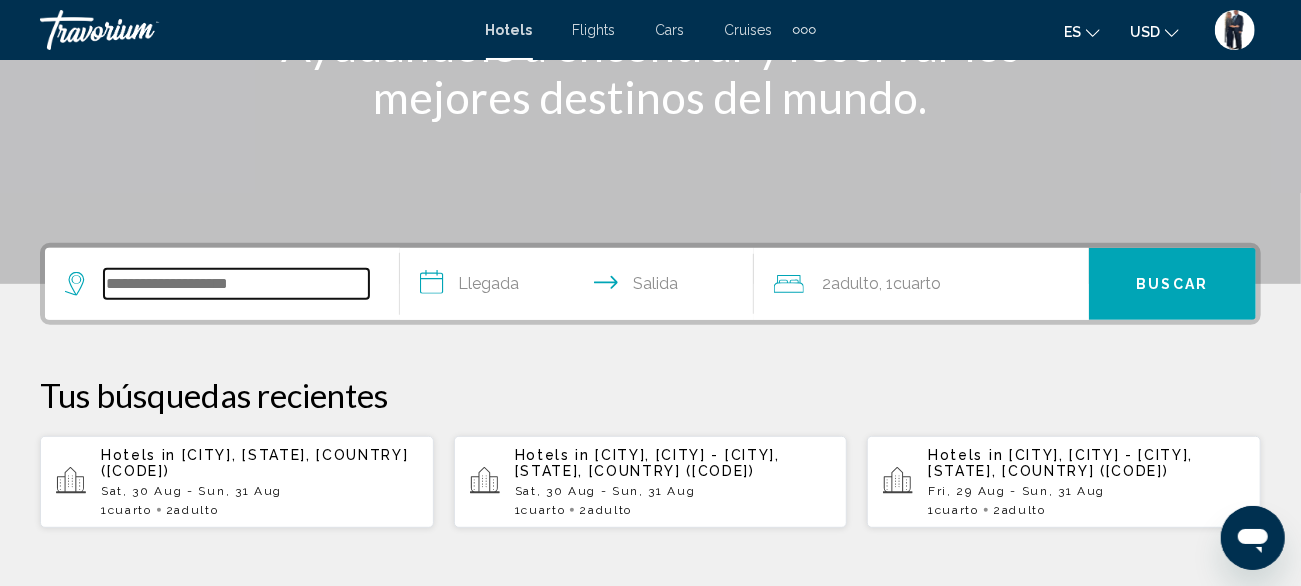 click at bounding box center (236, 284) 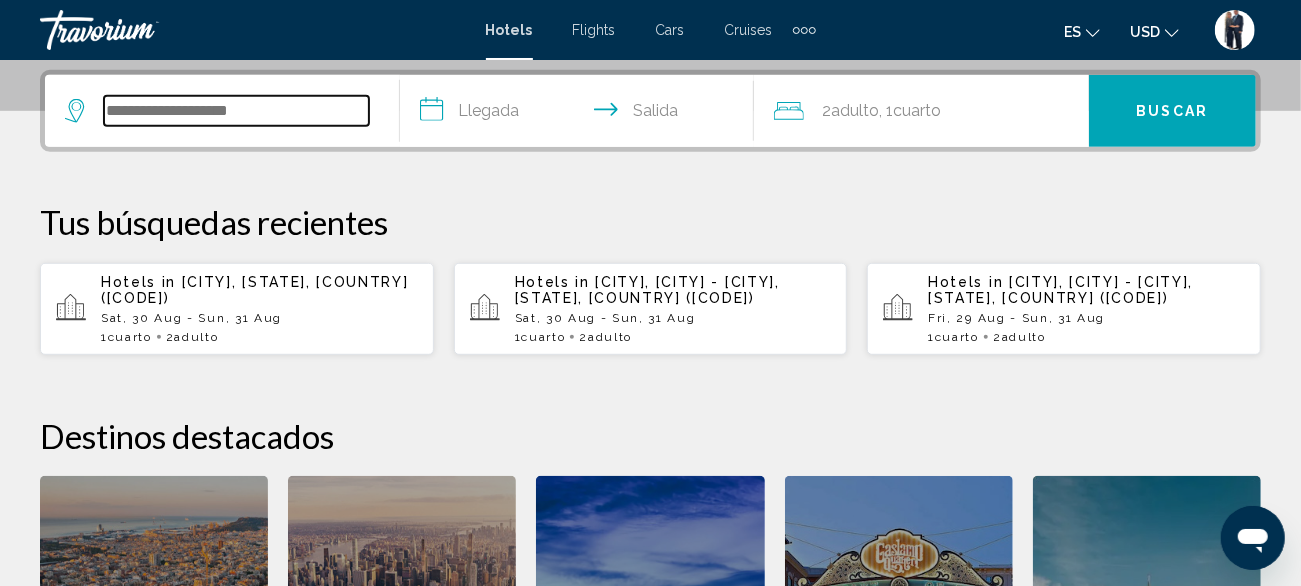 scroll, scrollTop: 493, scrollLeft: 0, axis: vertical 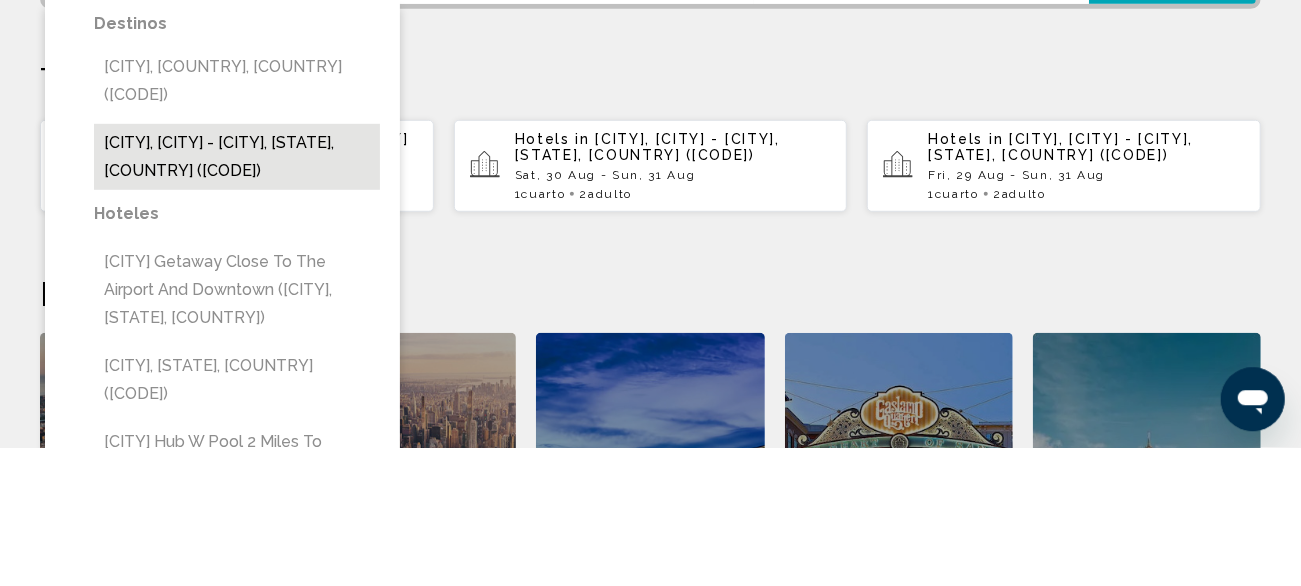 click on "[CITY], [CITY] - [CITY], [STATE], [COUNTRY] ([CODE])" at bounding box center [237, 296] 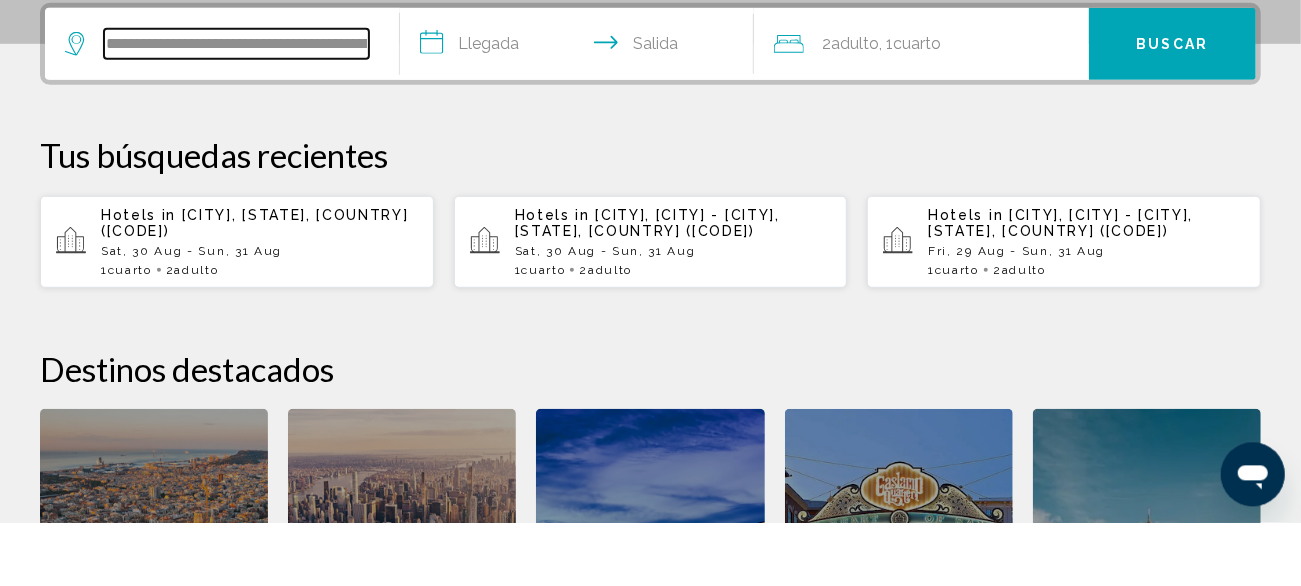 scroll, scrollTop: 493, scrollLeft: 0, axis: vertical 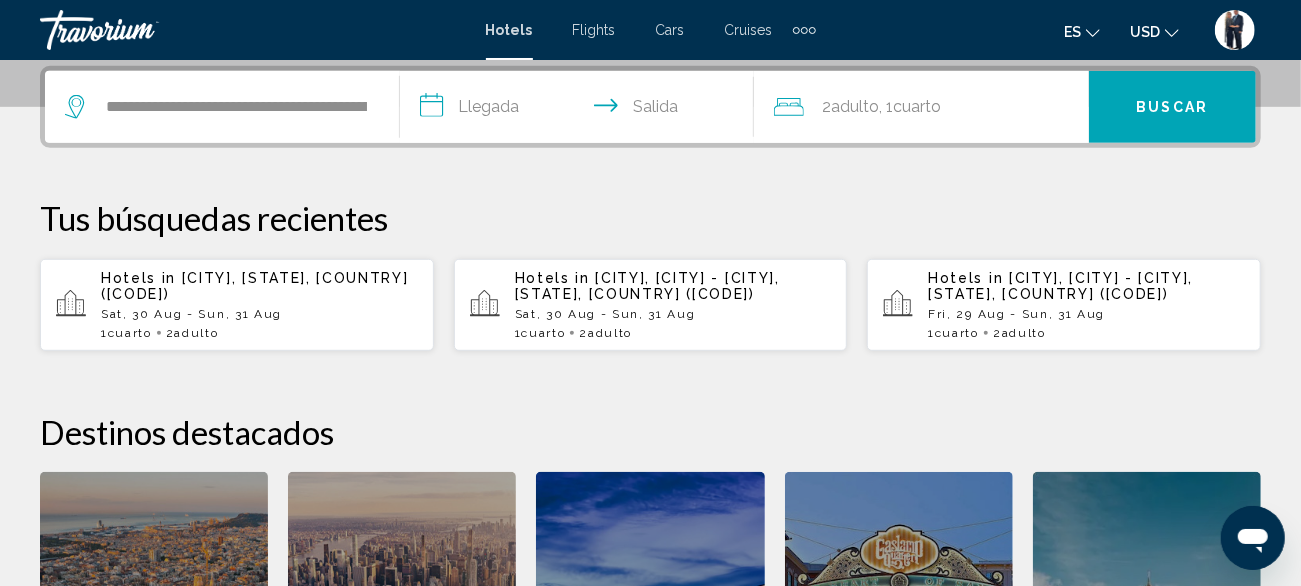 click on "**********" at bounding box center (581, 110) 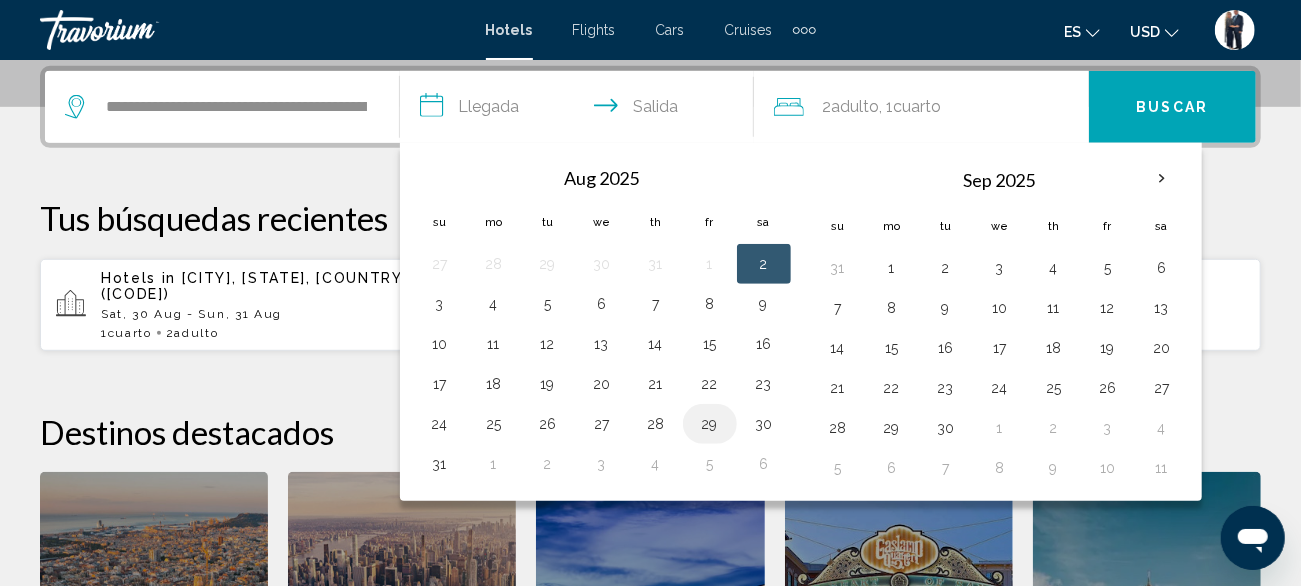 click on "29" at bounding box center (710, 424) 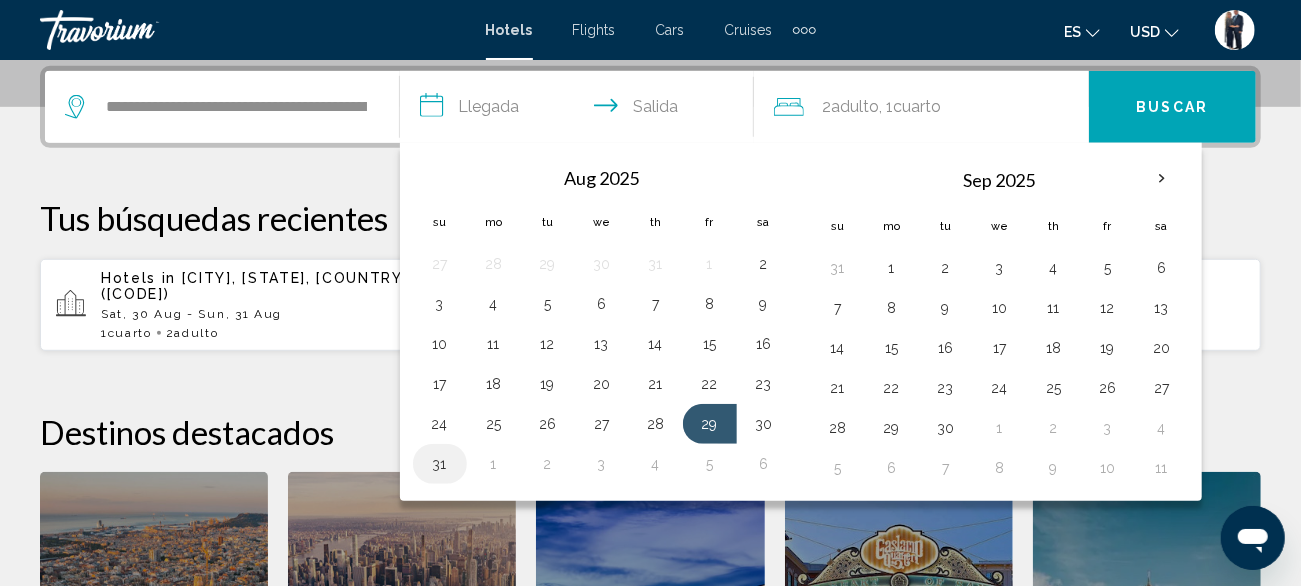 click on "31" at bounding box center [440, 464] 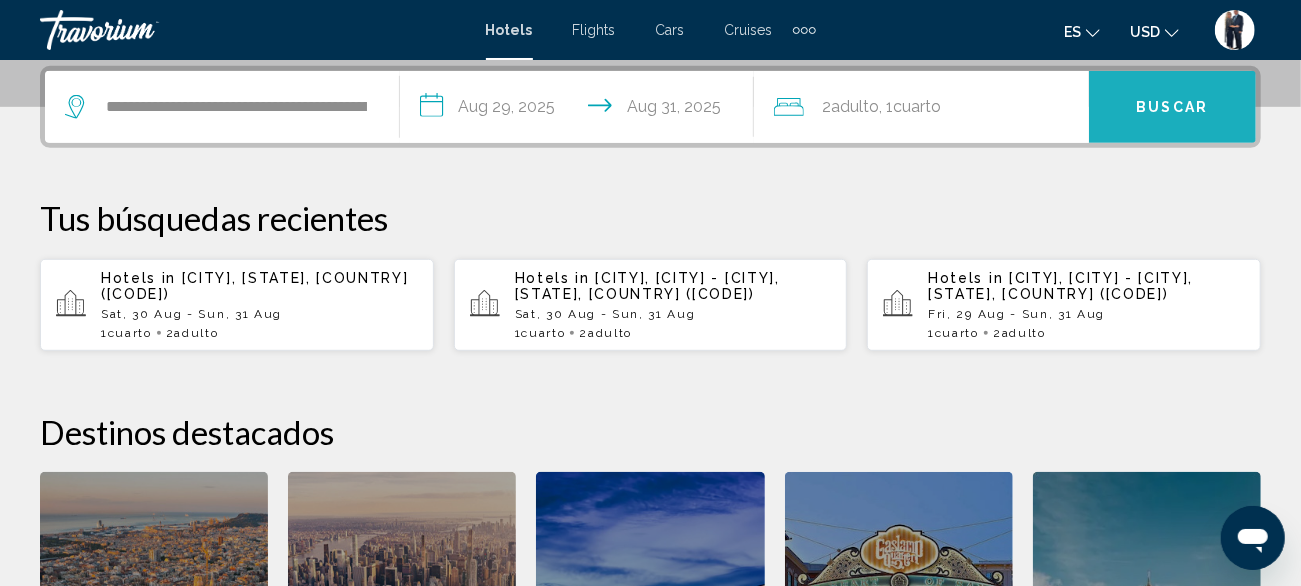 click on "Buscar" at bounding box center [1173, 108] 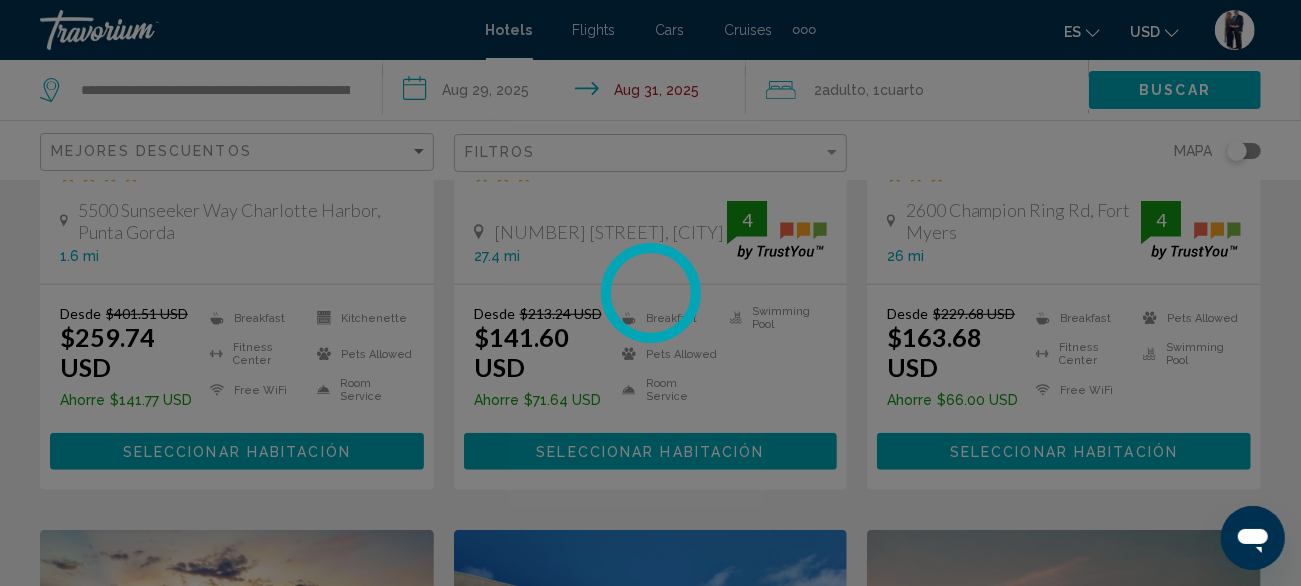 scroll, scrollTop: 0, scrollLeft: 0, axis: both 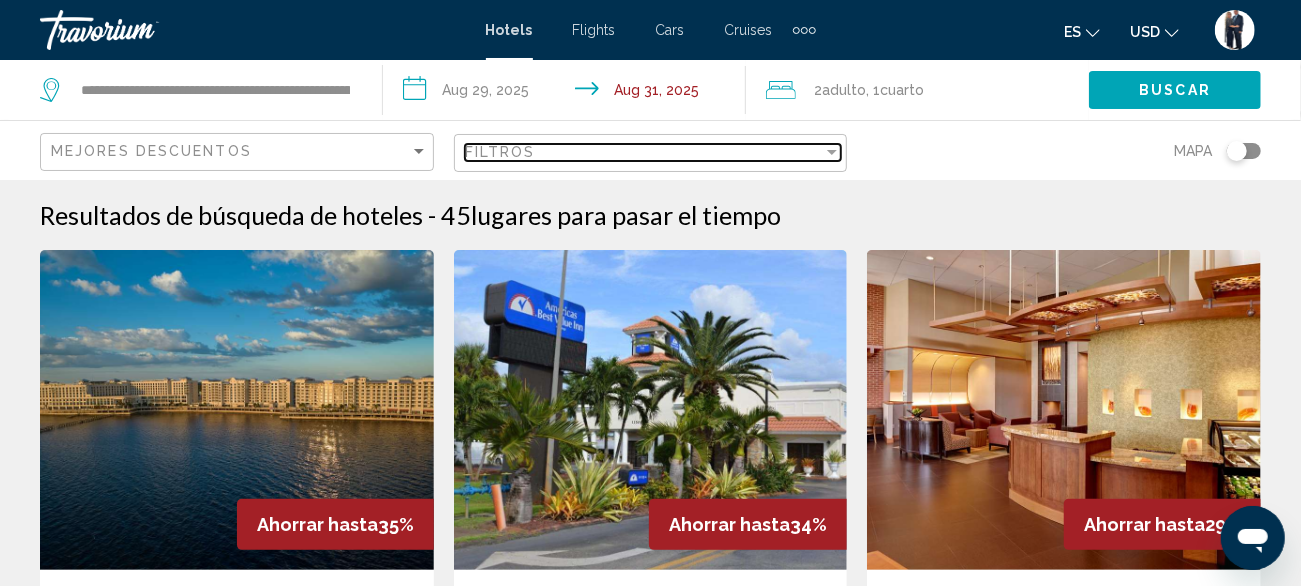click on "Filtros" at bounding box center [644, 152] 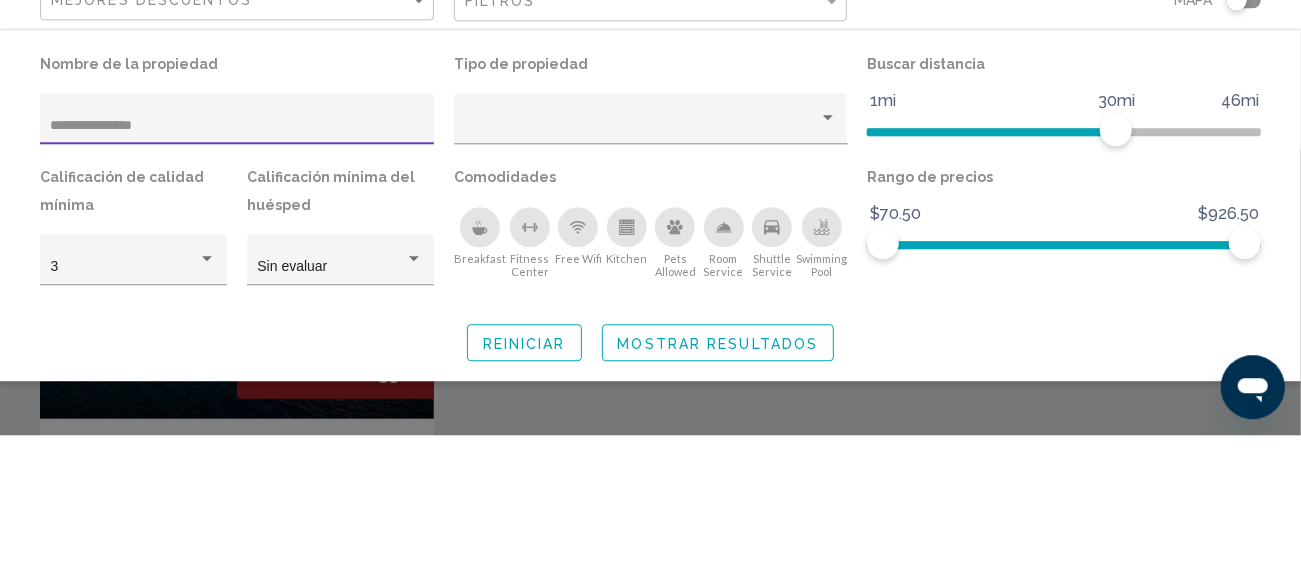 type on "**********" 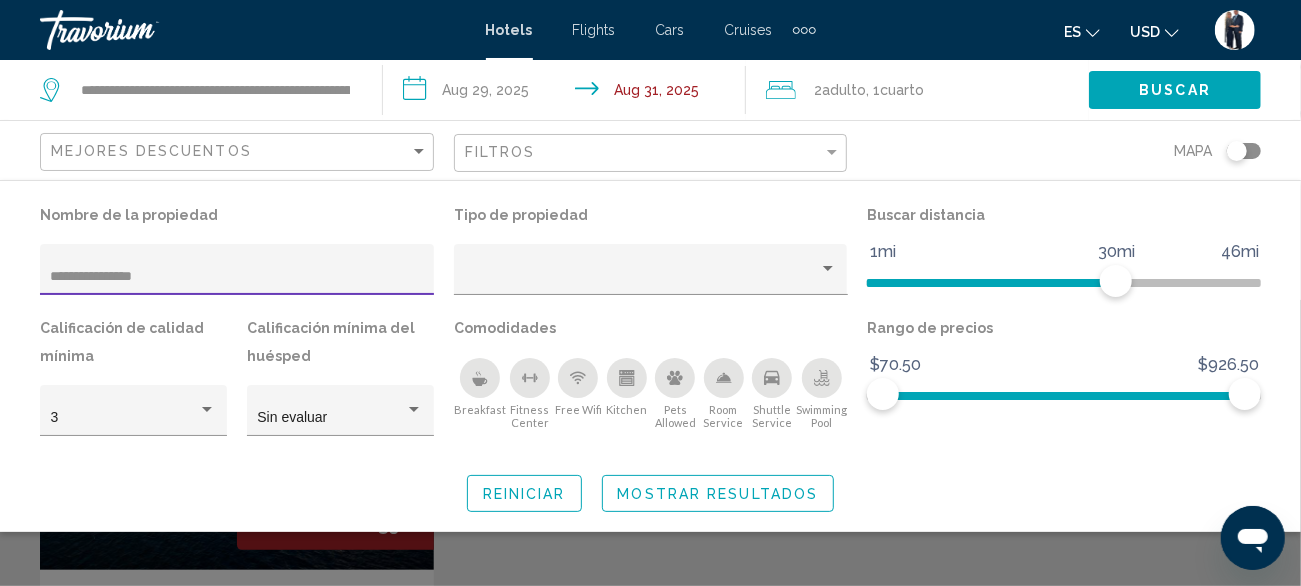 click 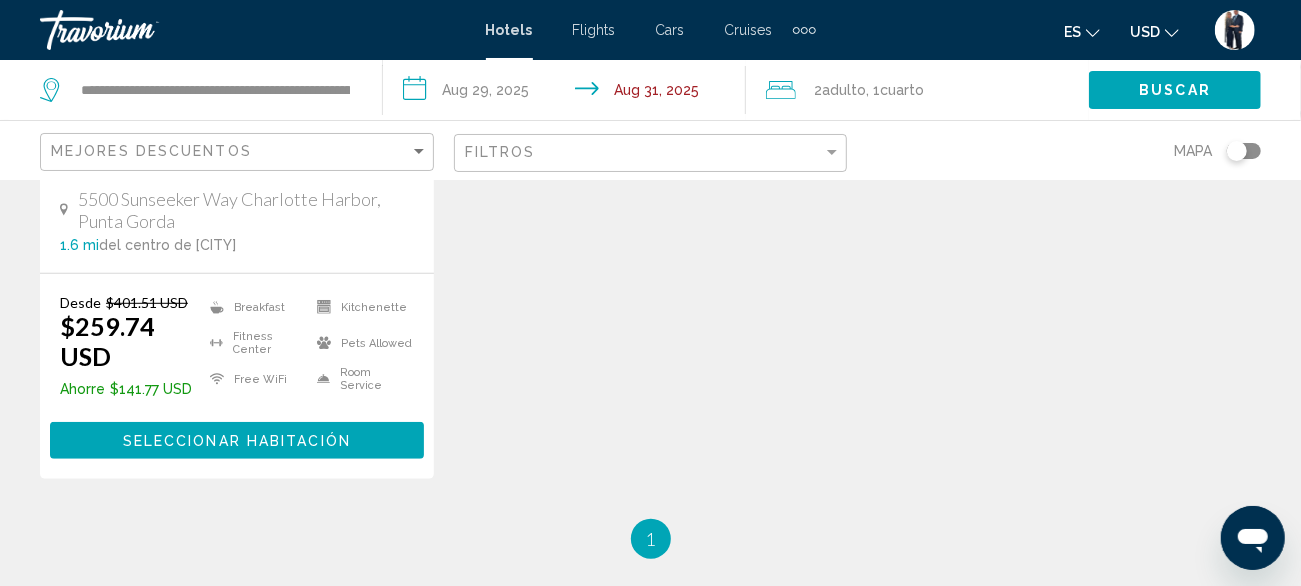 scroll, scrollTop: 536, scrollLeft: 0, axis: vertical 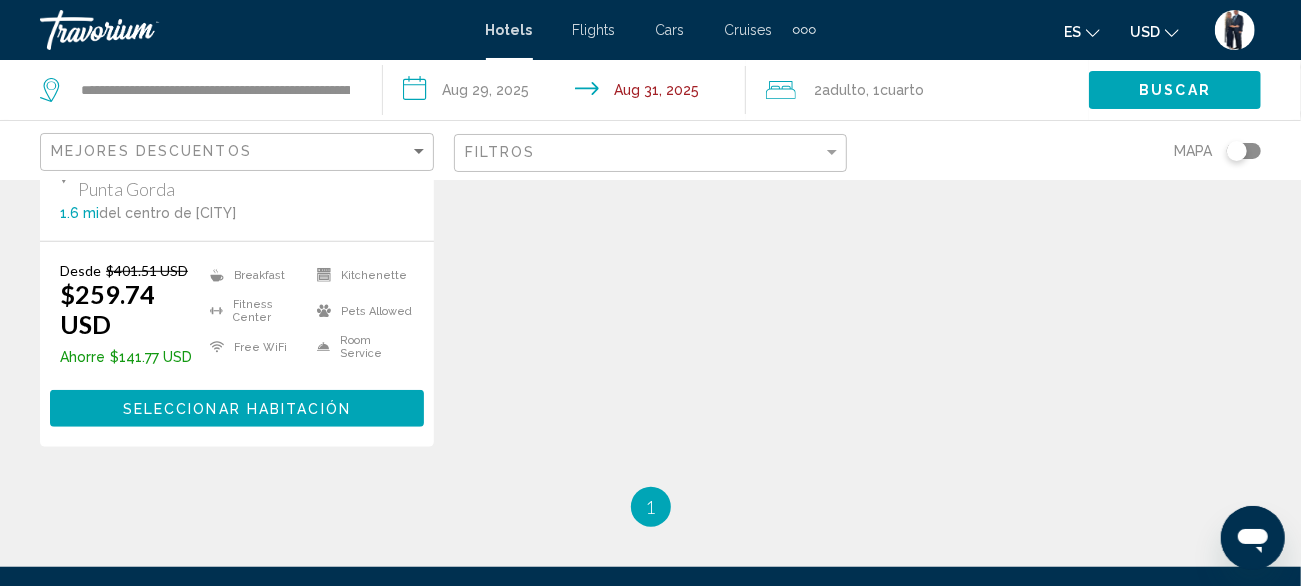 click on "Seleccionar habitación" at bounding box center (237, 408) 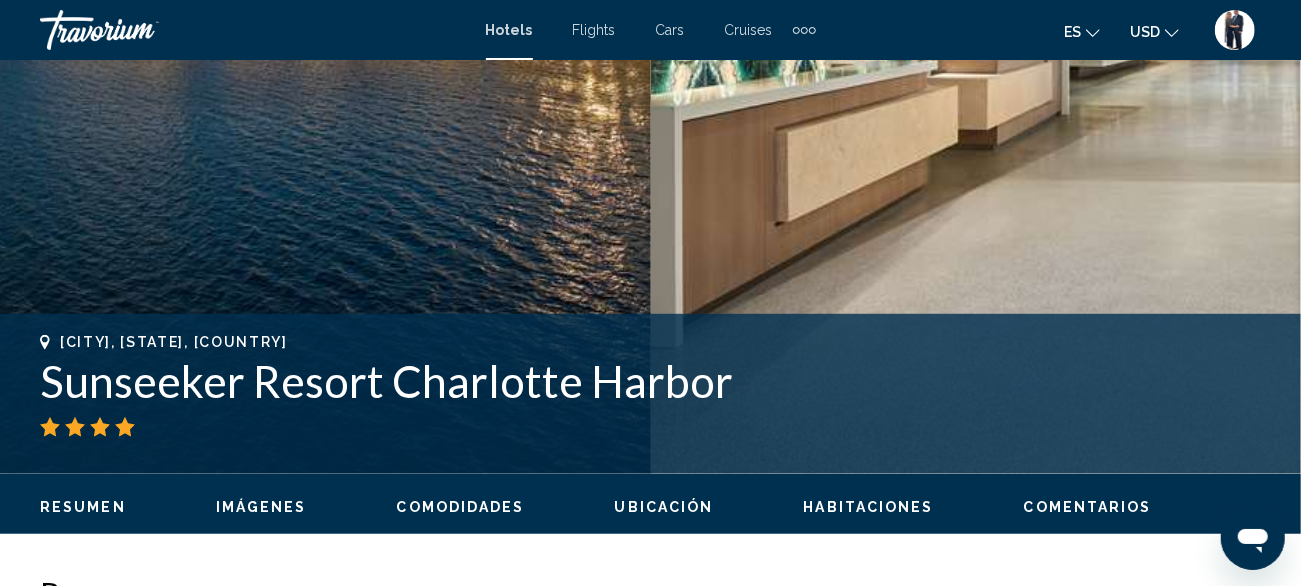 scroll, scrollTop: 241, scrollLeft: 0, axis: vertical 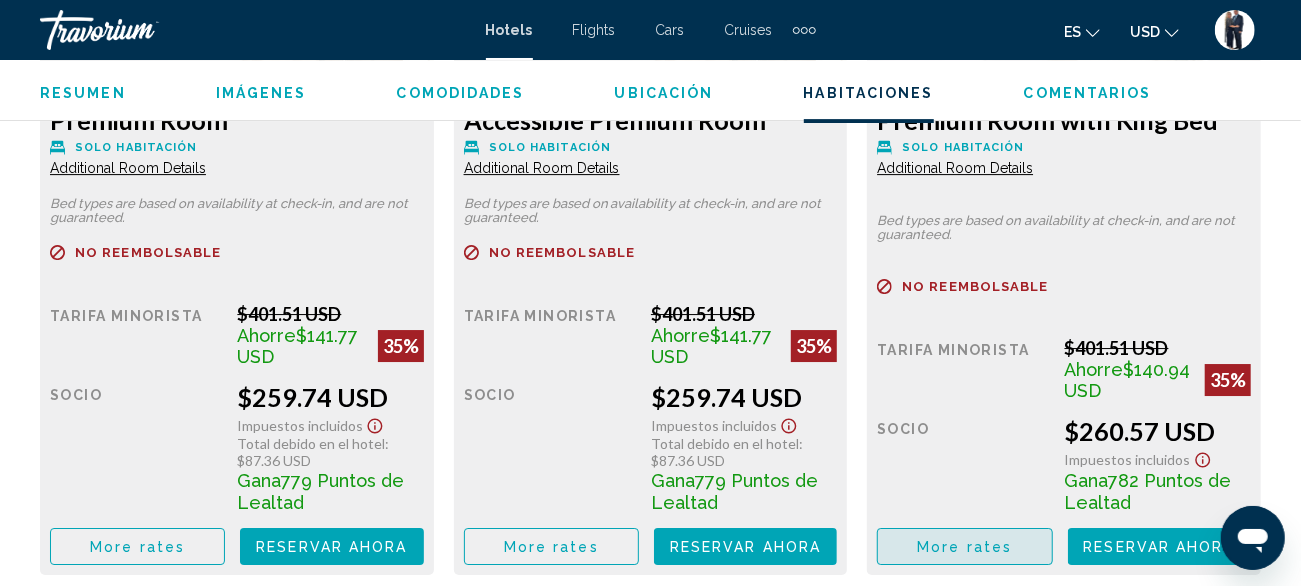 click on "More rates" at bounding box center [137, 546] 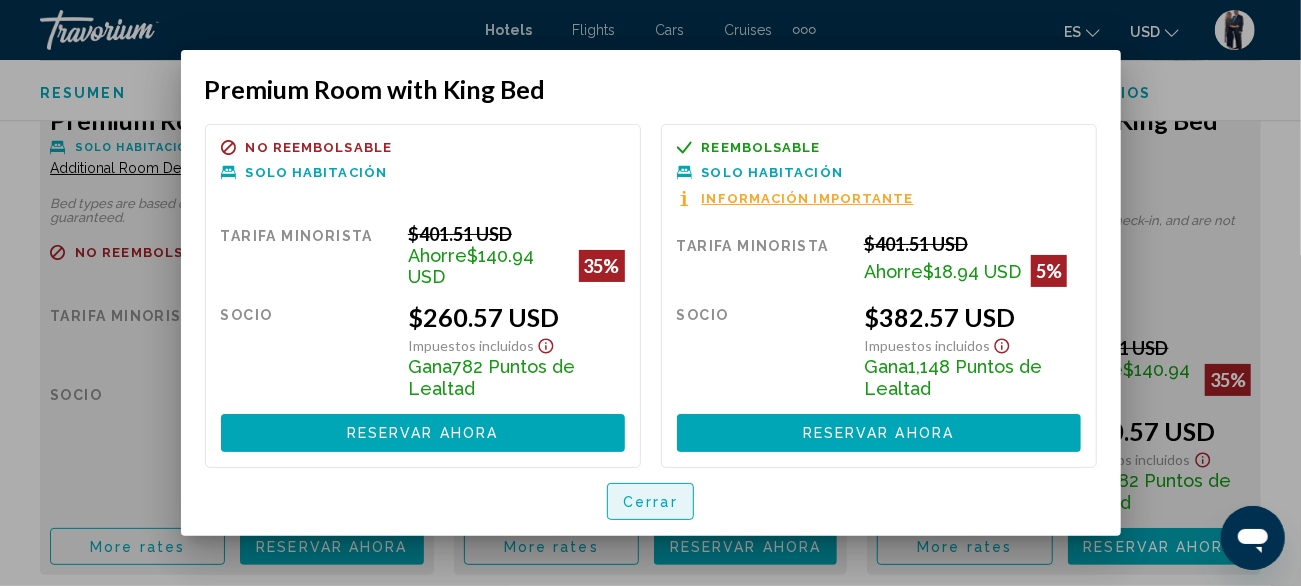 click on "Cerrar" at bounding box center (650, 502) 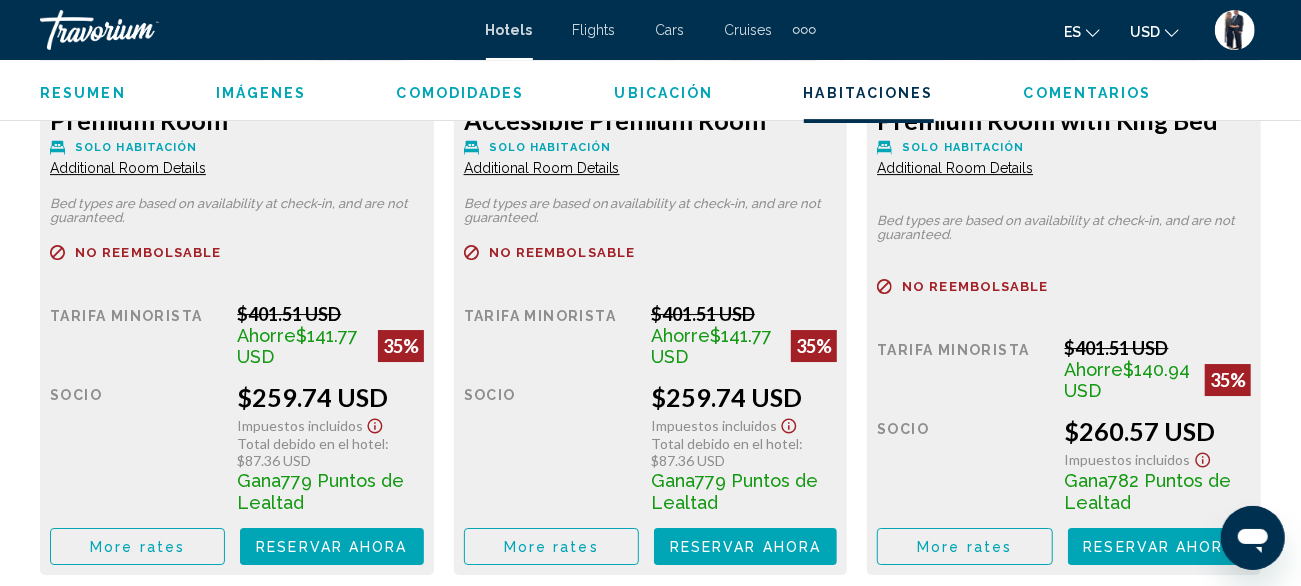 click on "Reservar ahora" at bounding box center (331, 547) 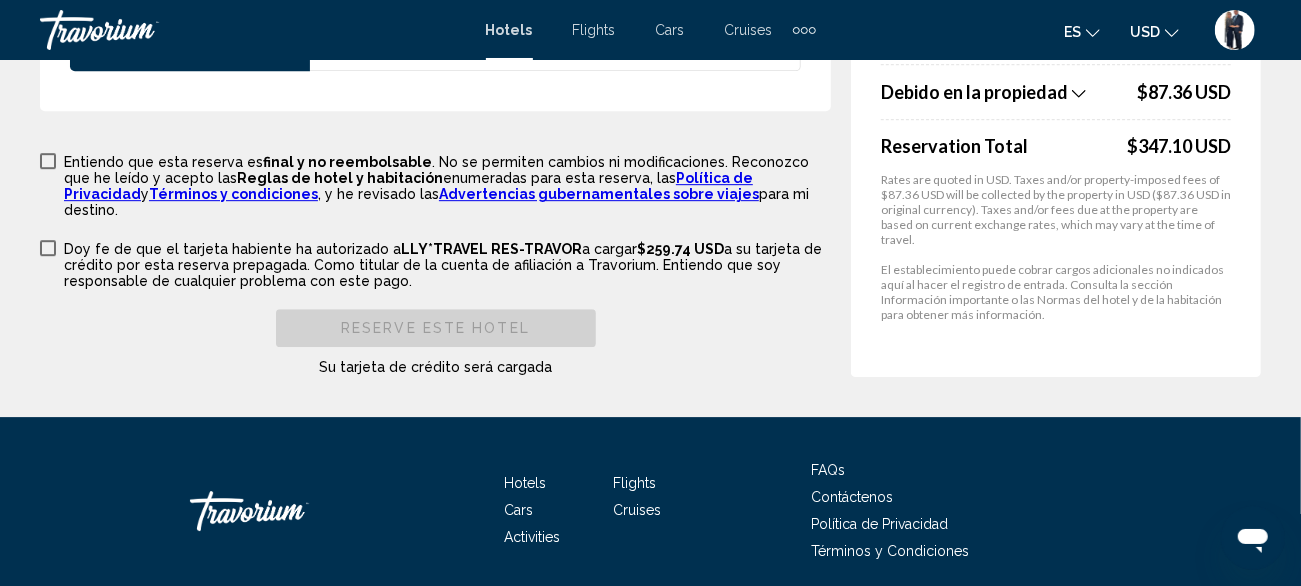 scroll, scrollTop: 3126, scrollLeft: 0, axis: vertical 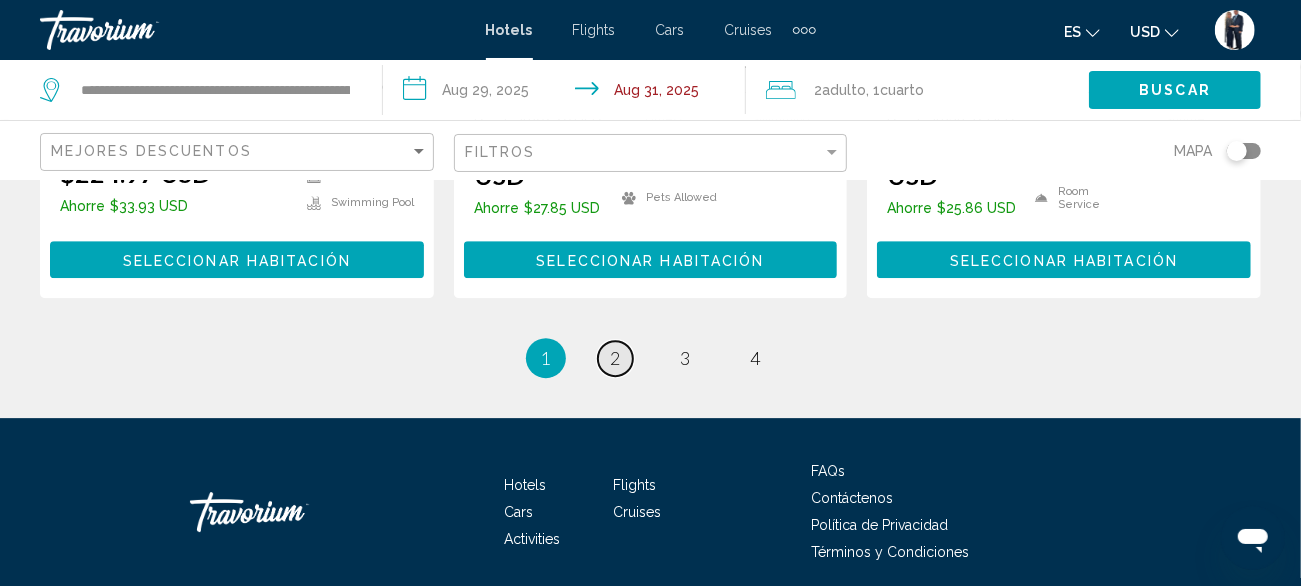 click on "2" at bounding box center [616, 358] 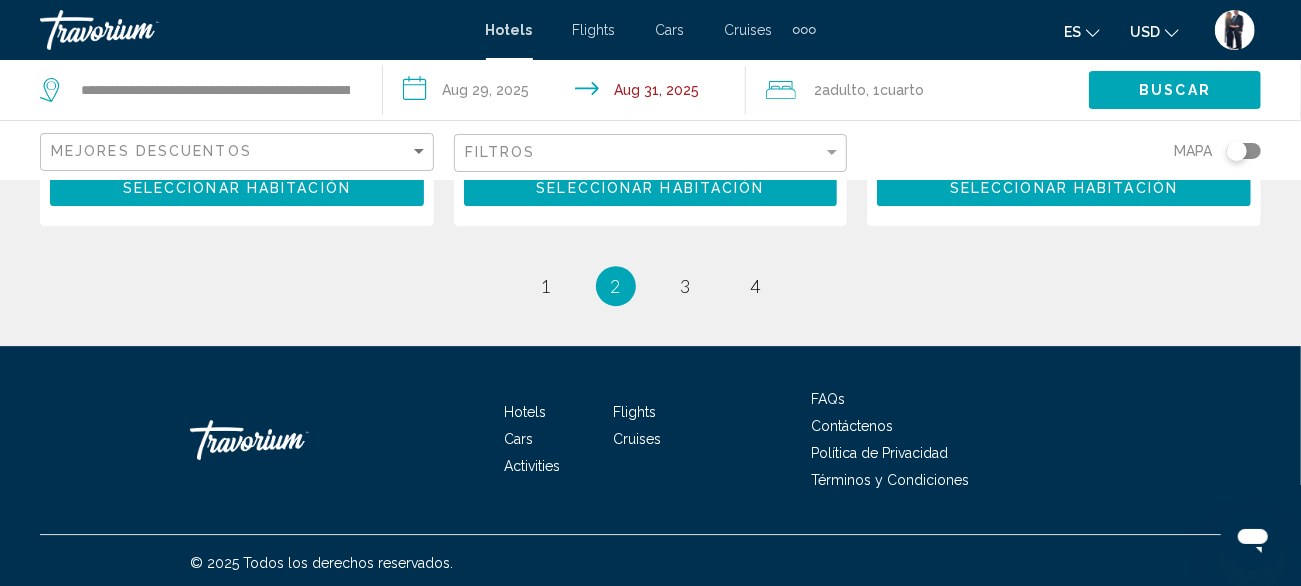 scroll, scrollTop: 3080, scrollLeft: 0, axis: vertical 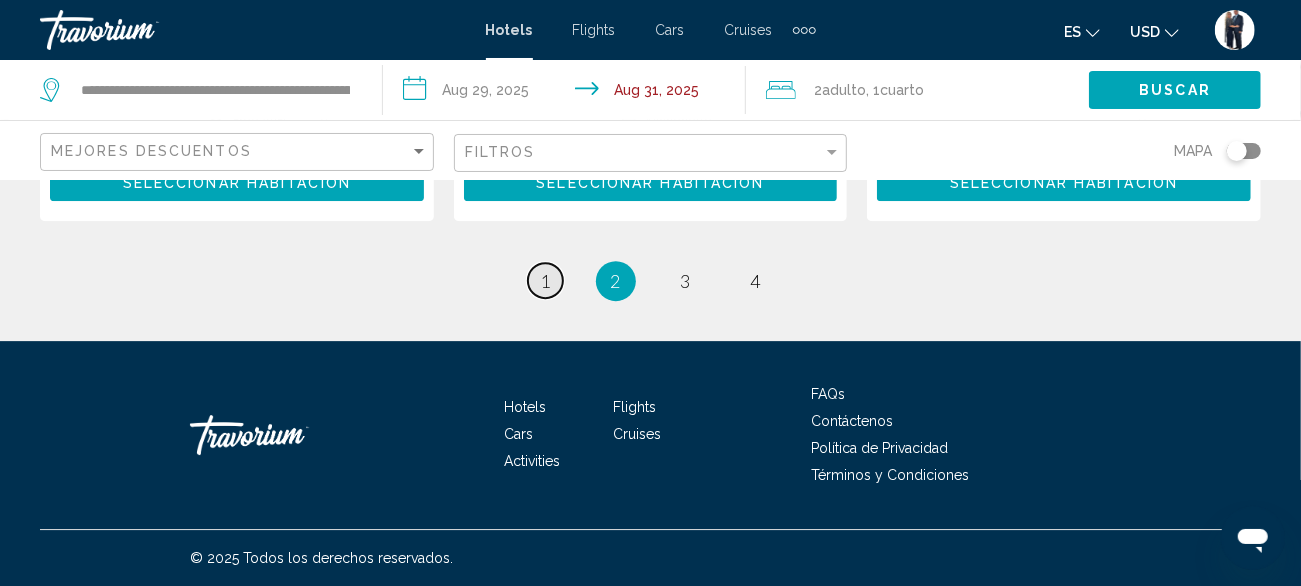 click on "page  1" at bounding box center (545, 280) 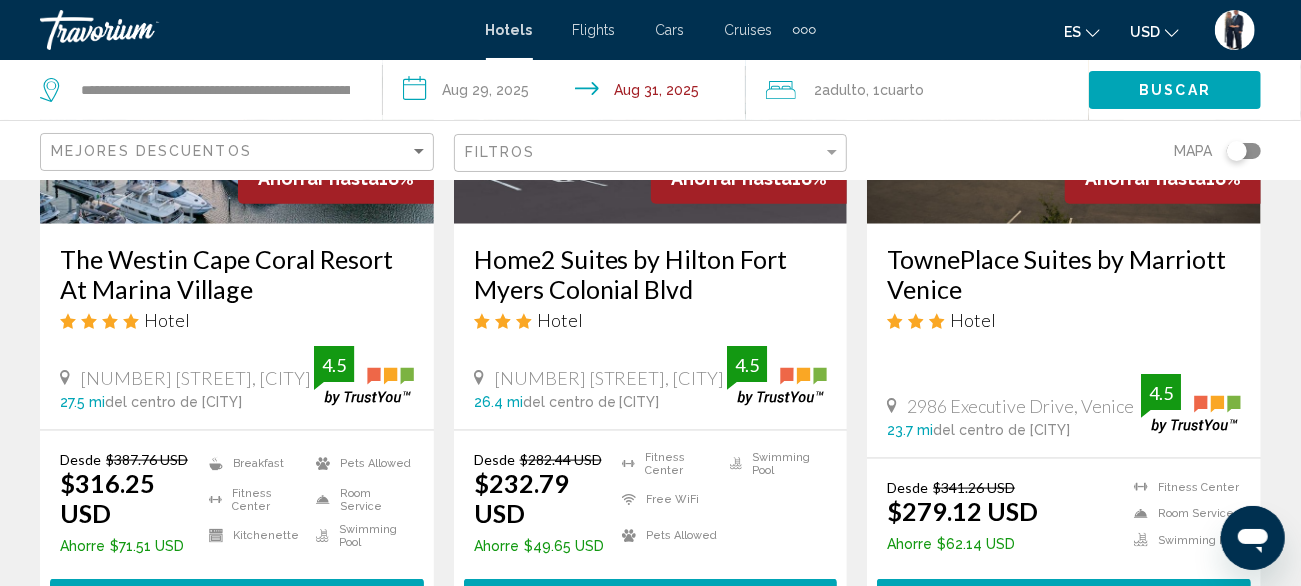 scroll, scrollTop: 1130, scrollLeft: 0, axis: vertical 